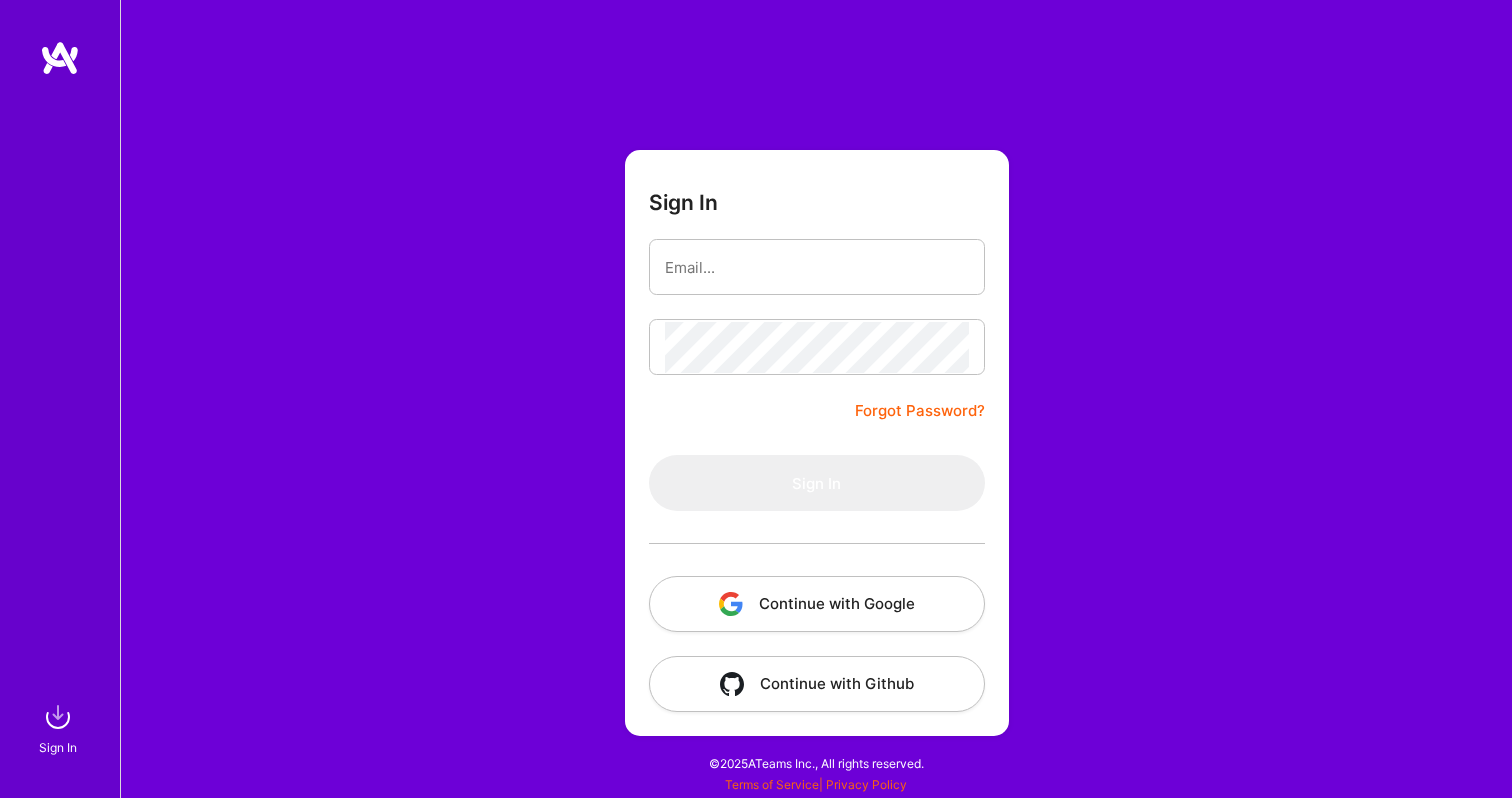 scroll, scrollTop: 0, scrollLeft: 0, axis: both 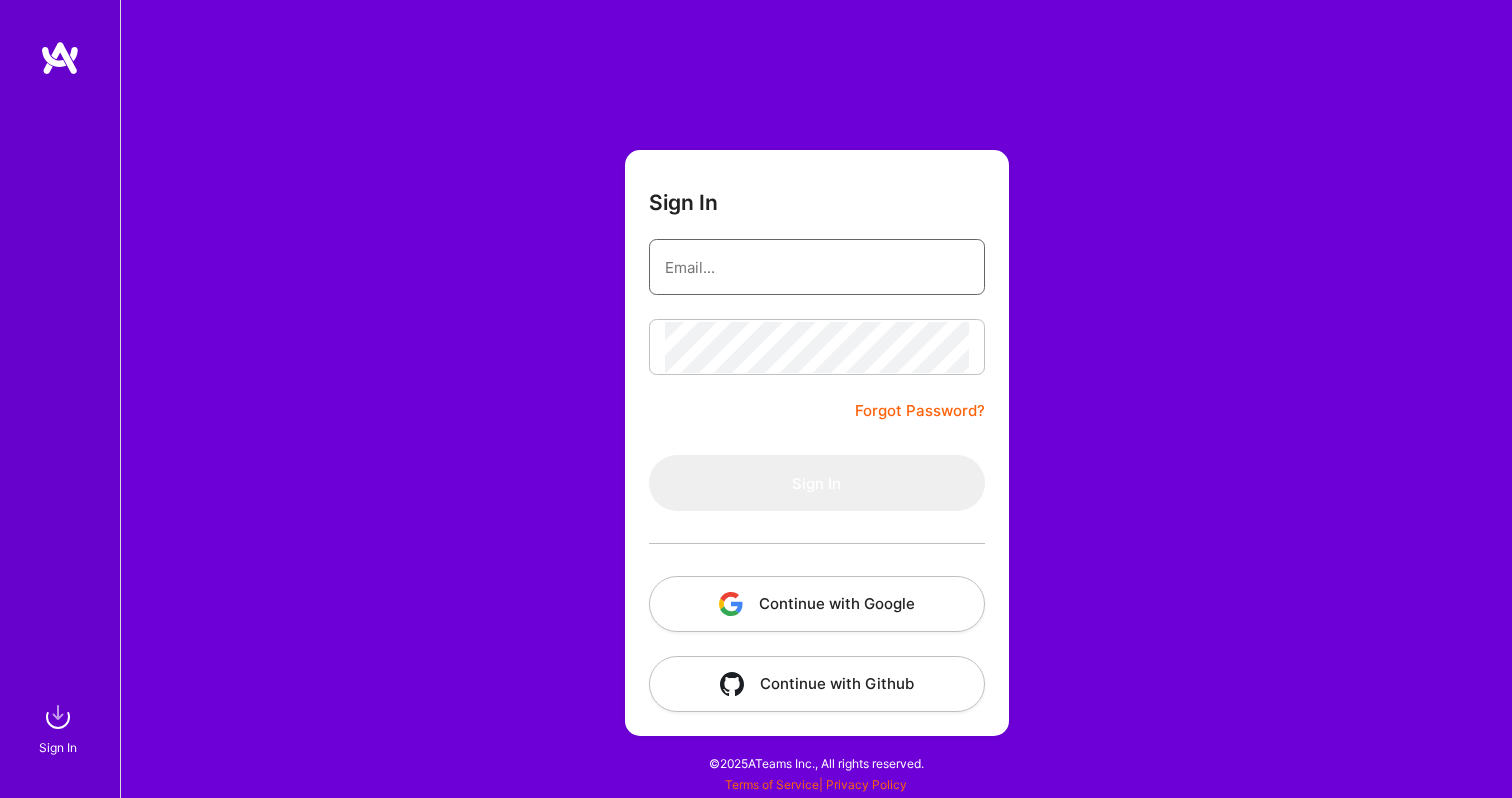 click at bounding box center (817, 267) 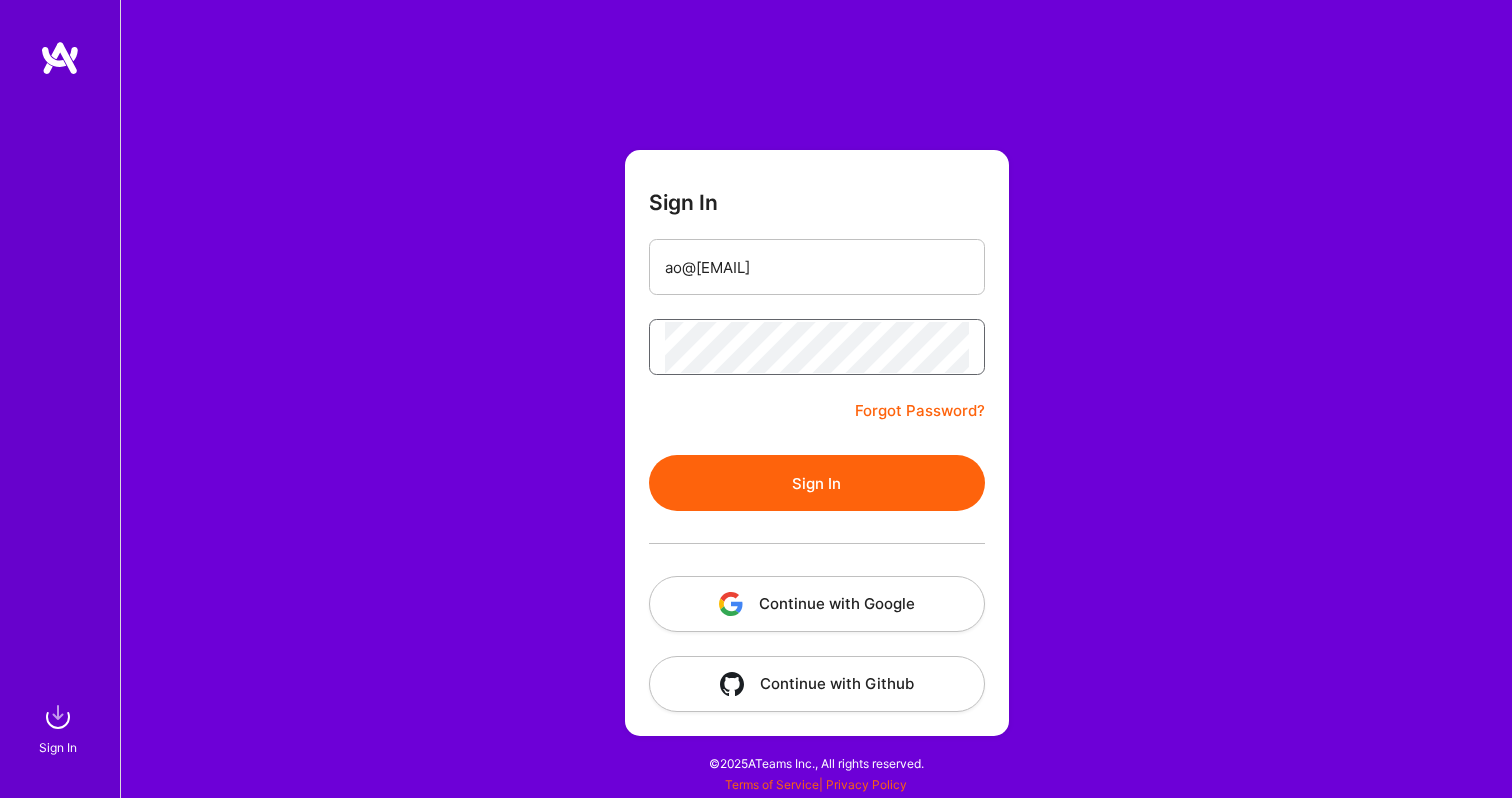 click on "Sign In" at bounding box center [817, 483] 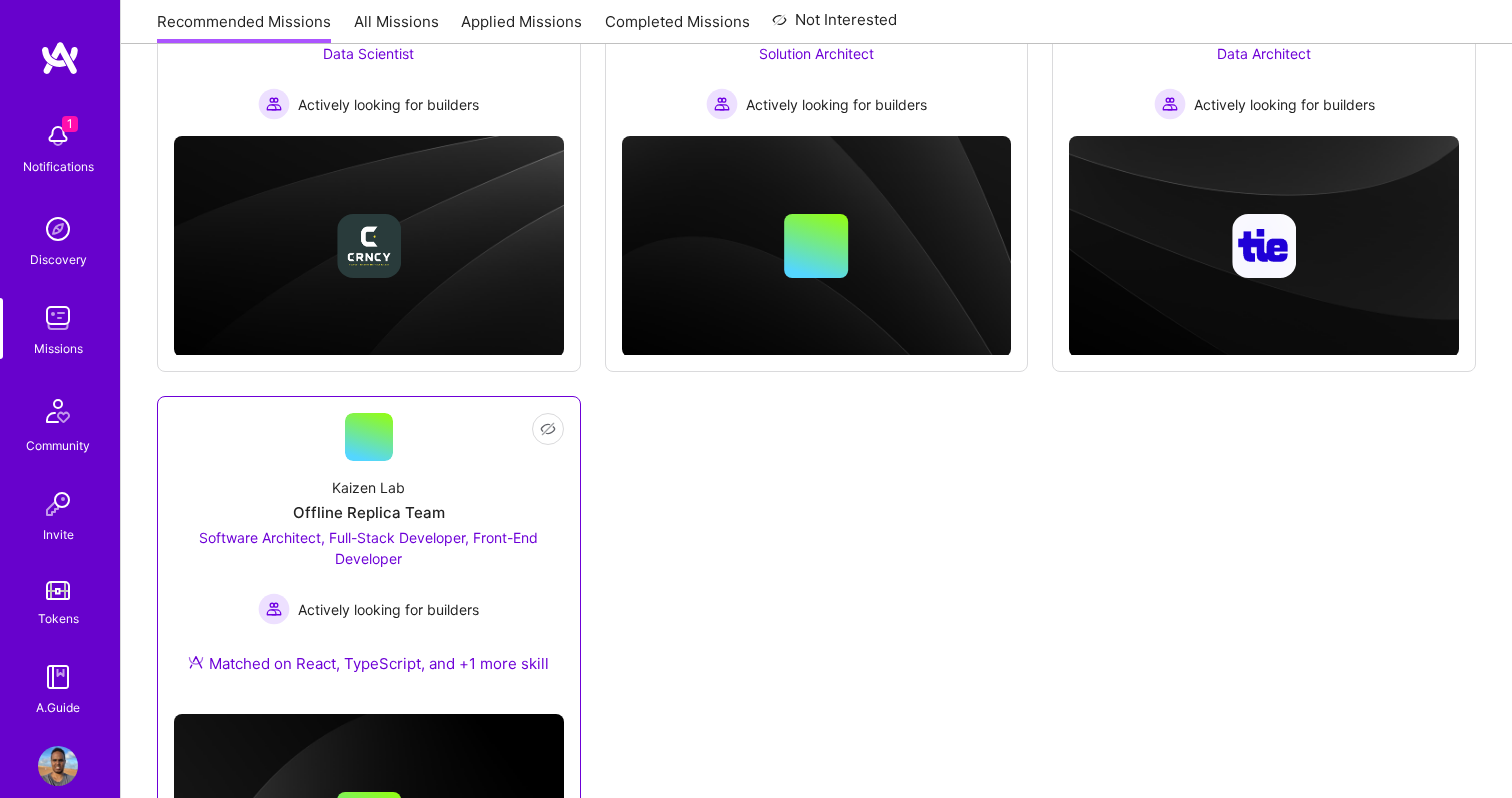 scroll, scrollTop: 625, scrollLeft: 0, axis: vertical 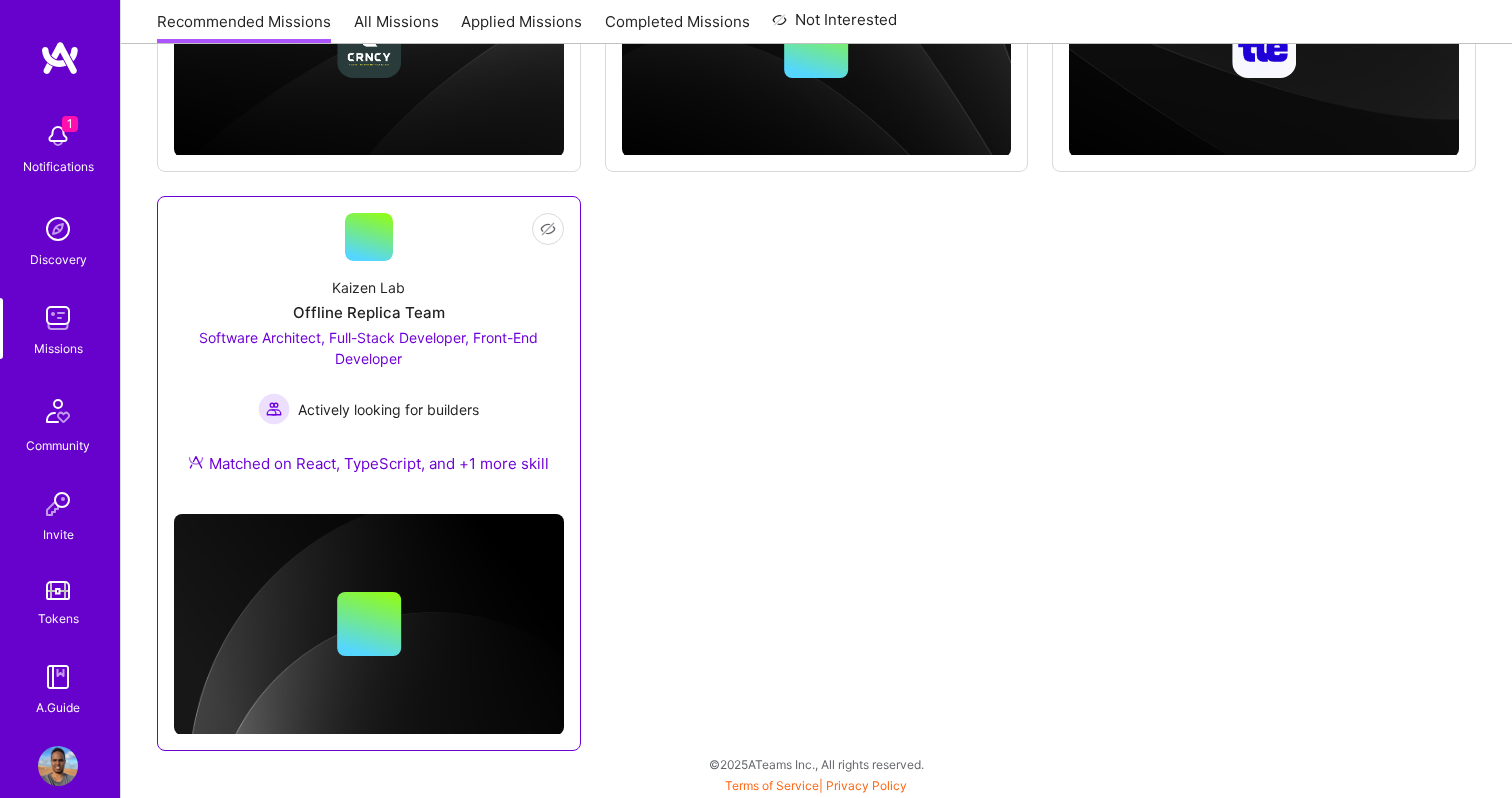 click on "Kaizen Lab" at bounding box center (368, 287) 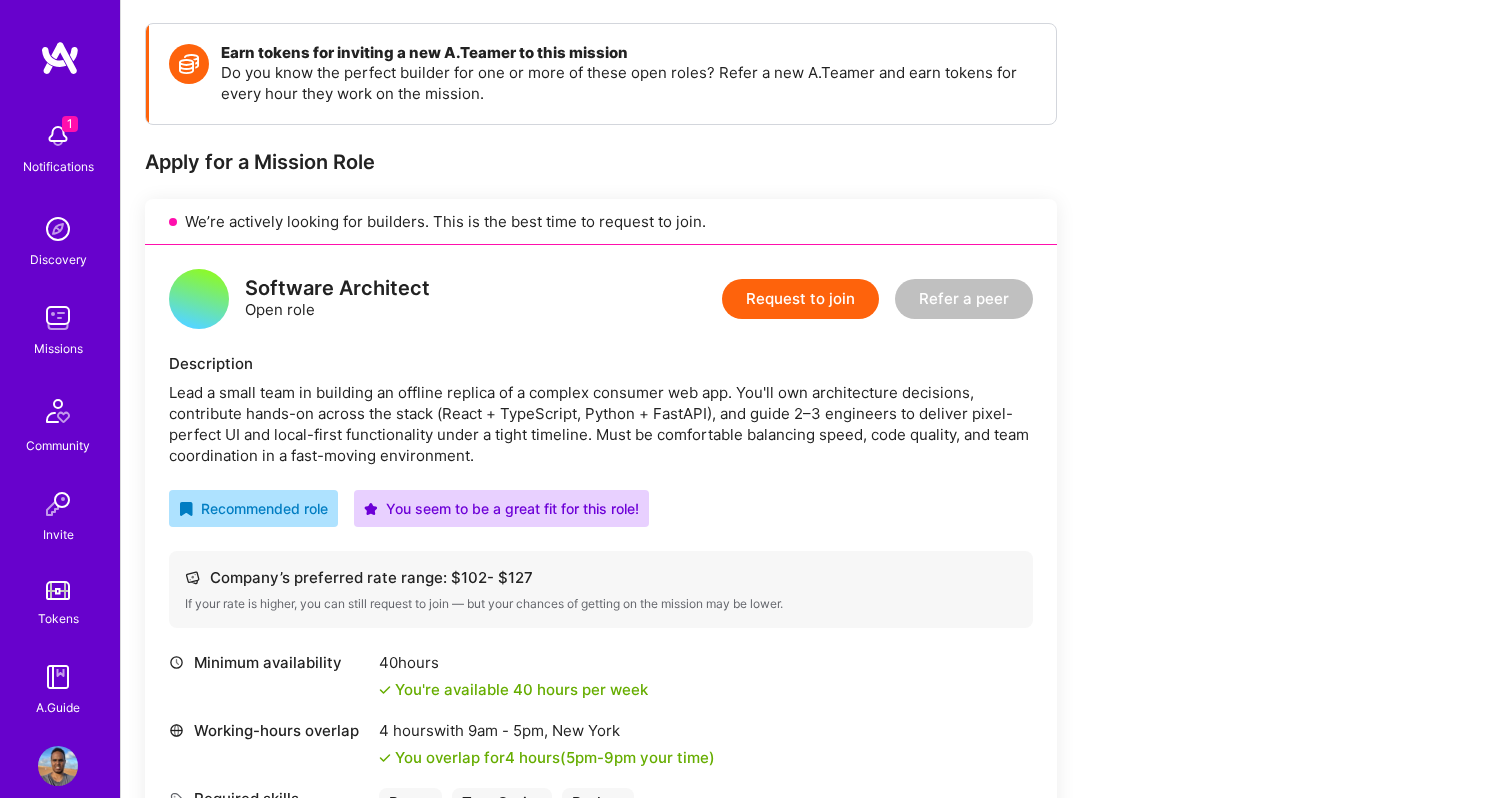 scroll, scrollTop: 343, scrollLeft: 0, axis: vertical 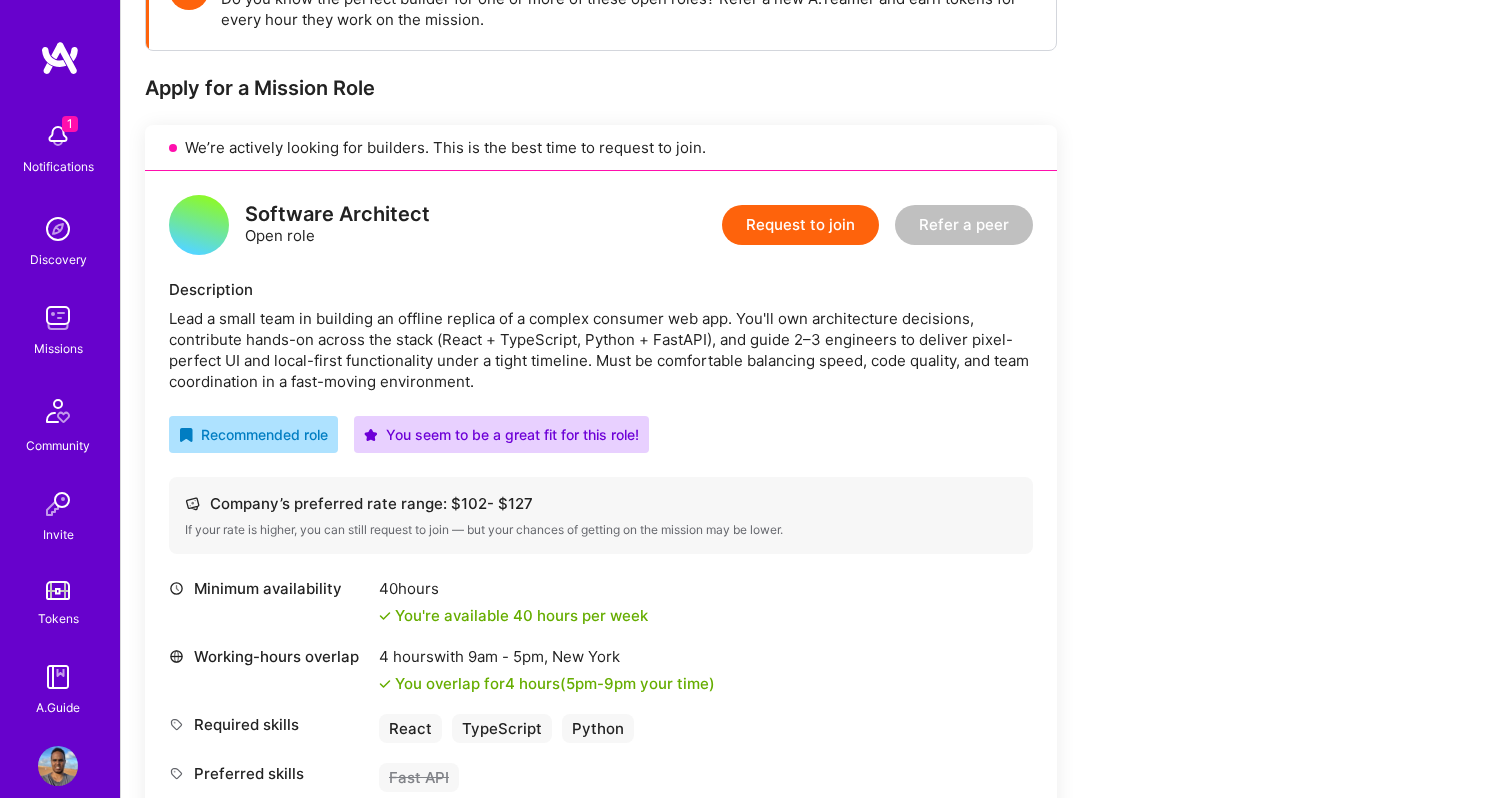 click on "Request to join" at bounding box center (800, 225) 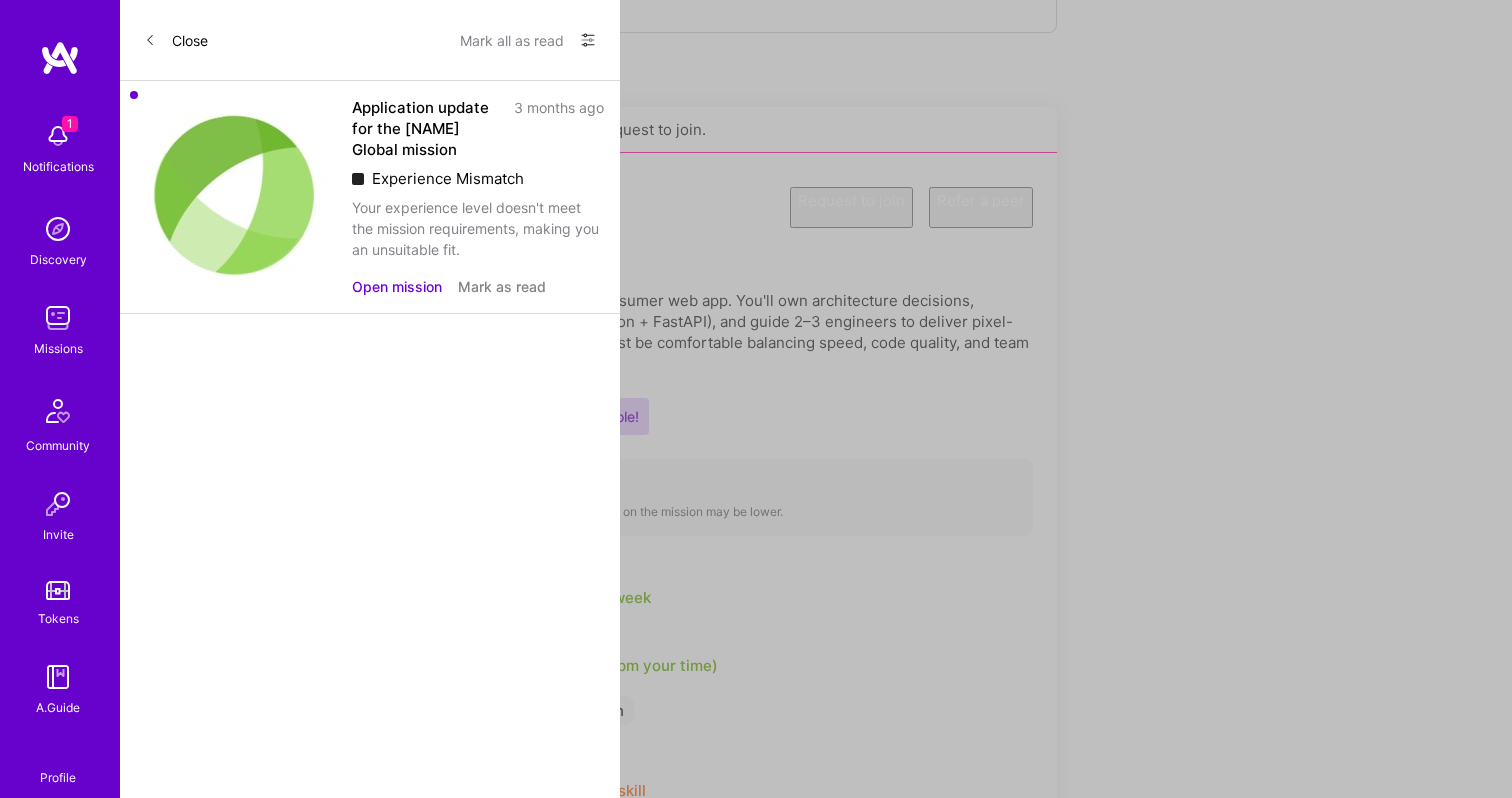 scroll, scrollTop: 0, scrollLeft: 0, axis: both 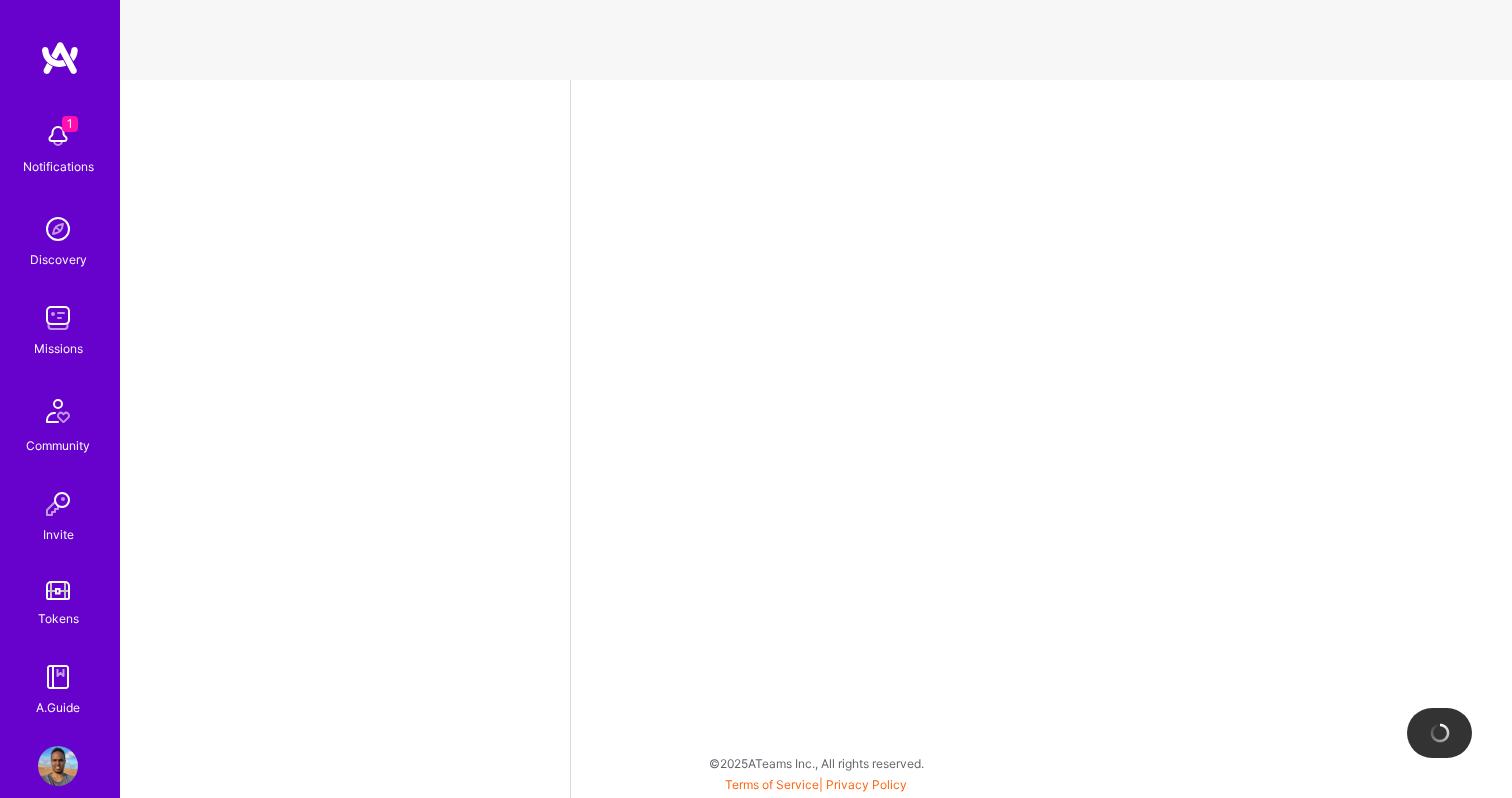 select on "AE" 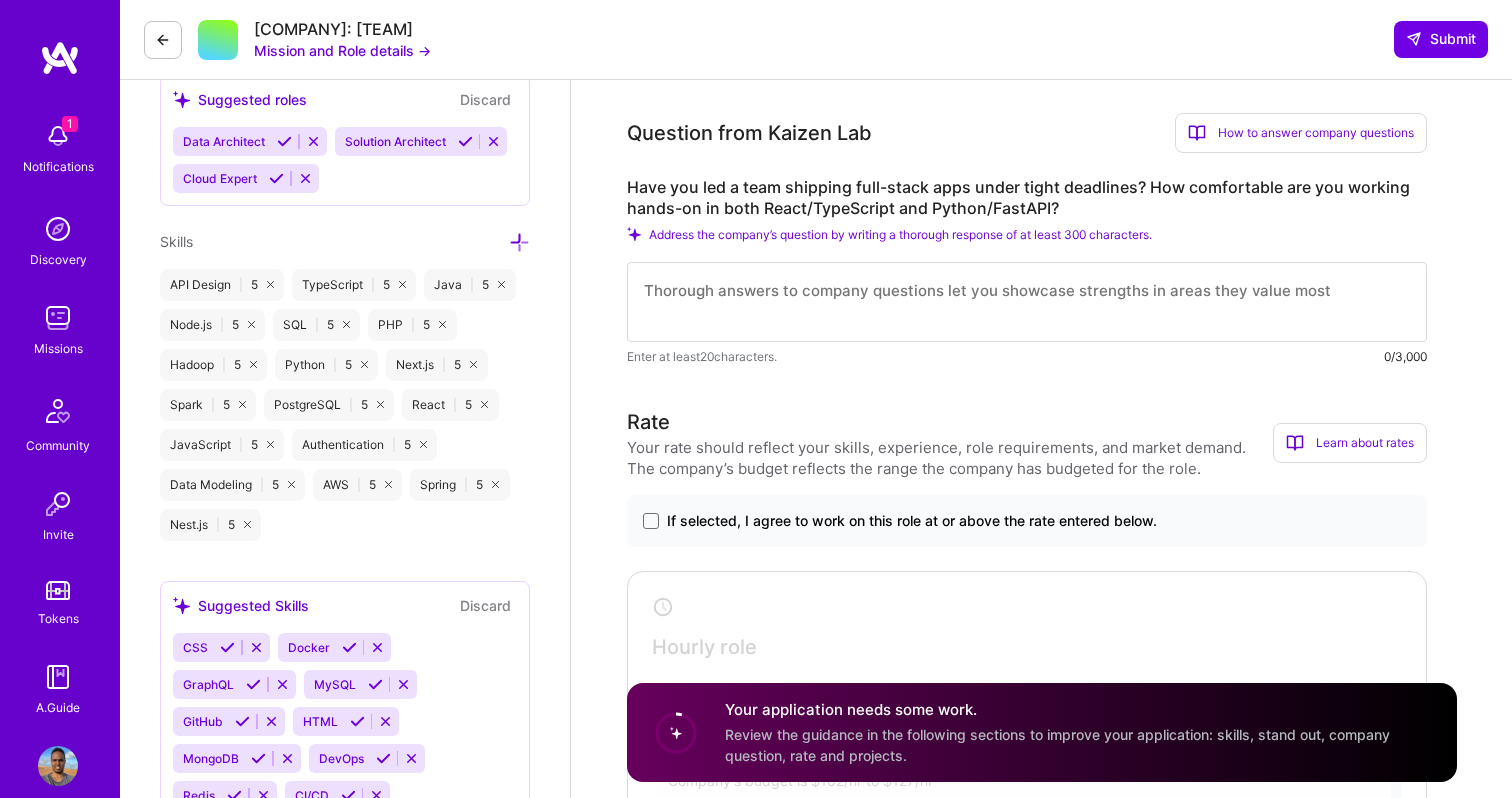 scroll, scrollTop: 1071, scrollLeft: 0, axis: vertical 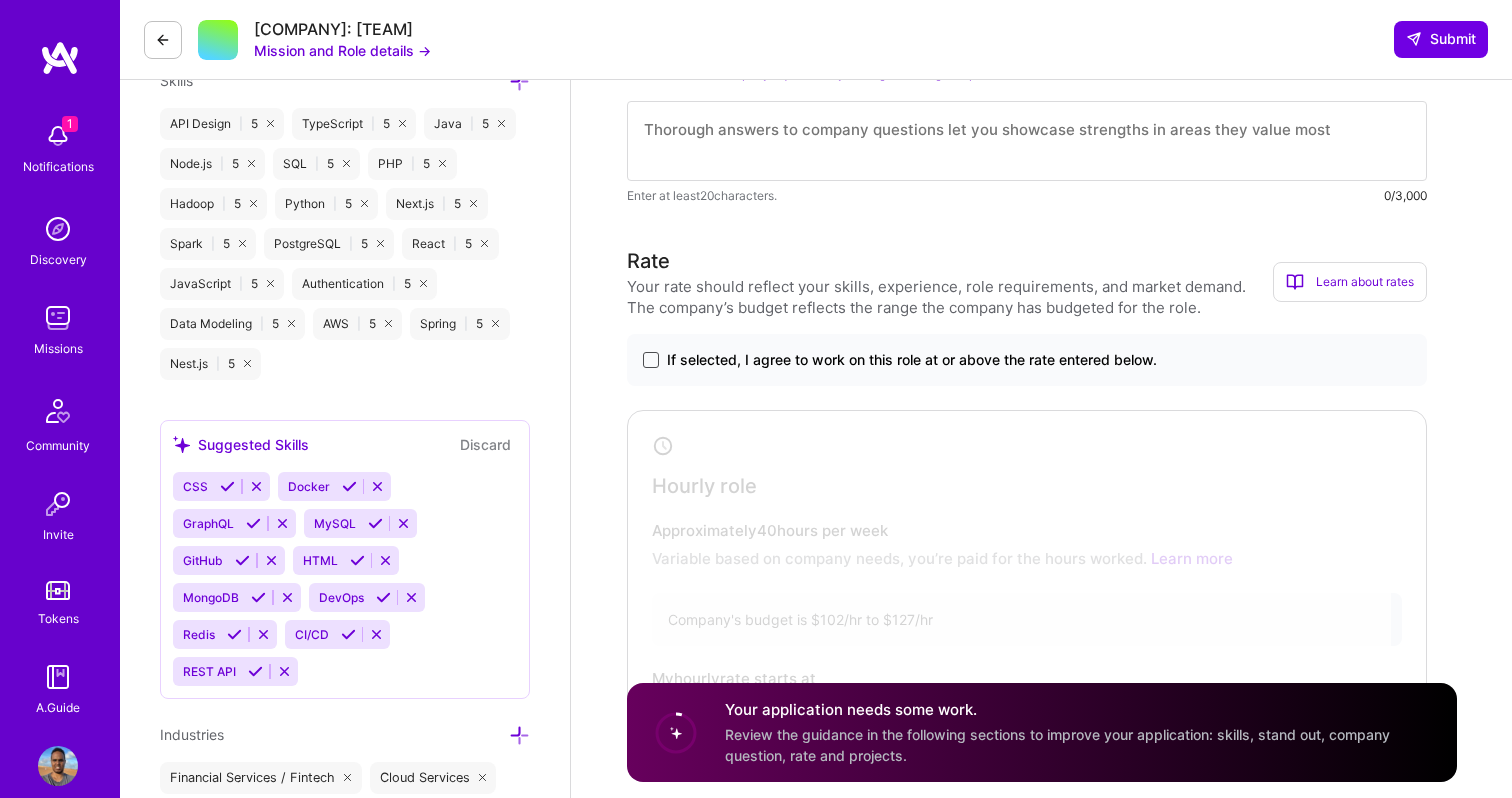 click at bounding box center (651, 360) 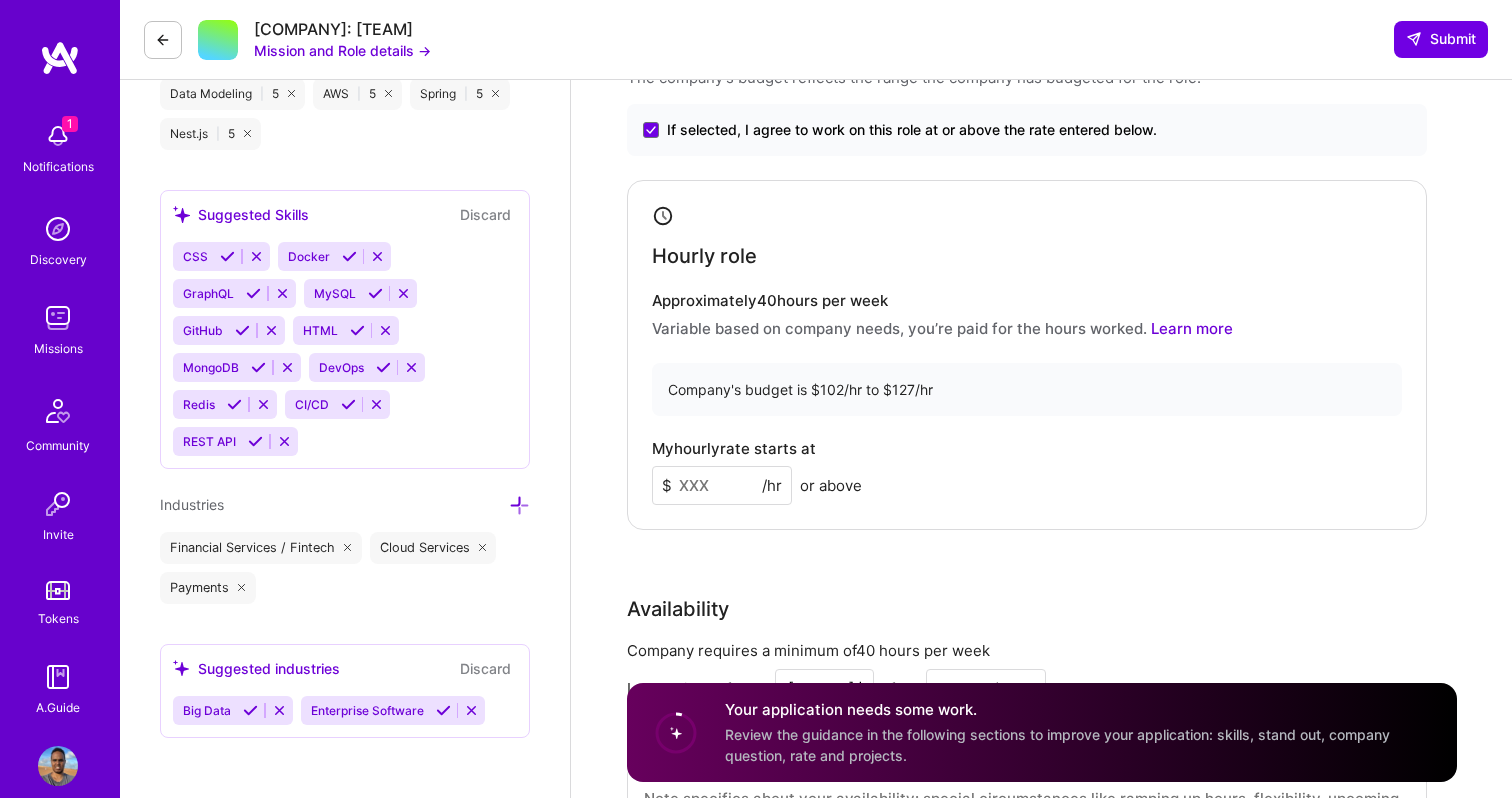 scroll, scrollTop: 1333, scrollLeft: 0, axis: vertical 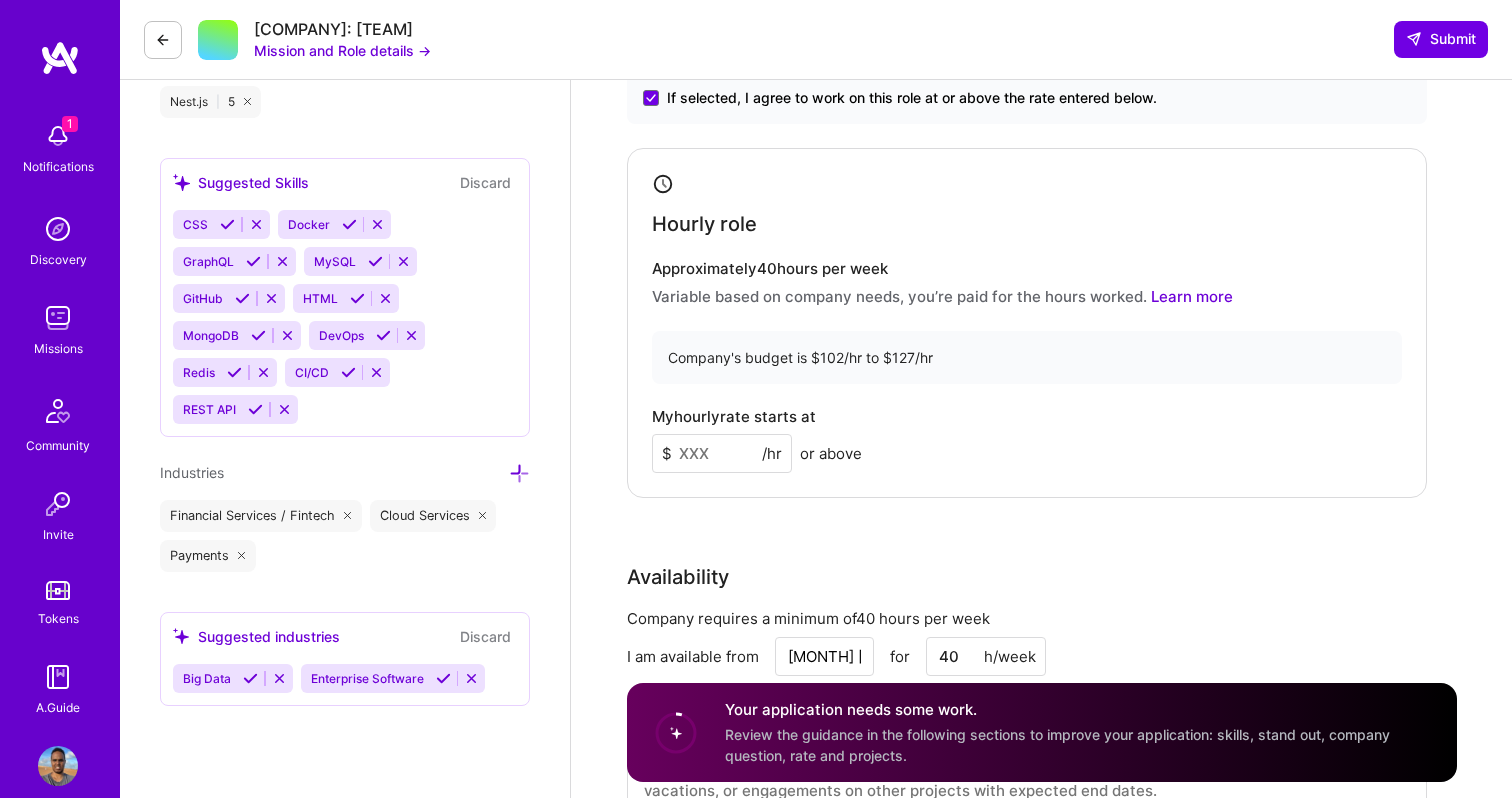click at bounding box center (722, 453) 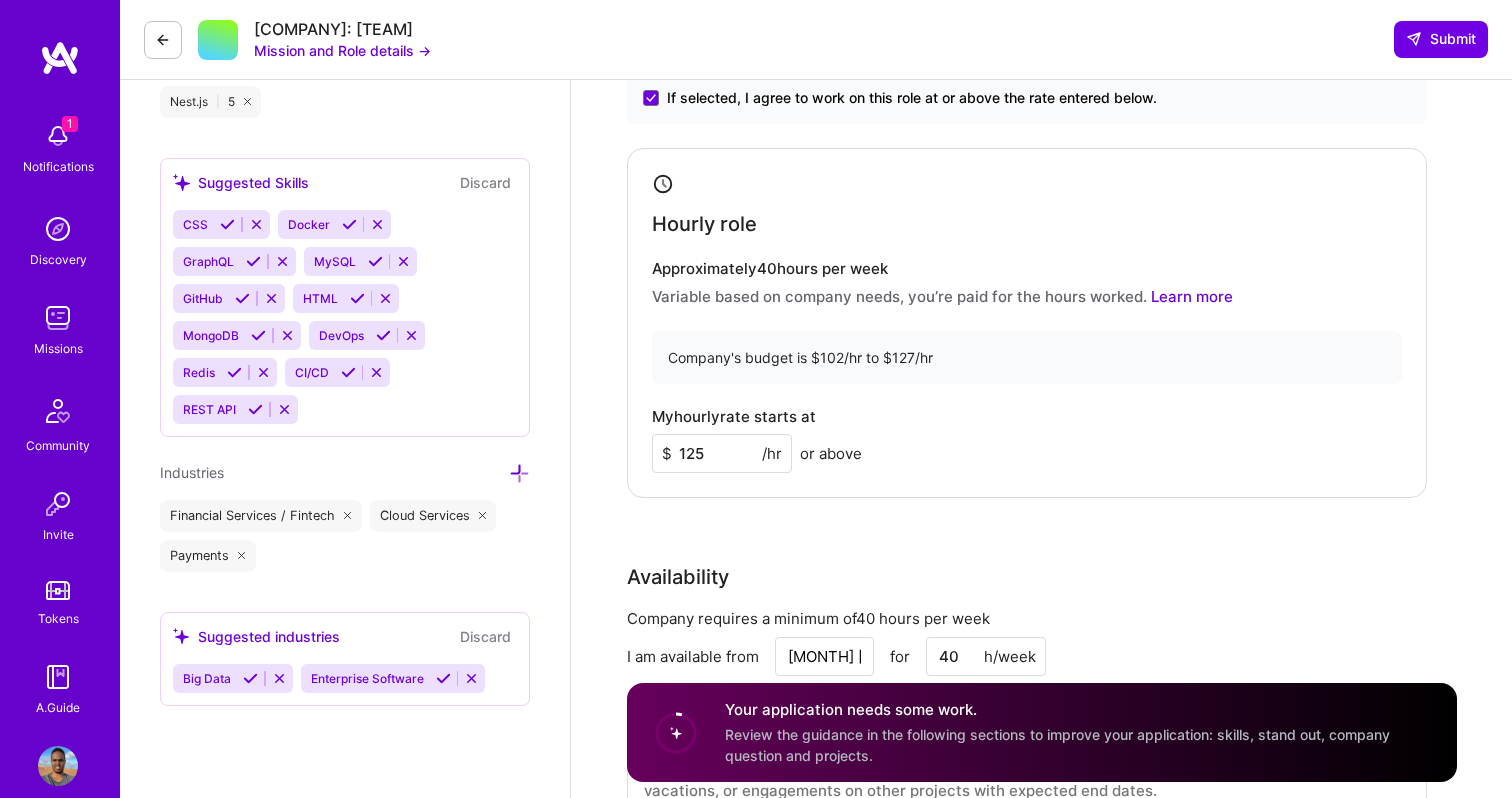 type on "125" 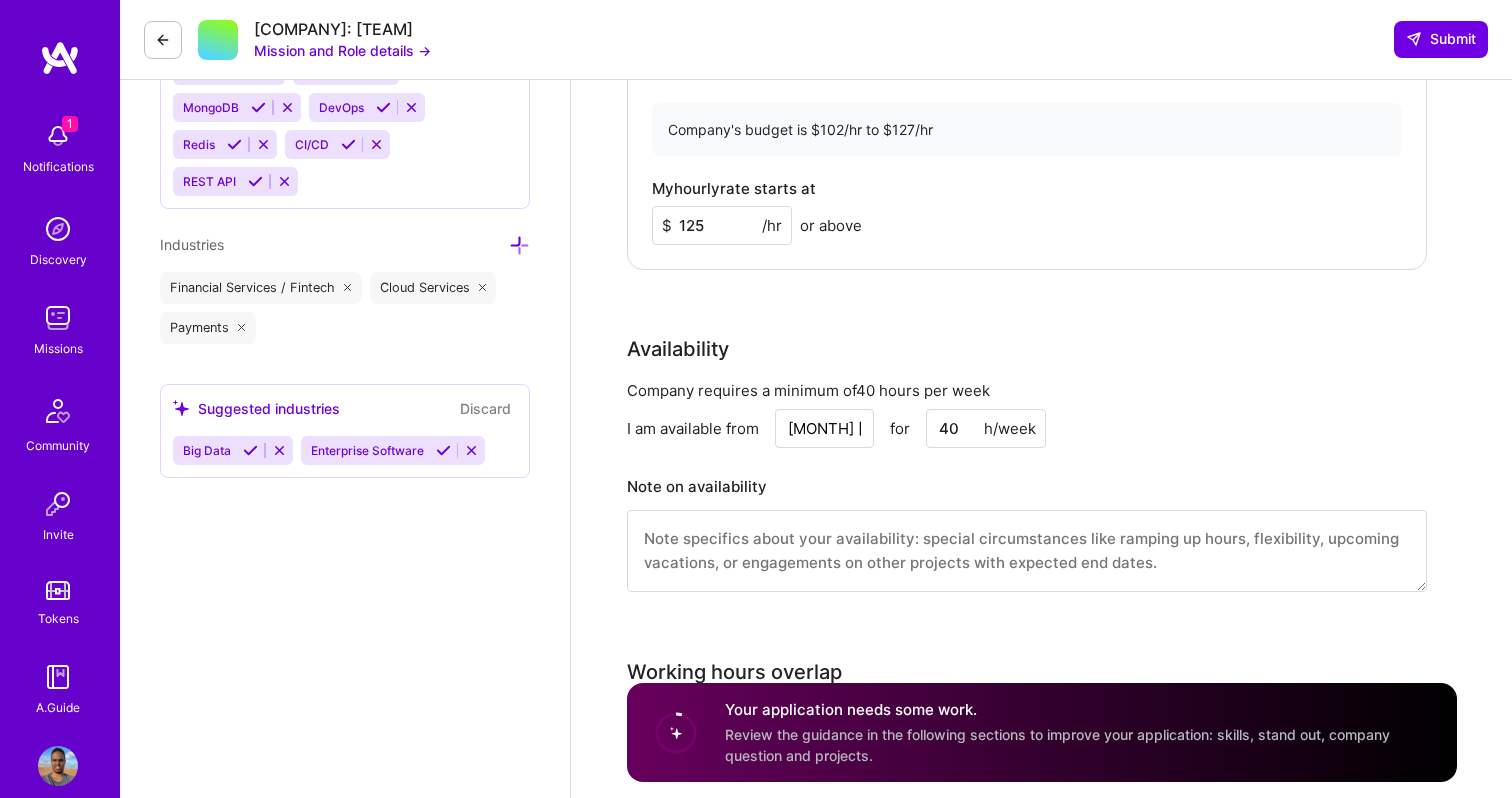 scroll, scrollTop: 1563, scrollLeft: 0, axis: vertical 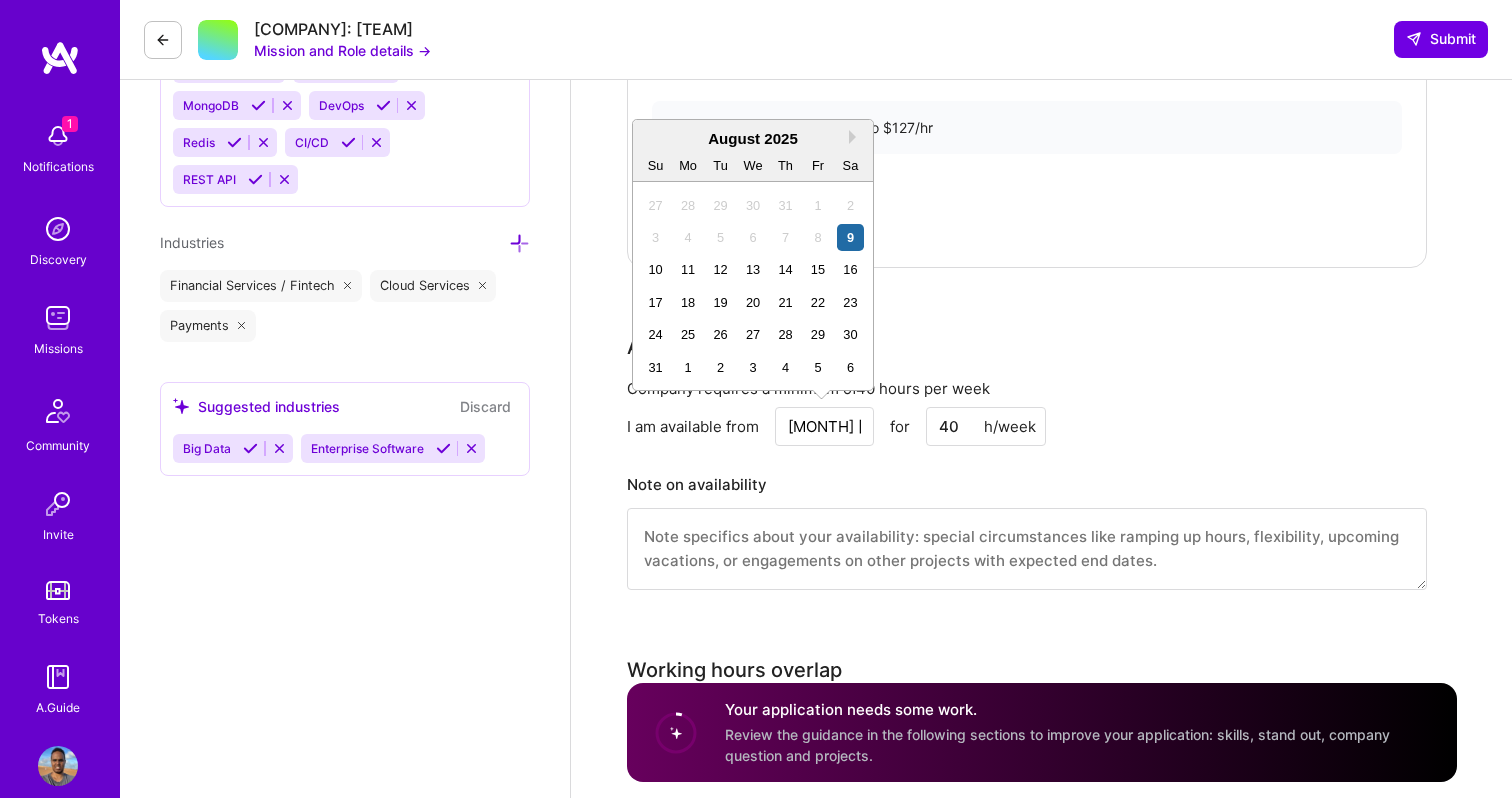 click on "Aug 9" at bounding box center (824, 426) 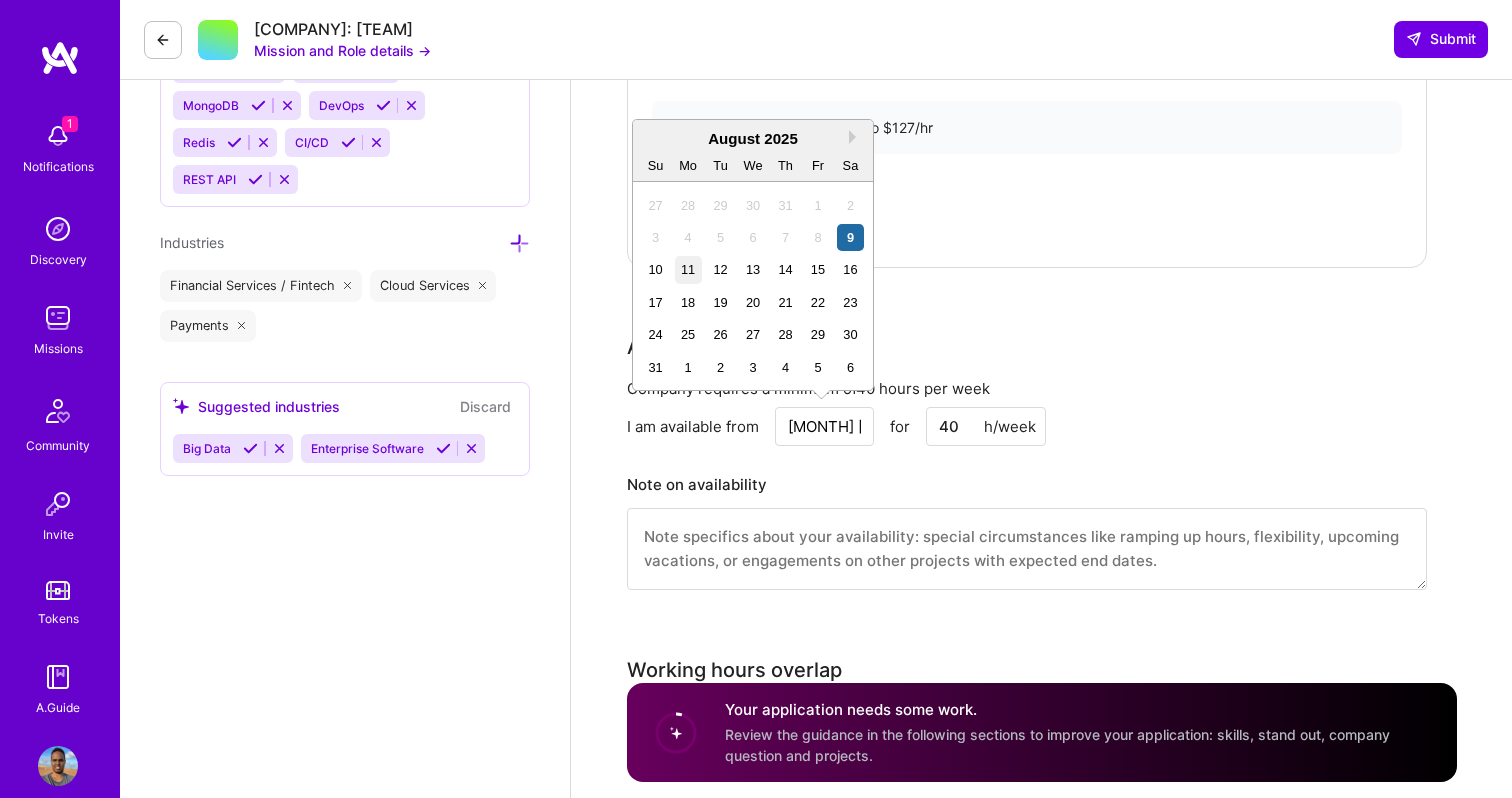 click on "11" at bounding box center [688, 269] 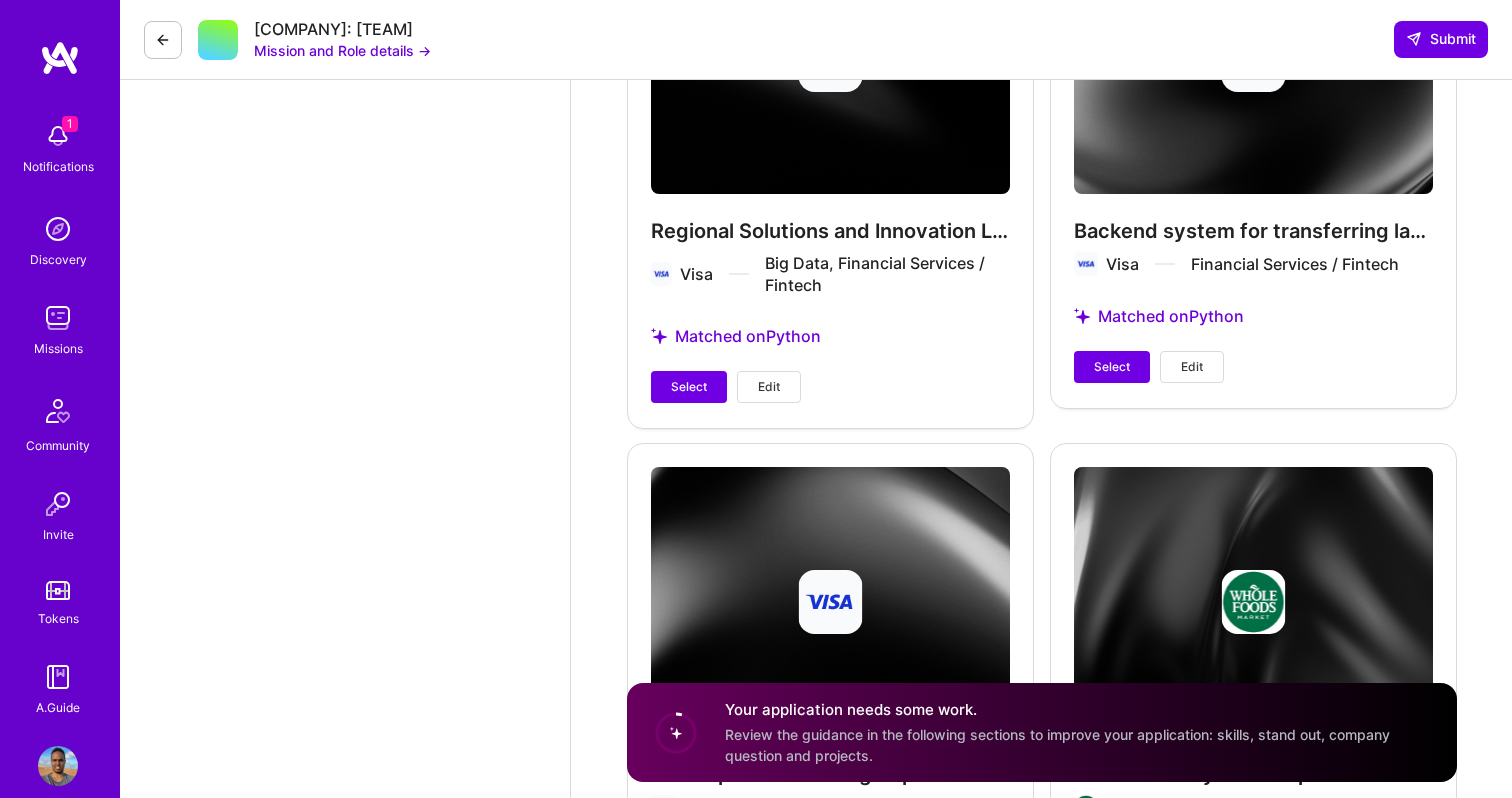 scroll, scrollTop: 3725, scrollLeft: 0, axis: vertical 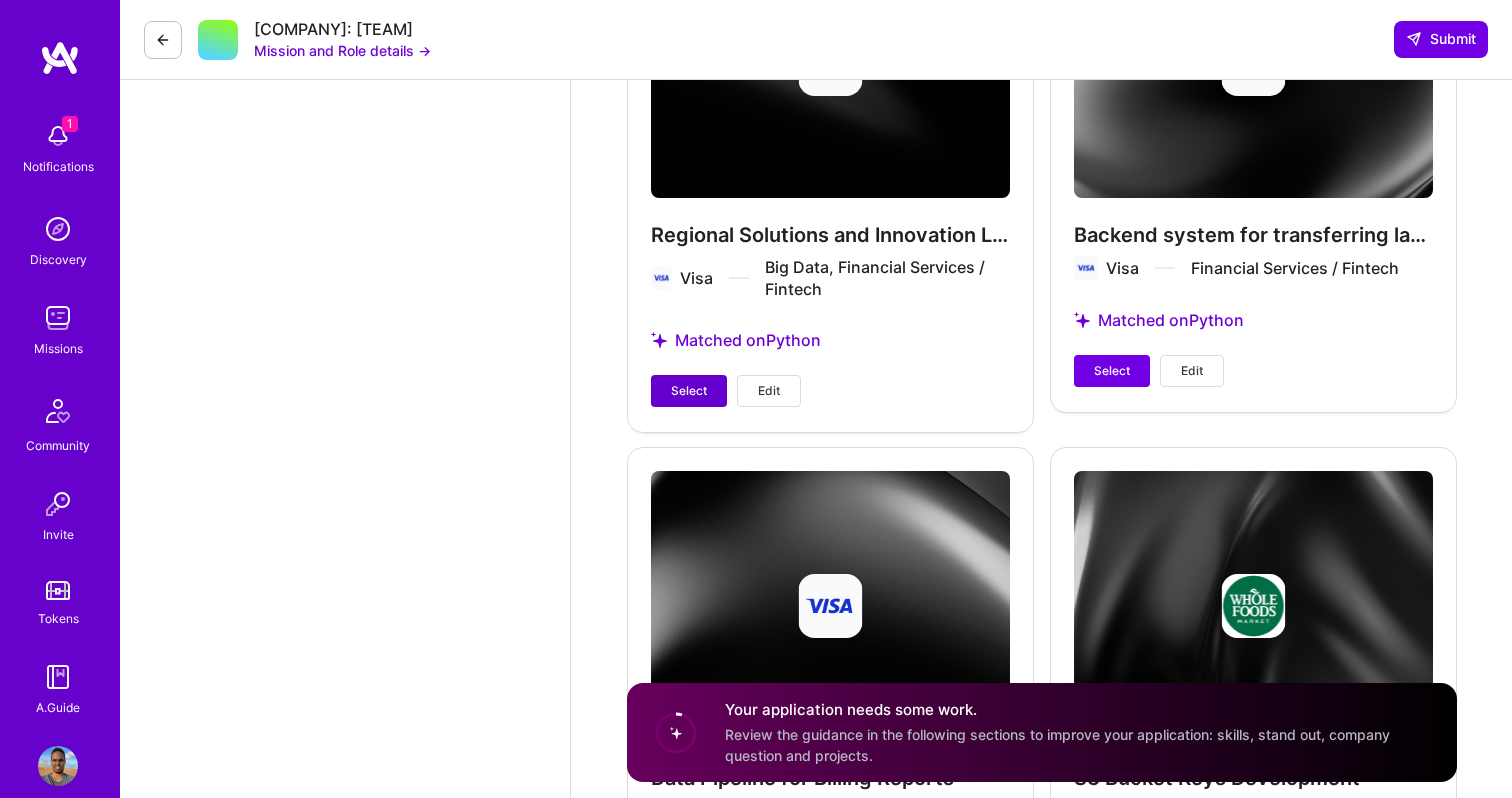 click on "Select" at bounding box center [689, 391] 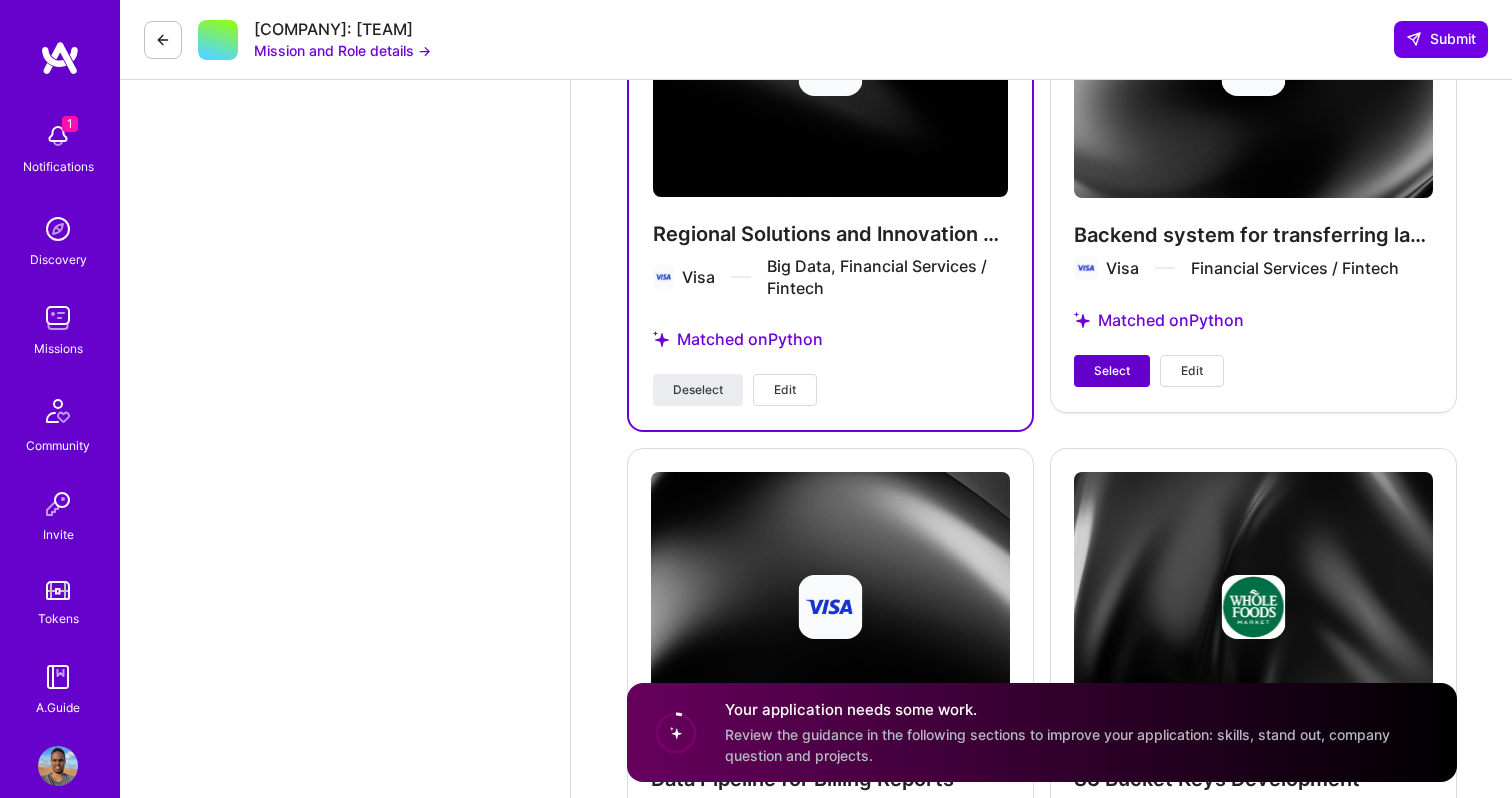 click on "Select" at bounding box center (1112, 371) 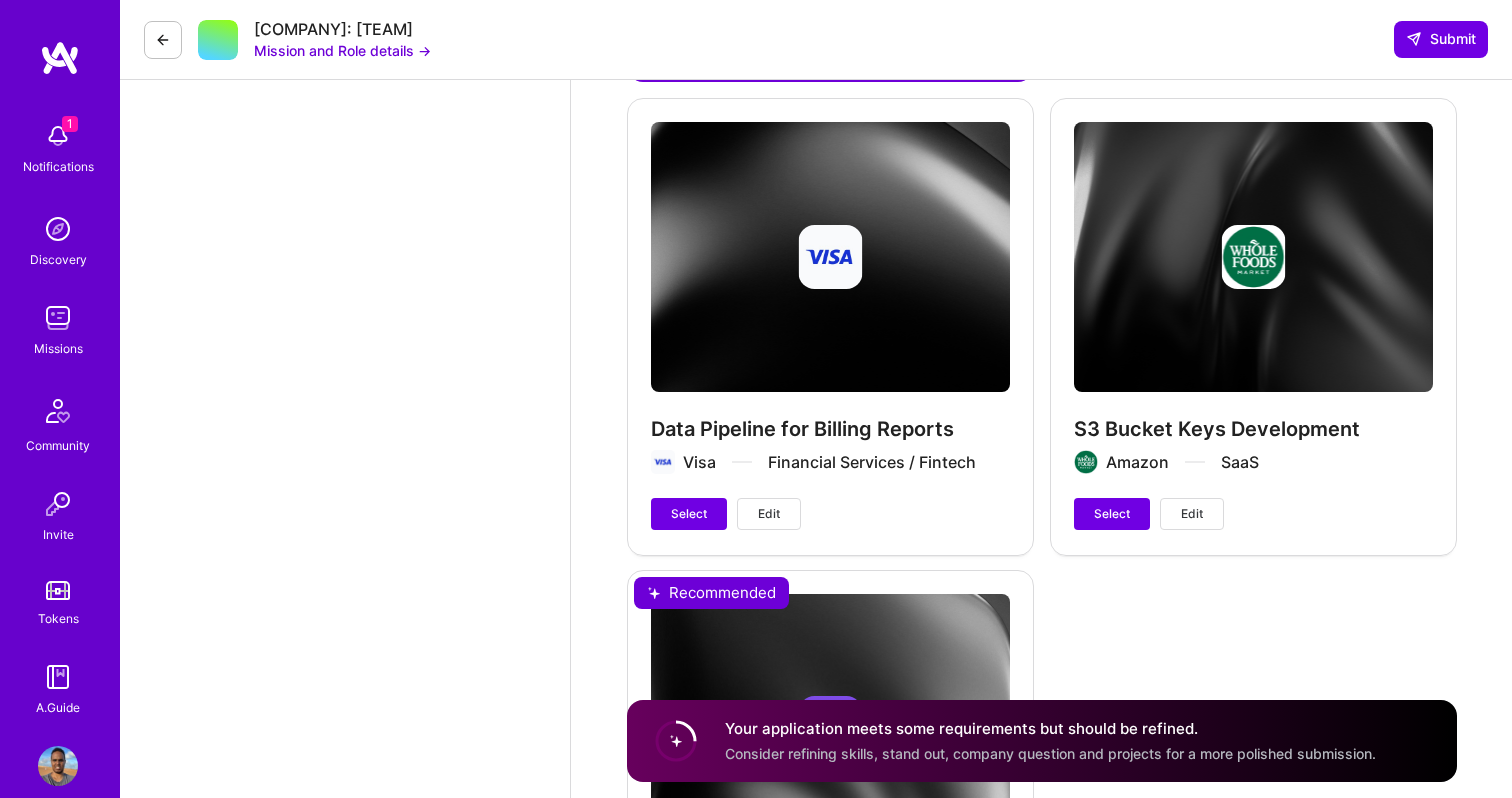 scroll, scrollTop: 4079, scrollLeft: 0, axis: vertical 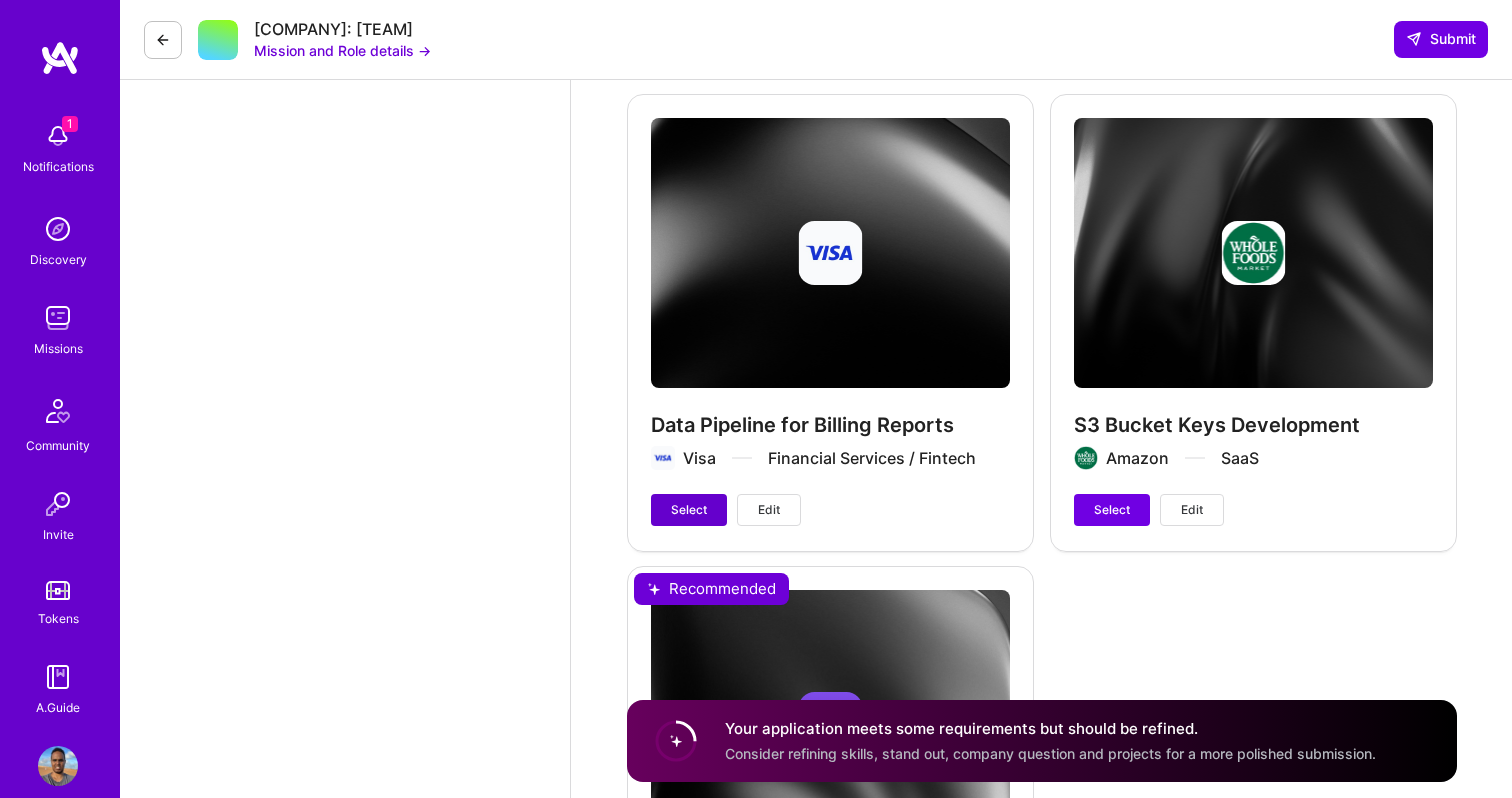 click on "Select" at bounding box center [689, 510] 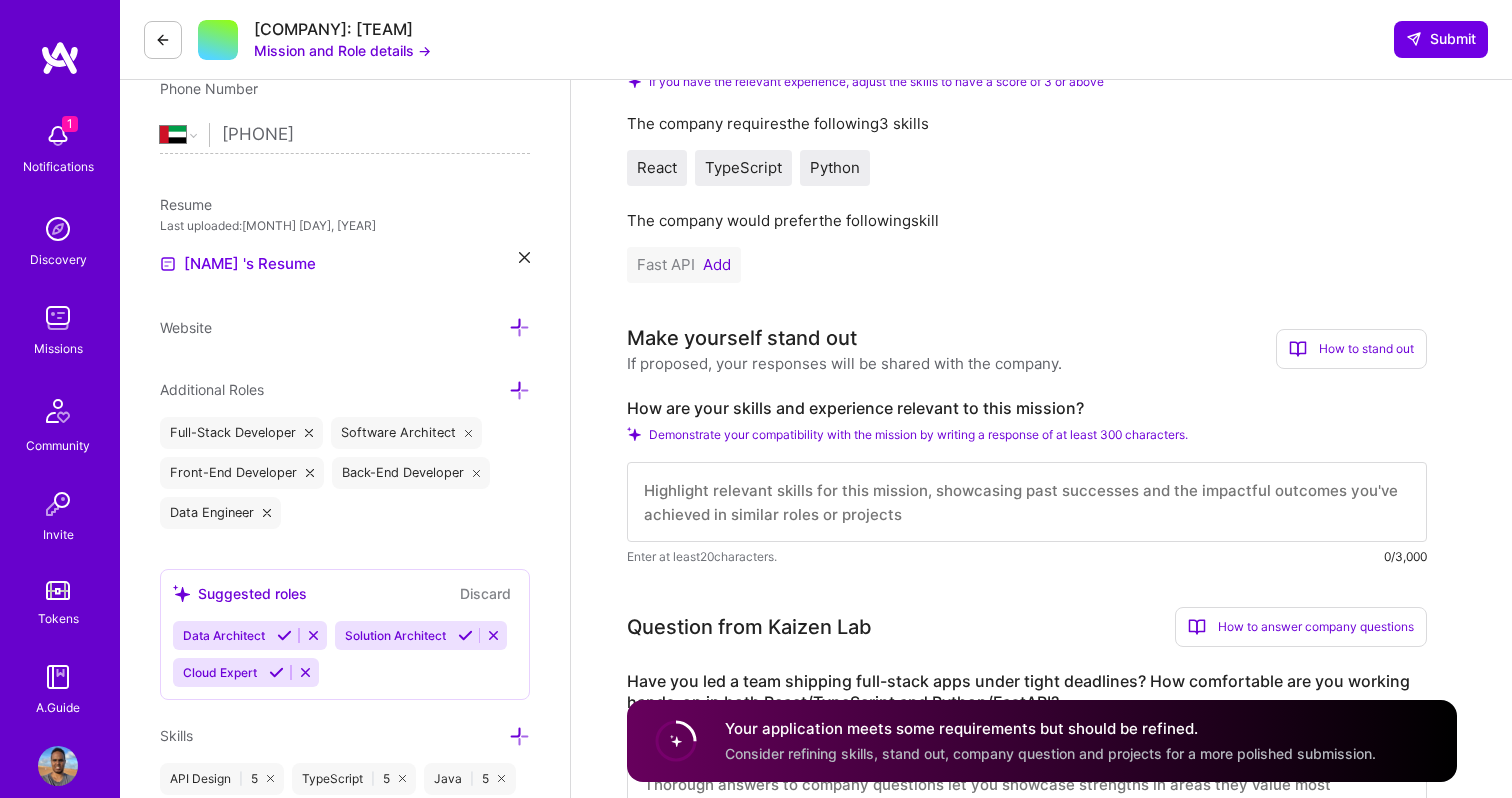 scroll, scrollTop: 415, scrollLeft: 0, axis: vertical 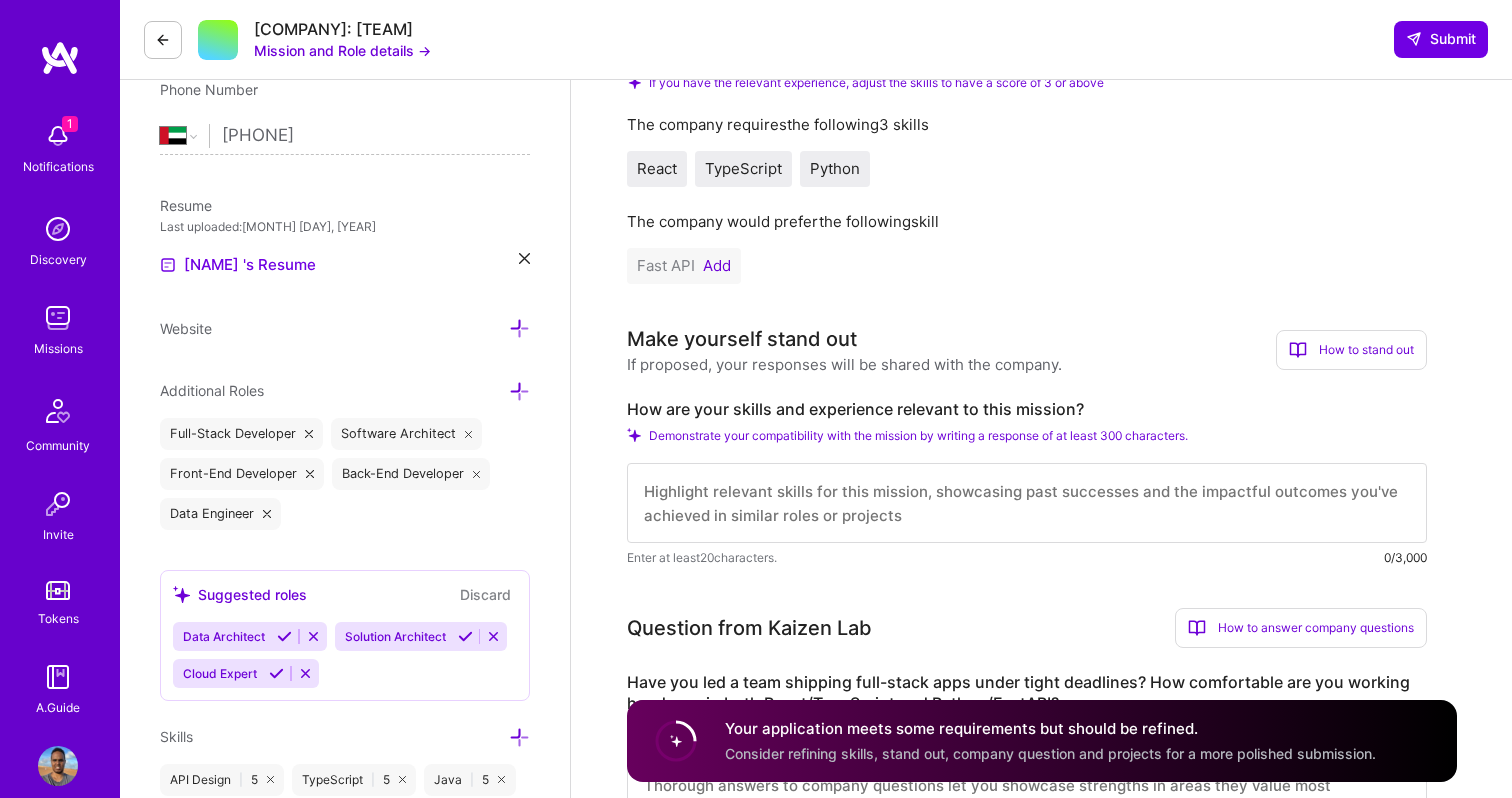type 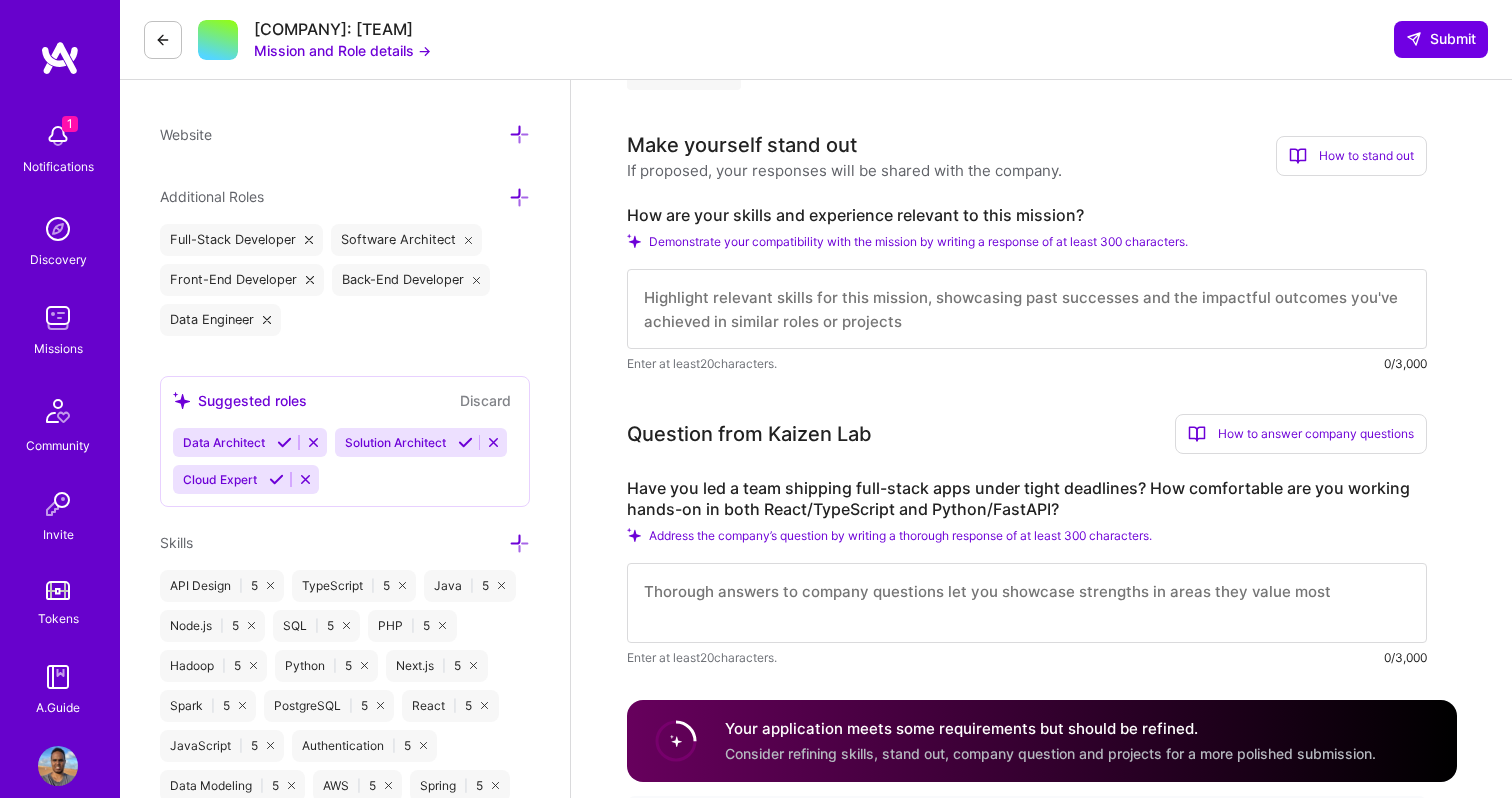 scroll, scrollTop: 611, scrollLeft: 0, axis: vertical 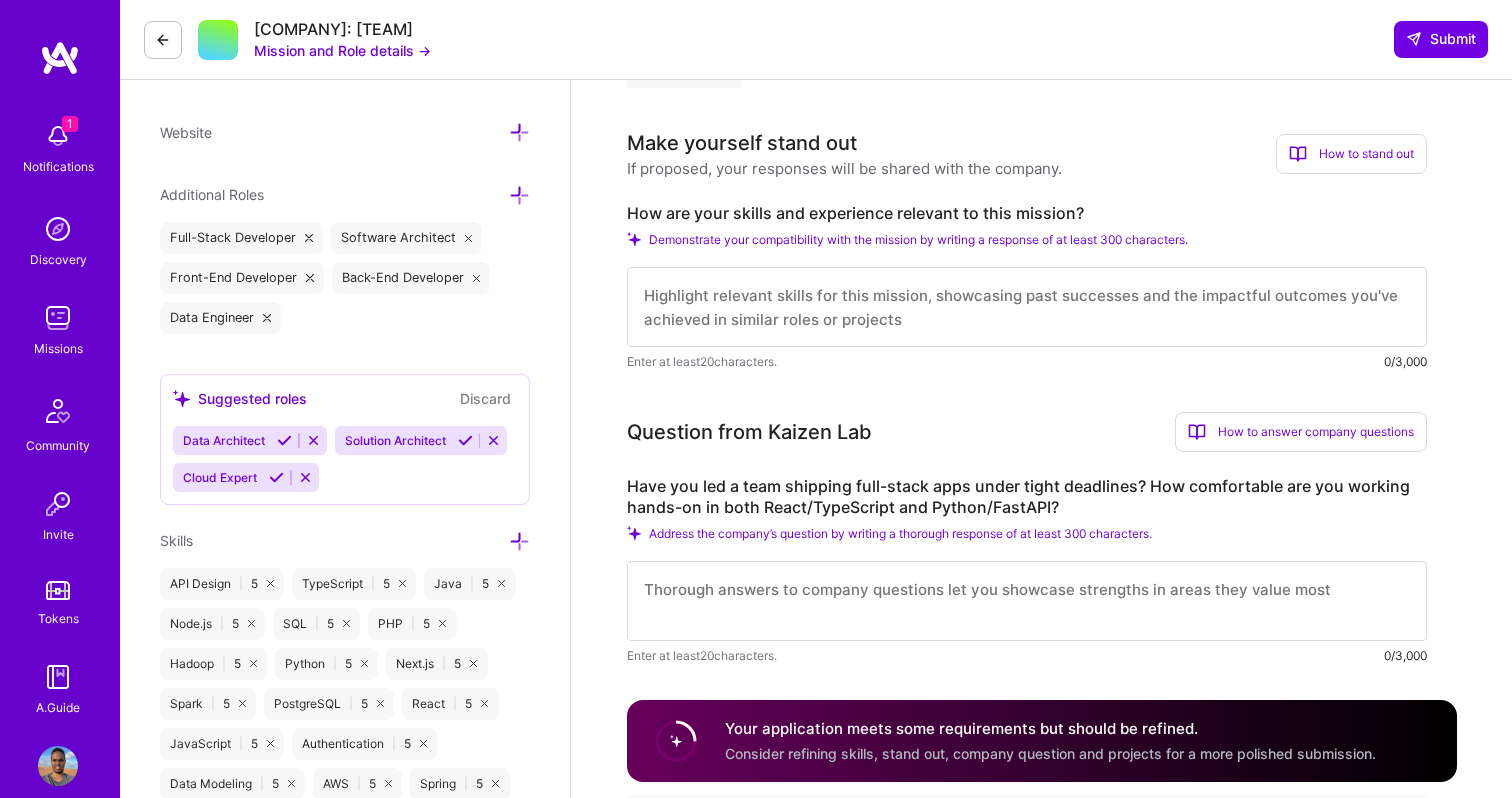 click at bounding box center [1027, 601] 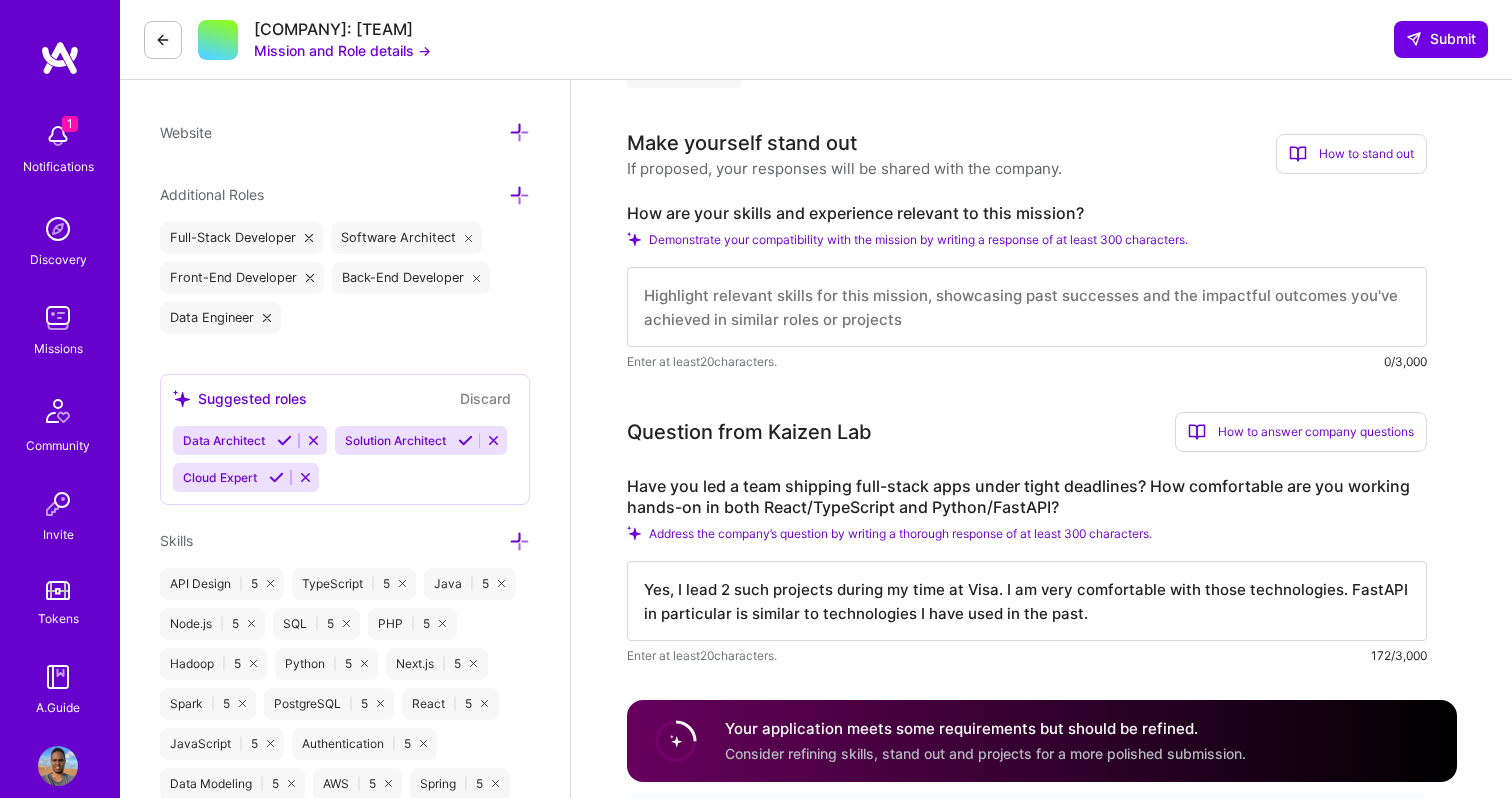 type on "Yes, I lead 2 such projects during my time at Visa. I am very comfortable with those technologies. FastAPI in particular is similar to technologies I have used in the past." 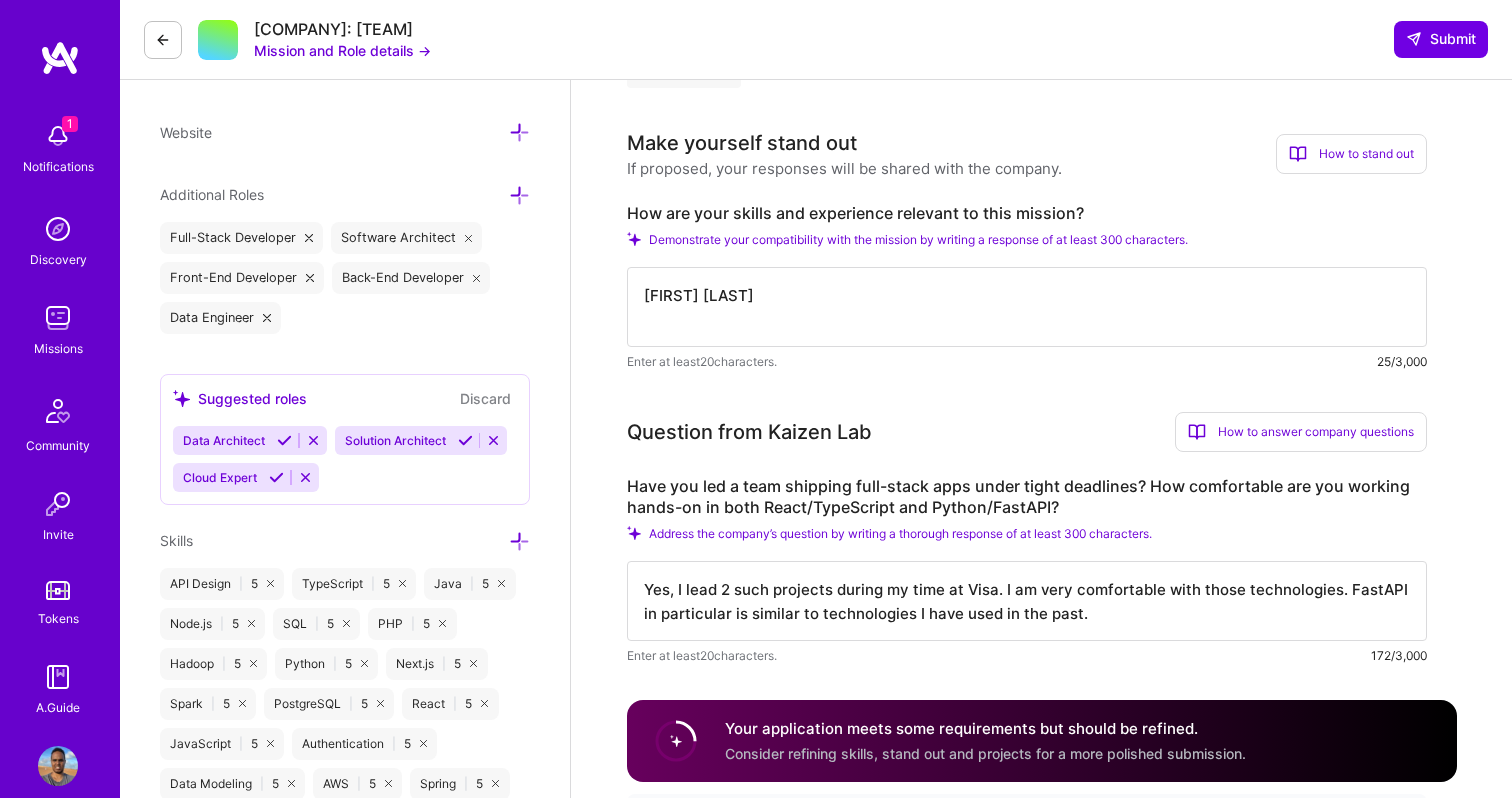 click on "I have strong experience" at bounding box center (1027, 307) 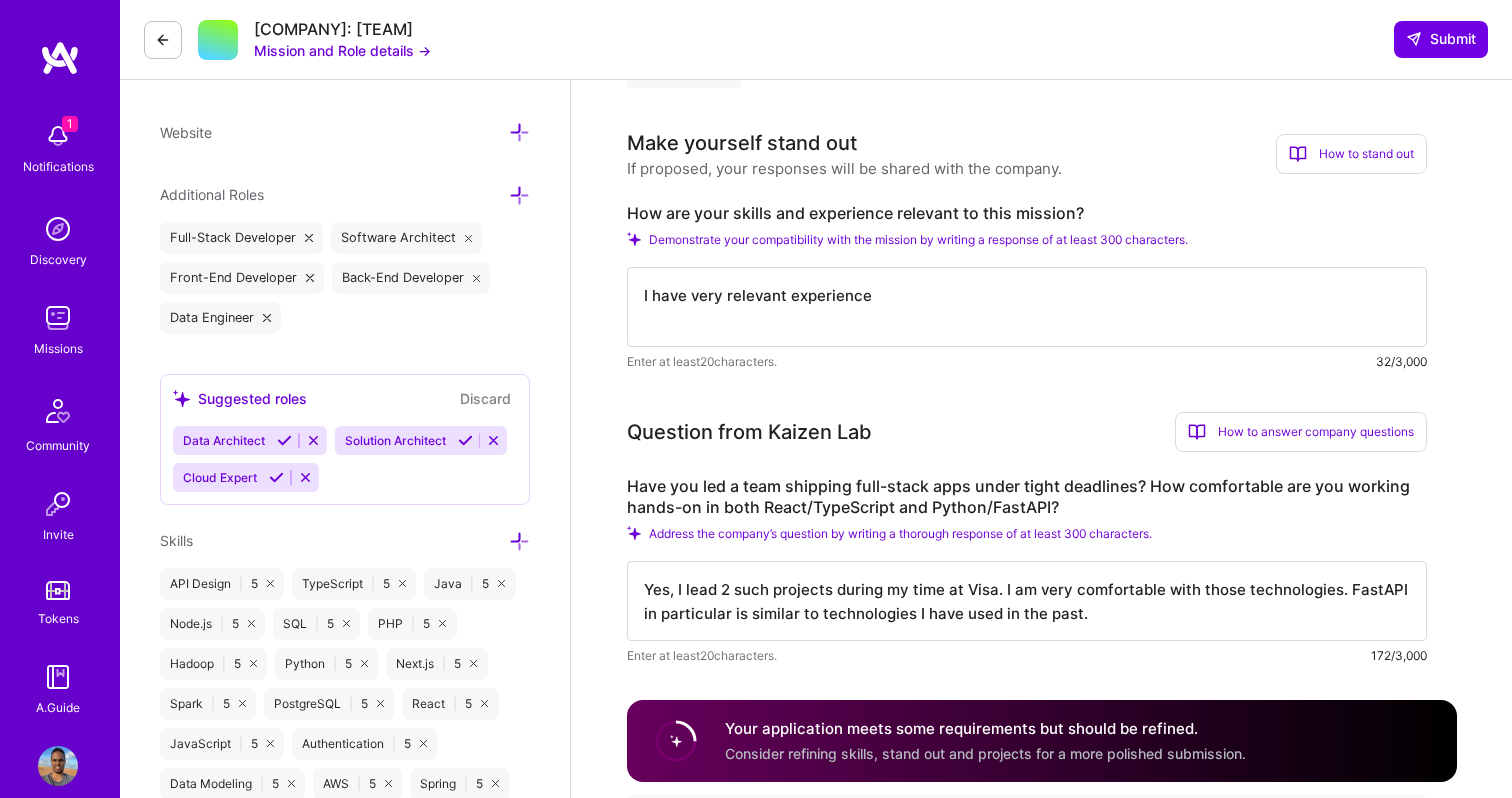 click on "I have very relevant experience" at bounding box center [1027, 307] 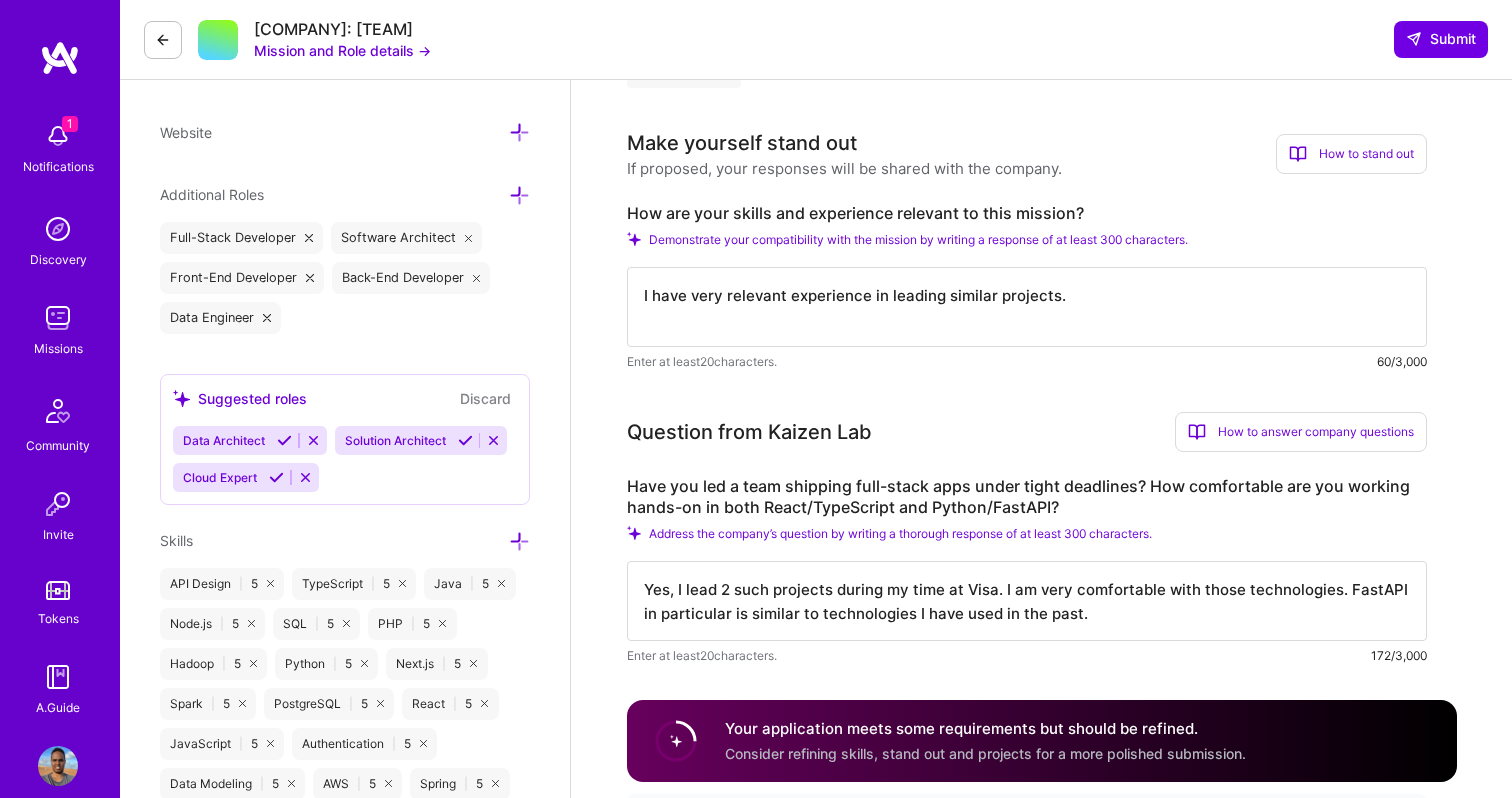 click on "I have very relevant experience in leading similar projects." at bounding box center (1027, 307) 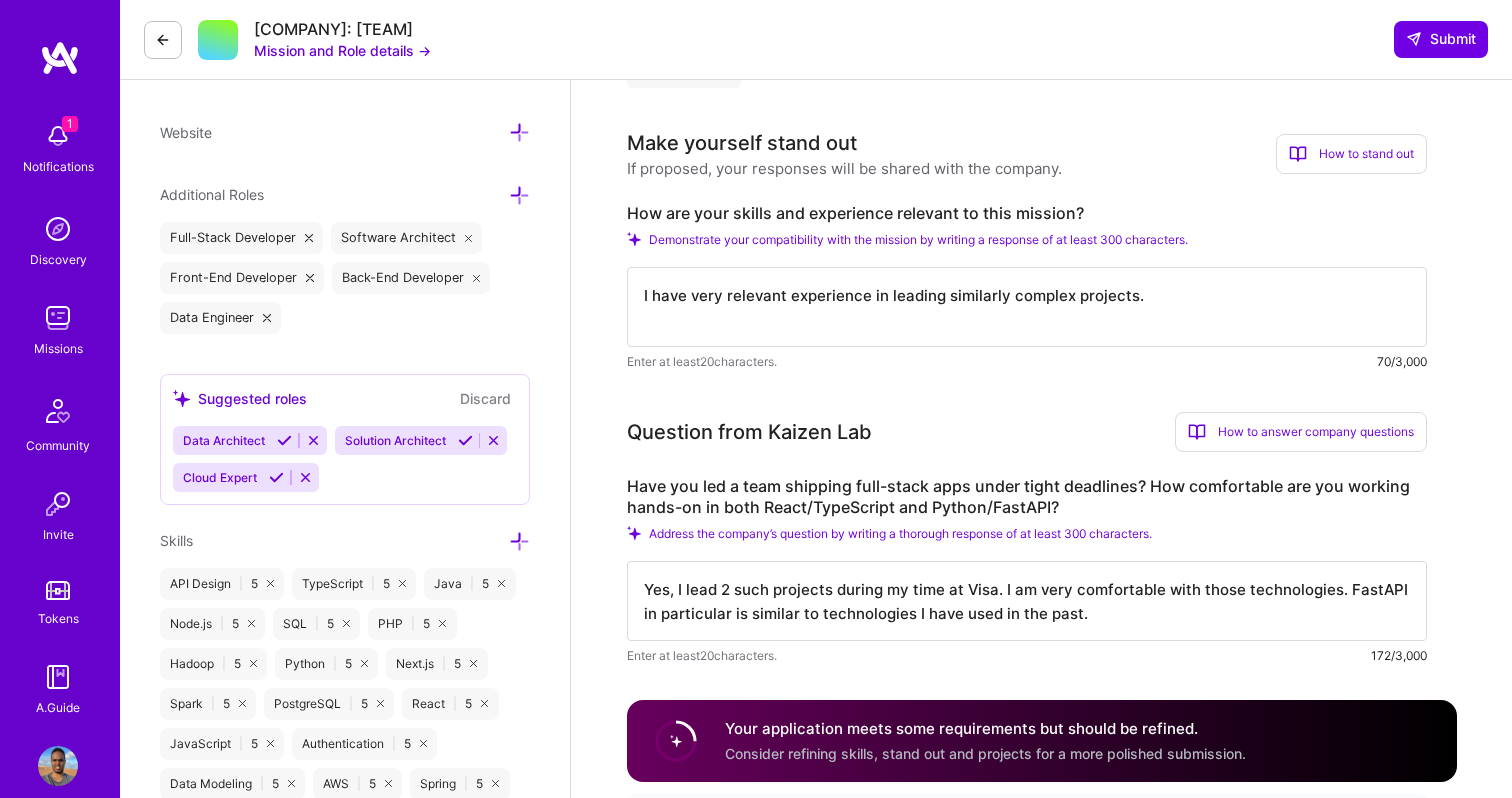 click on "I have very relevant experience in leading similarly complex projects." at bounding box center (1027, 307) 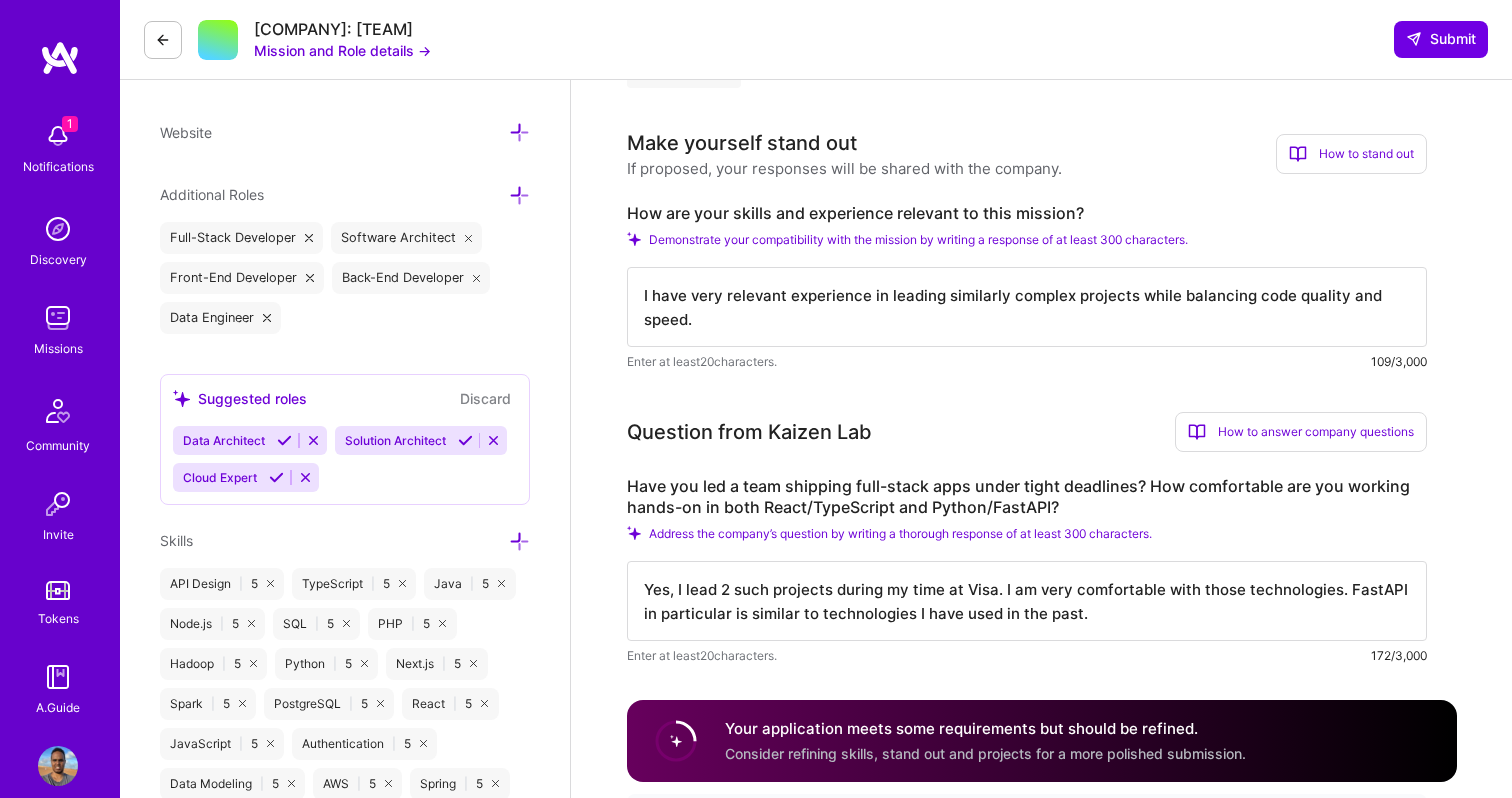 scroll, scrollTop: 2, scrollLeft: 0, axis: vertical 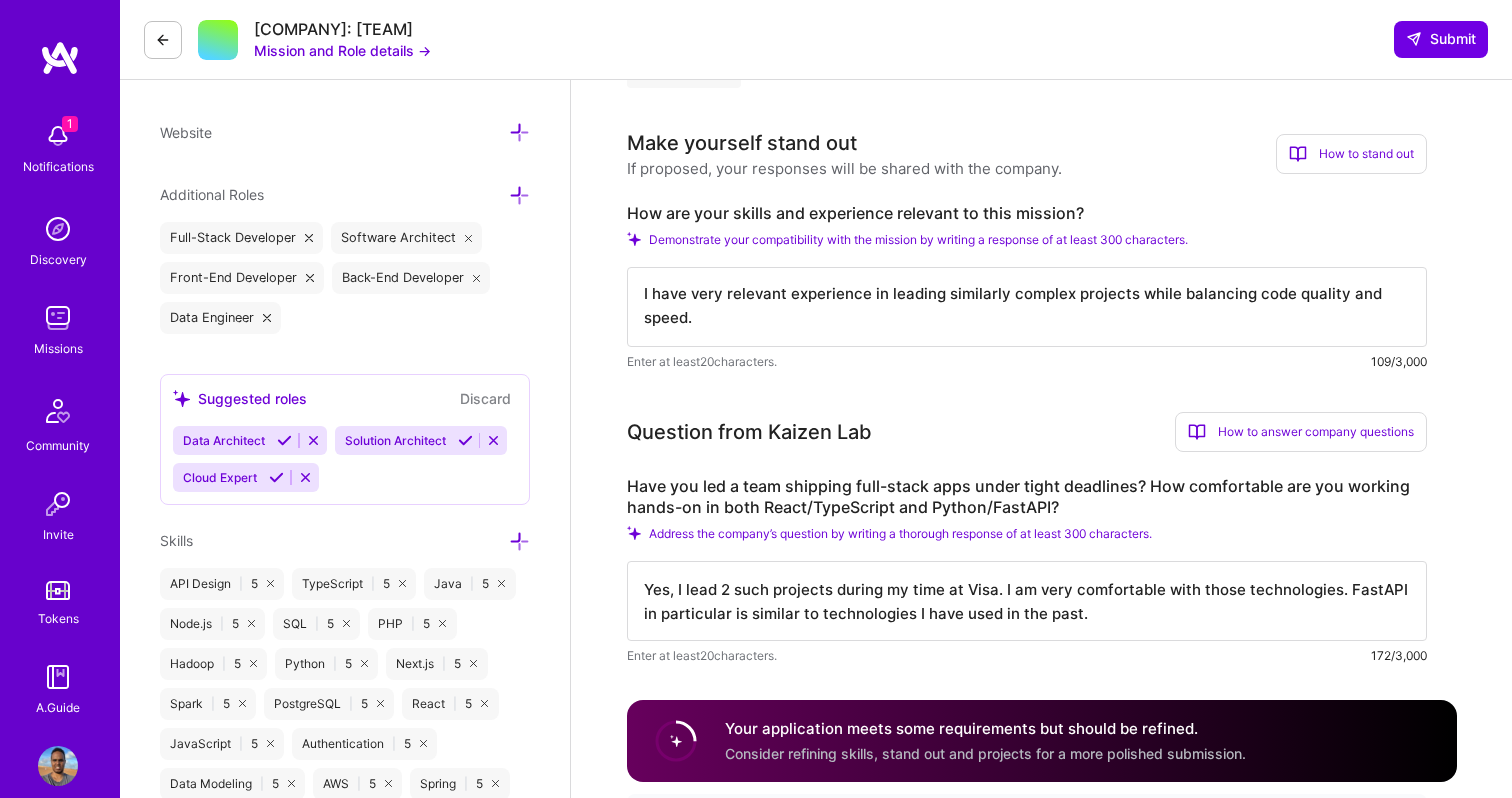 type on "I have very relevant experience in leading similarly complex projects while balancing code quality and speed." 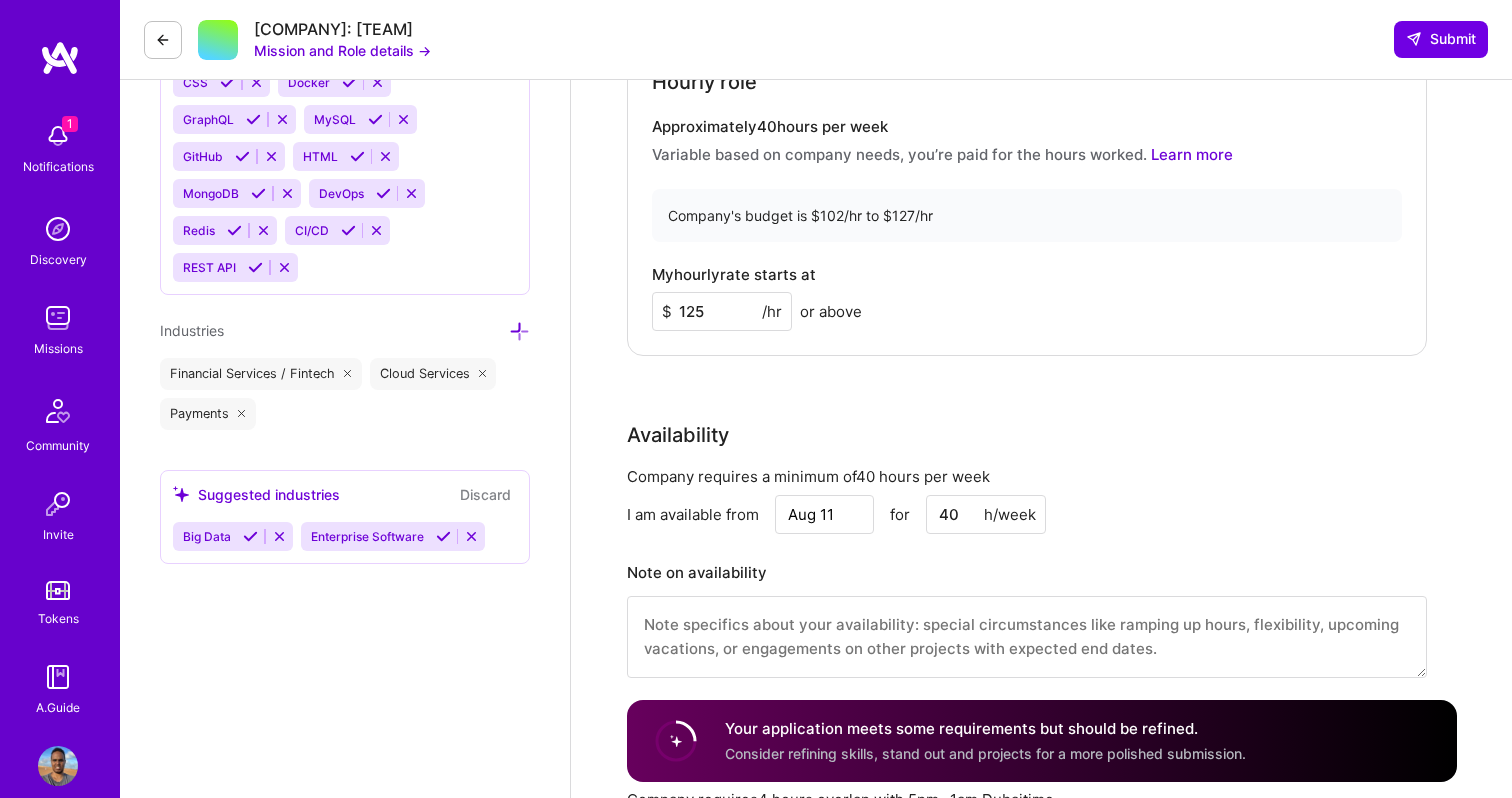 scroll, scrollTop: 1506, scrollLeft: 0, axis: vertical 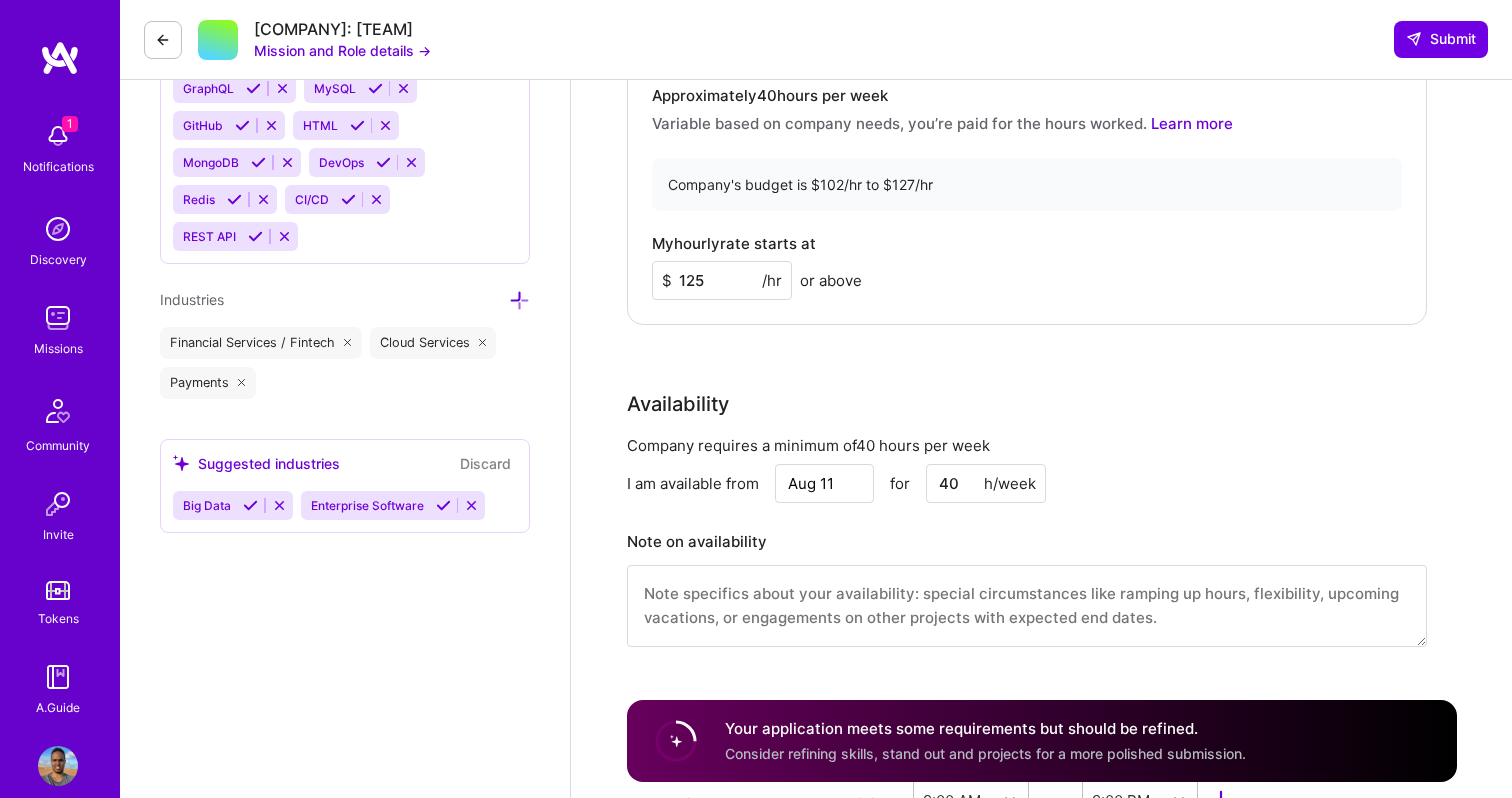 click on "125" at bounding box center (722, 280) 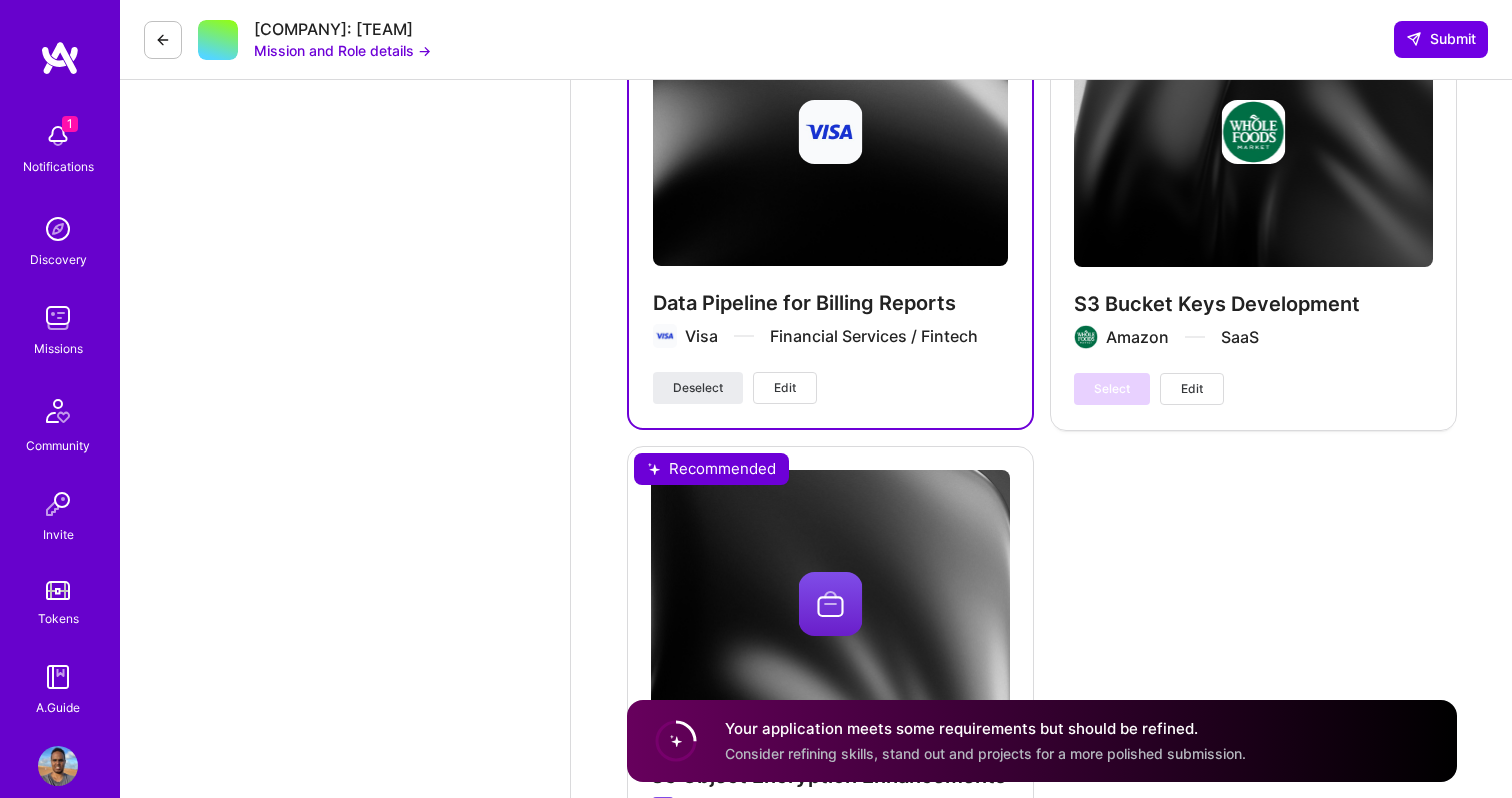 scroll, scrollTop: 4217, scrollLeft: 0, axis: vertical 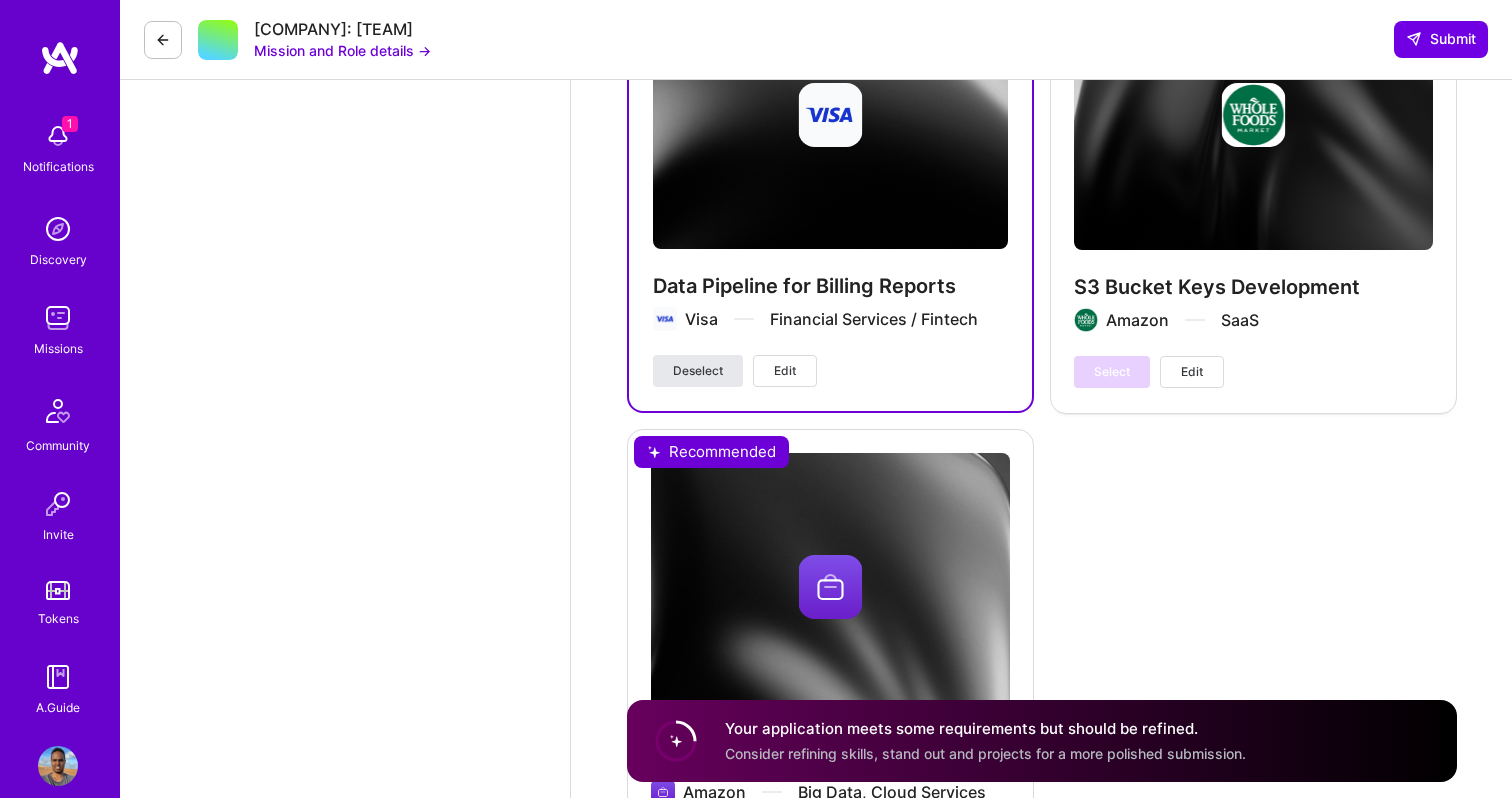 type on "120" 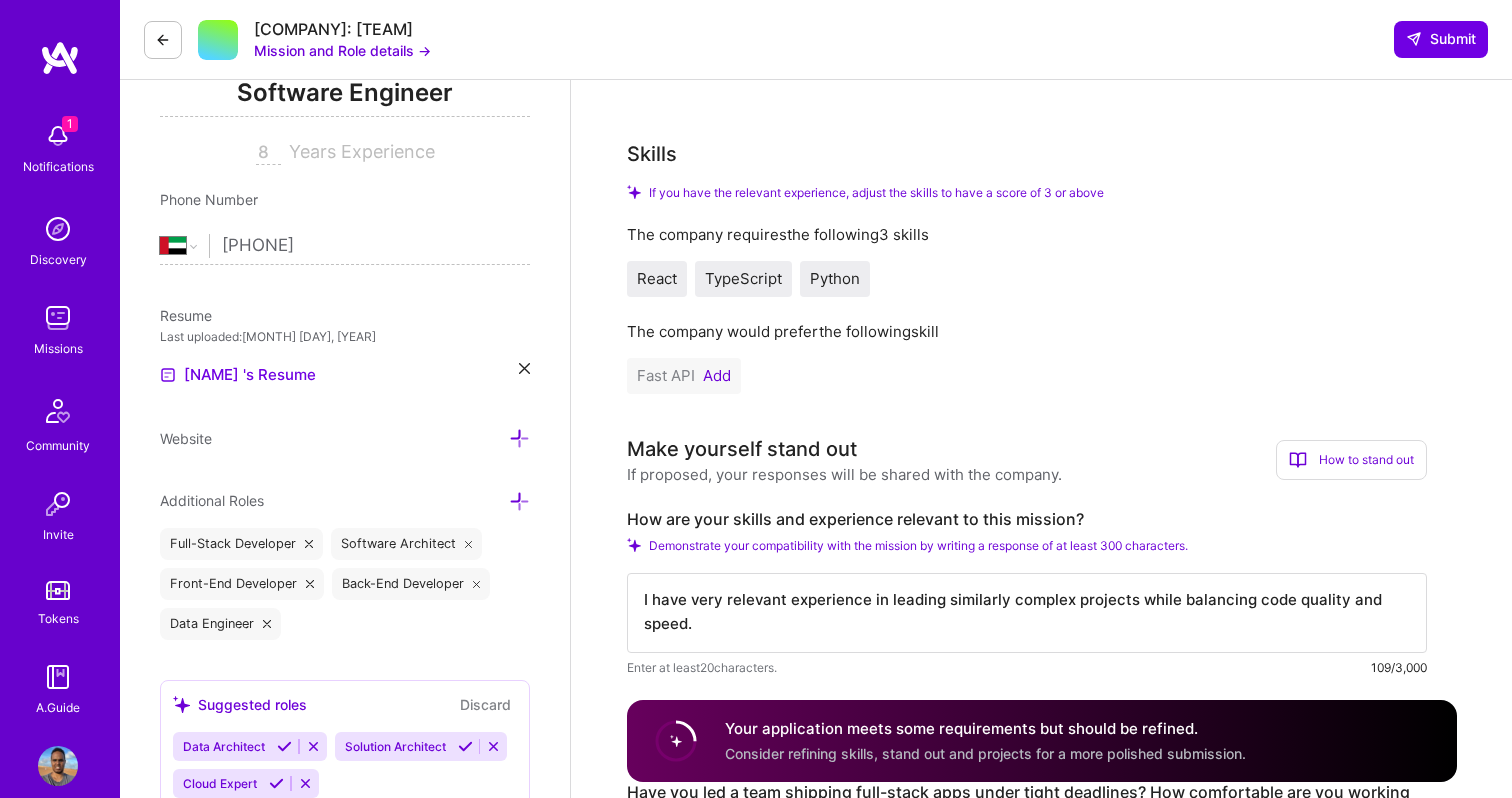 scroll, scrollTop: 304, scrollLeft: 0, axis: vertical 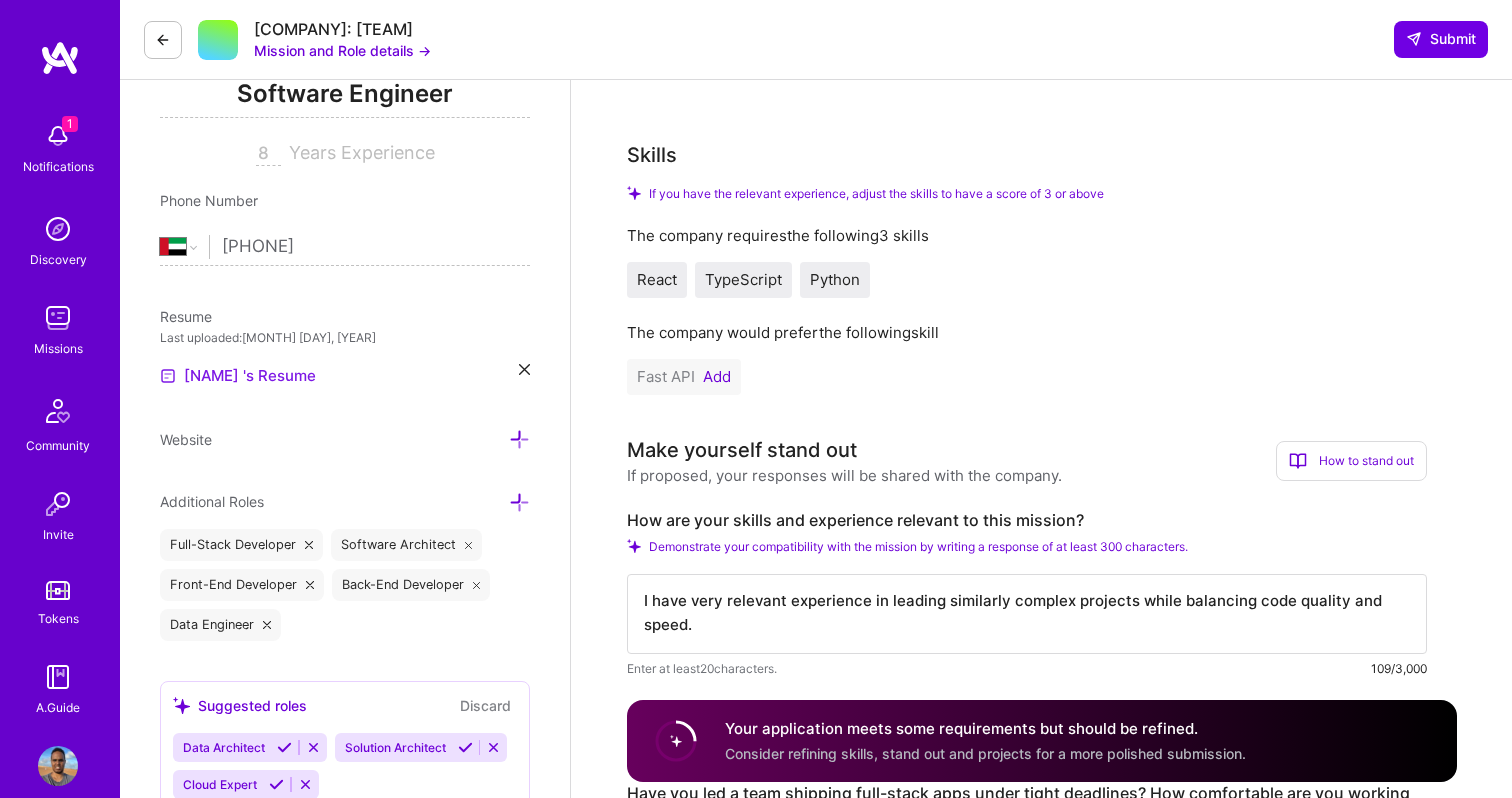 click on "Abdulrahman 's Resume" at bounding box center (238, 376) 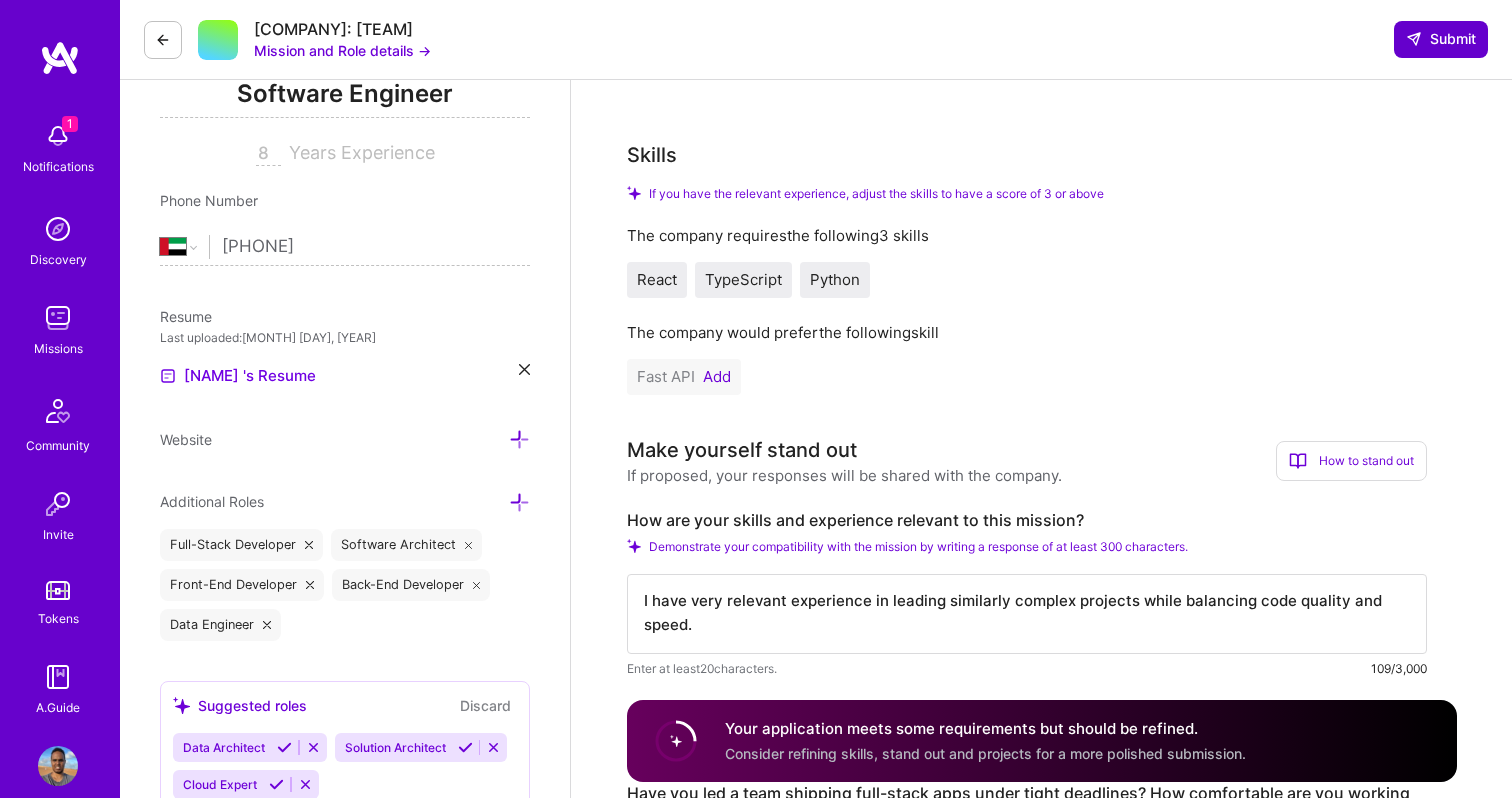 click at bounding box center [1414, 39] 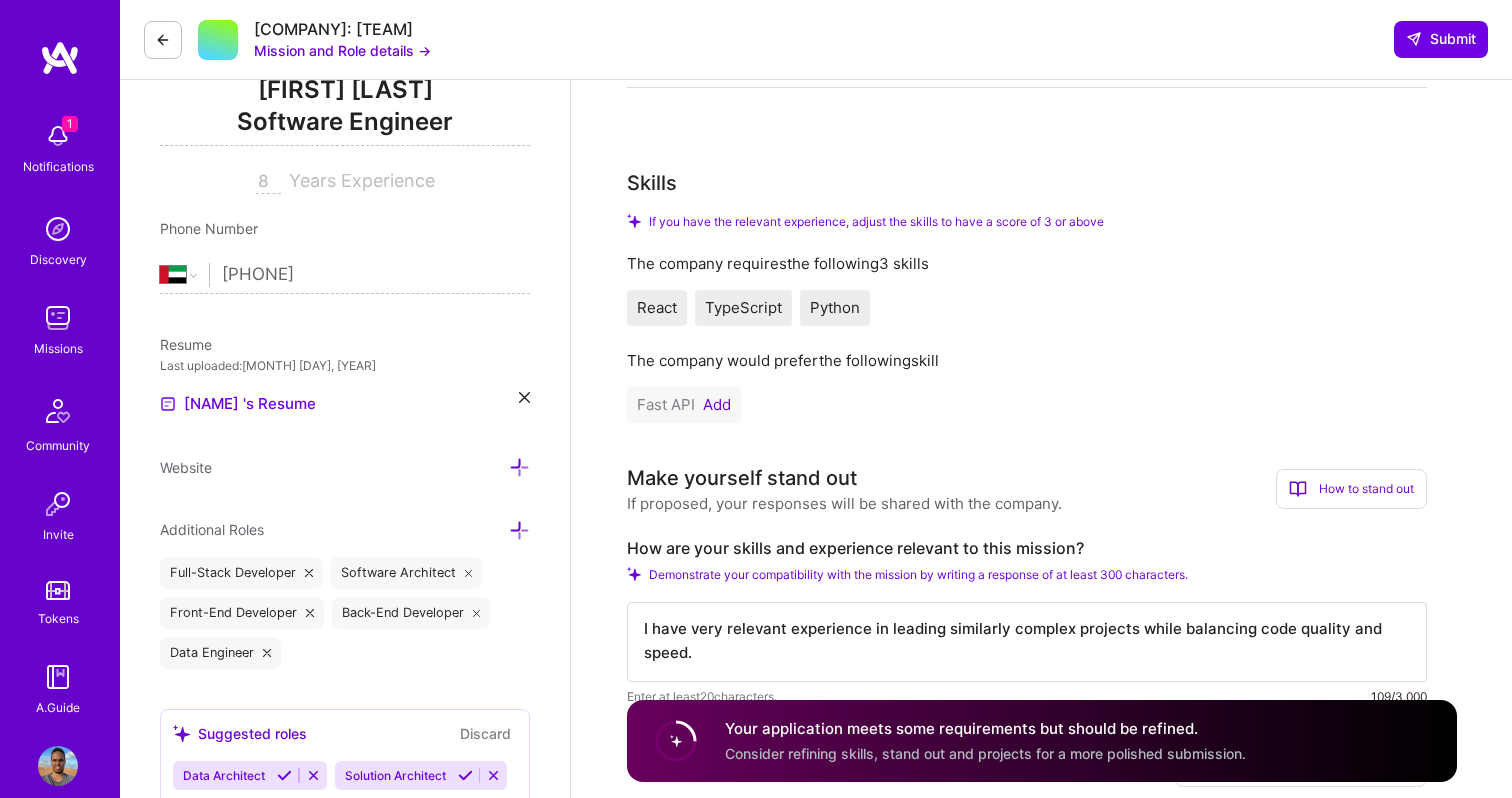 scroll, scrollTop: 279, scrollLeft: 0, axis: vertical 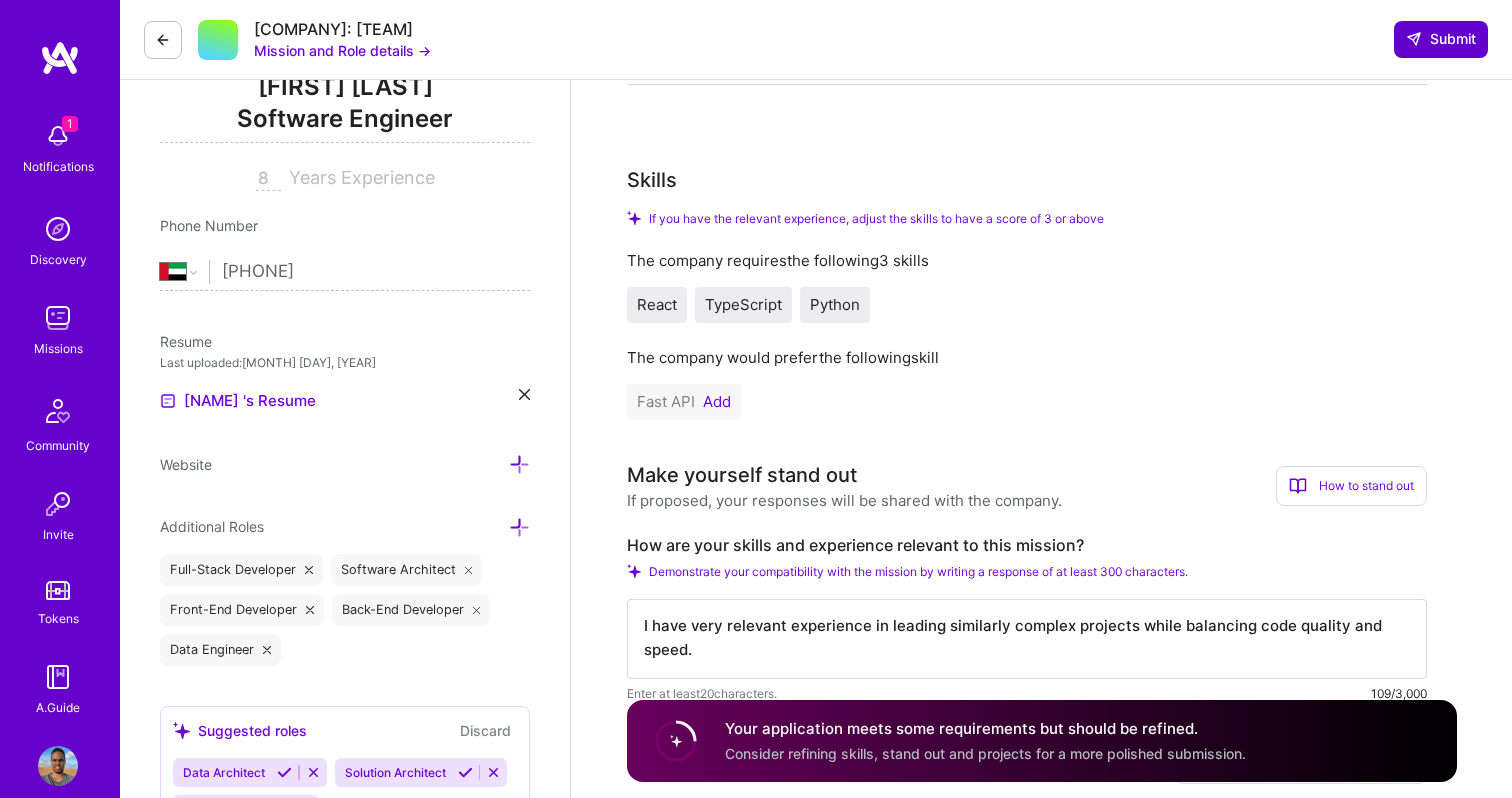 click on "Submit" at bounding box center [1441, 39] 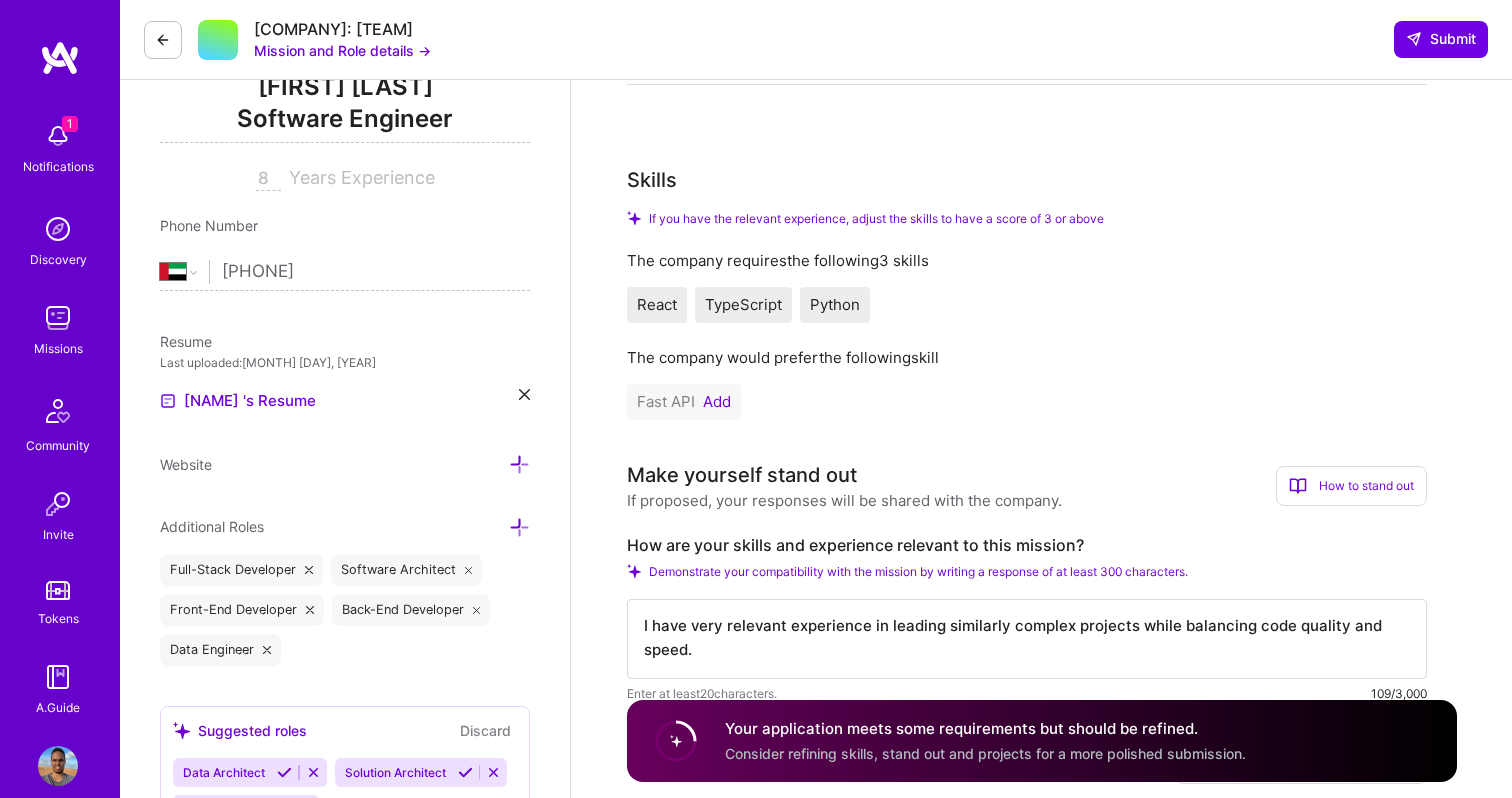 click on "React" at bounding box center (657, 304) 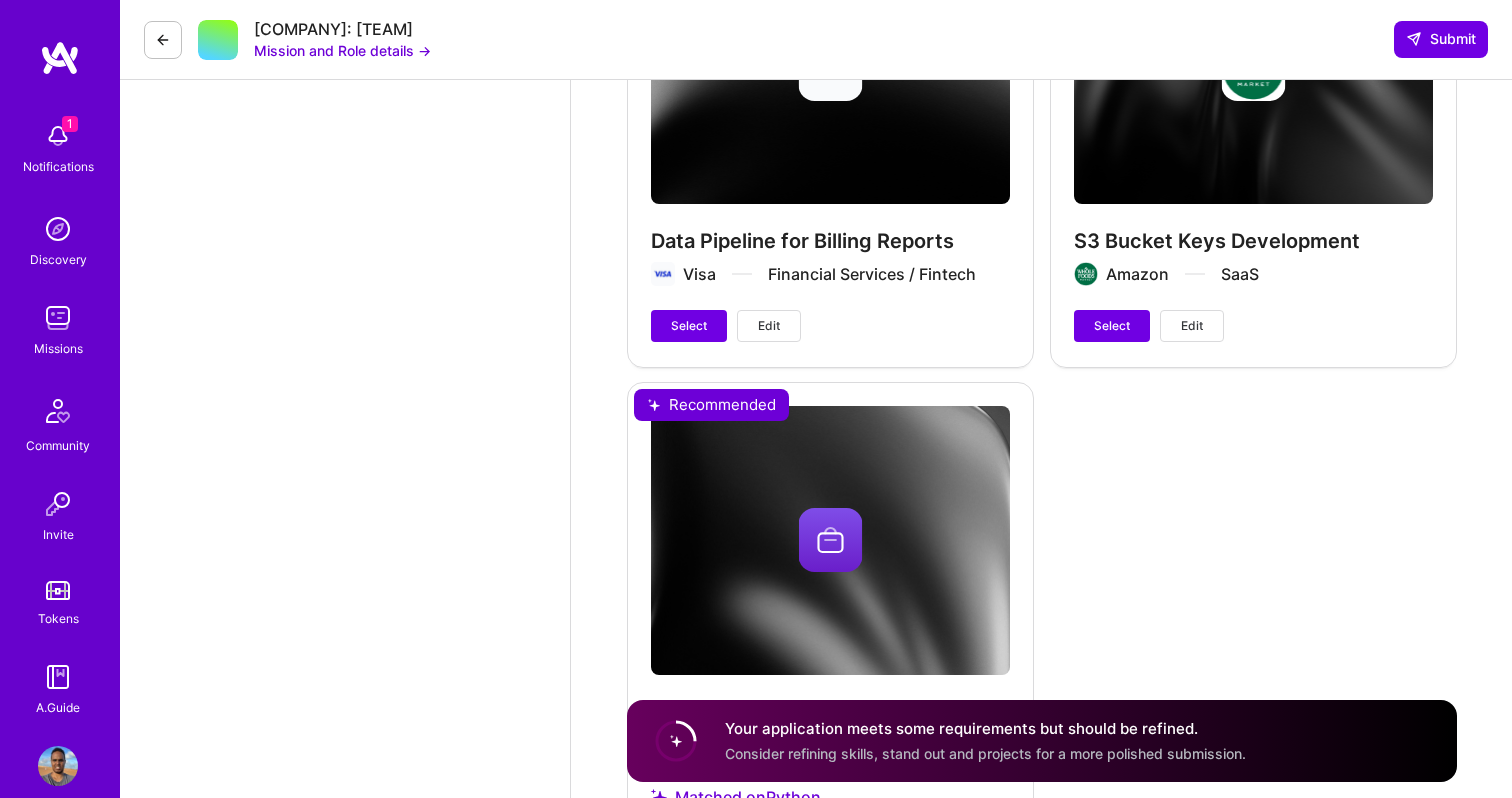 scroll, scrollTop: 4495, scrollLeft: 0, axis: vertical 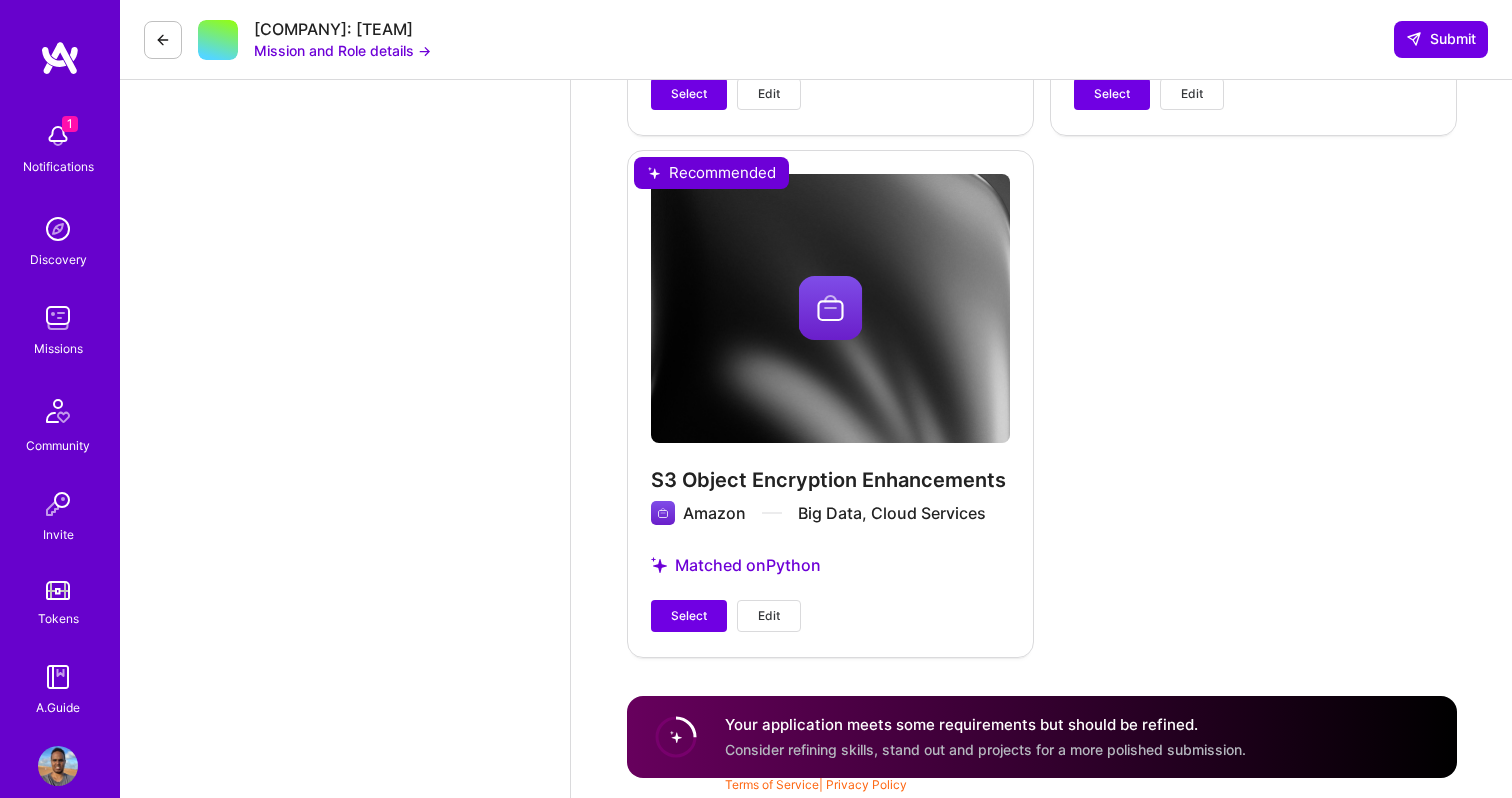 click on "Your application meets some requirements but should be refined. Consider refining skills, stand out and projects for a more polished submission." at bounding box center (985, 737) 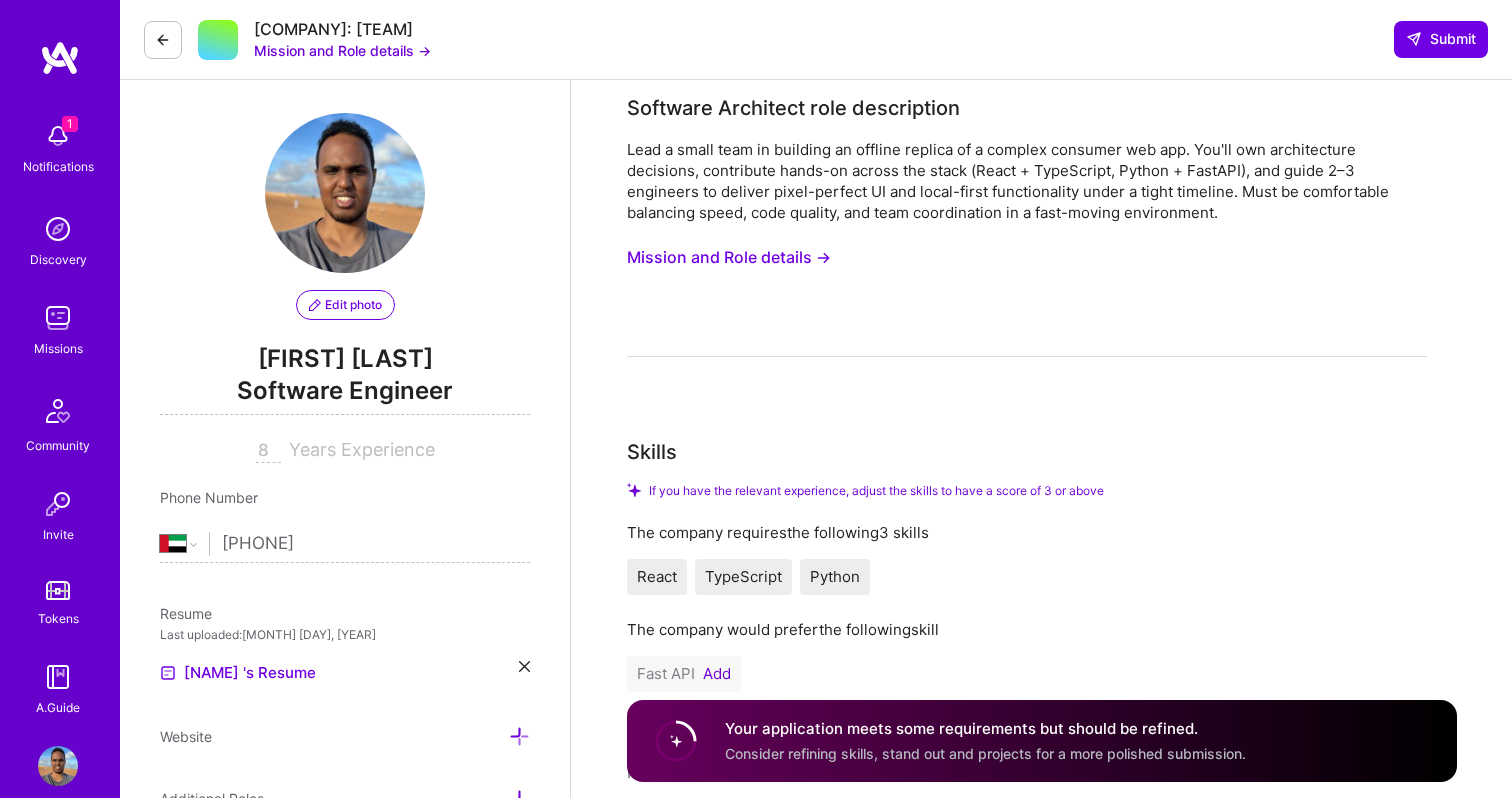 scroll, scrollTop: 0, scrollLeft: 0, axis: both 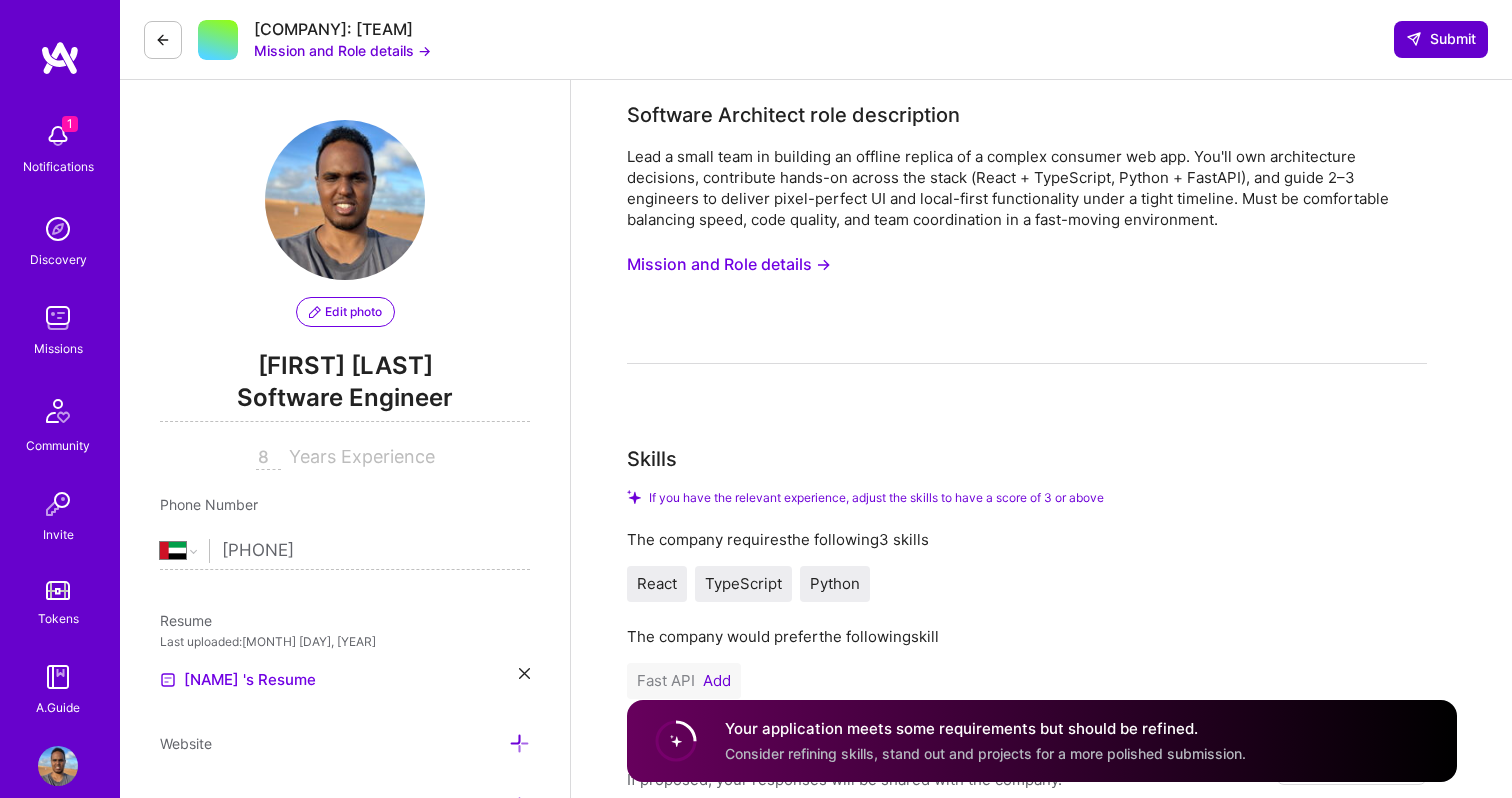 click on "Submit" at bounding box center [1441, 39] 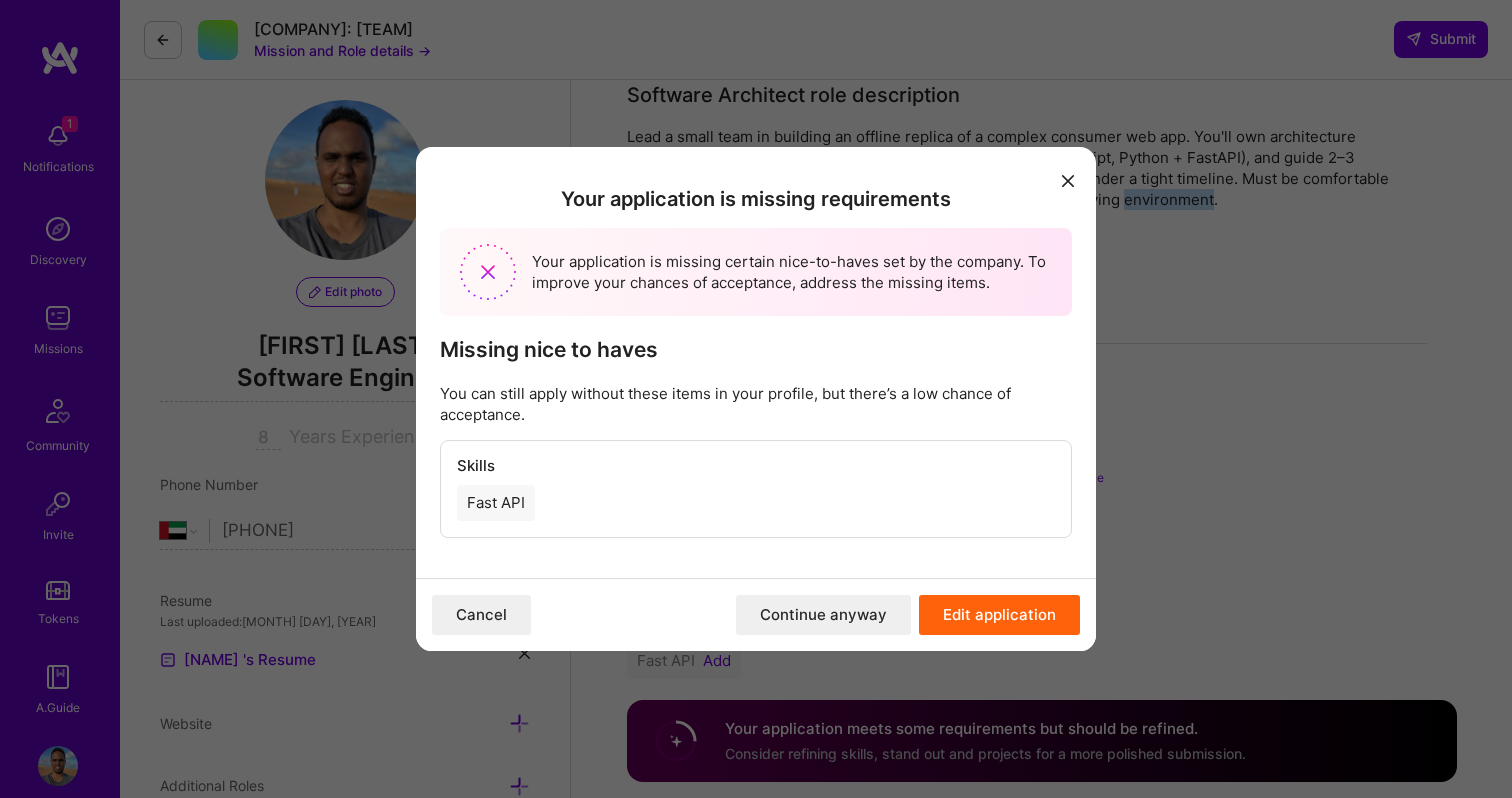 scroll, scrollTop: 0, scrollLeft: 0, axis: both 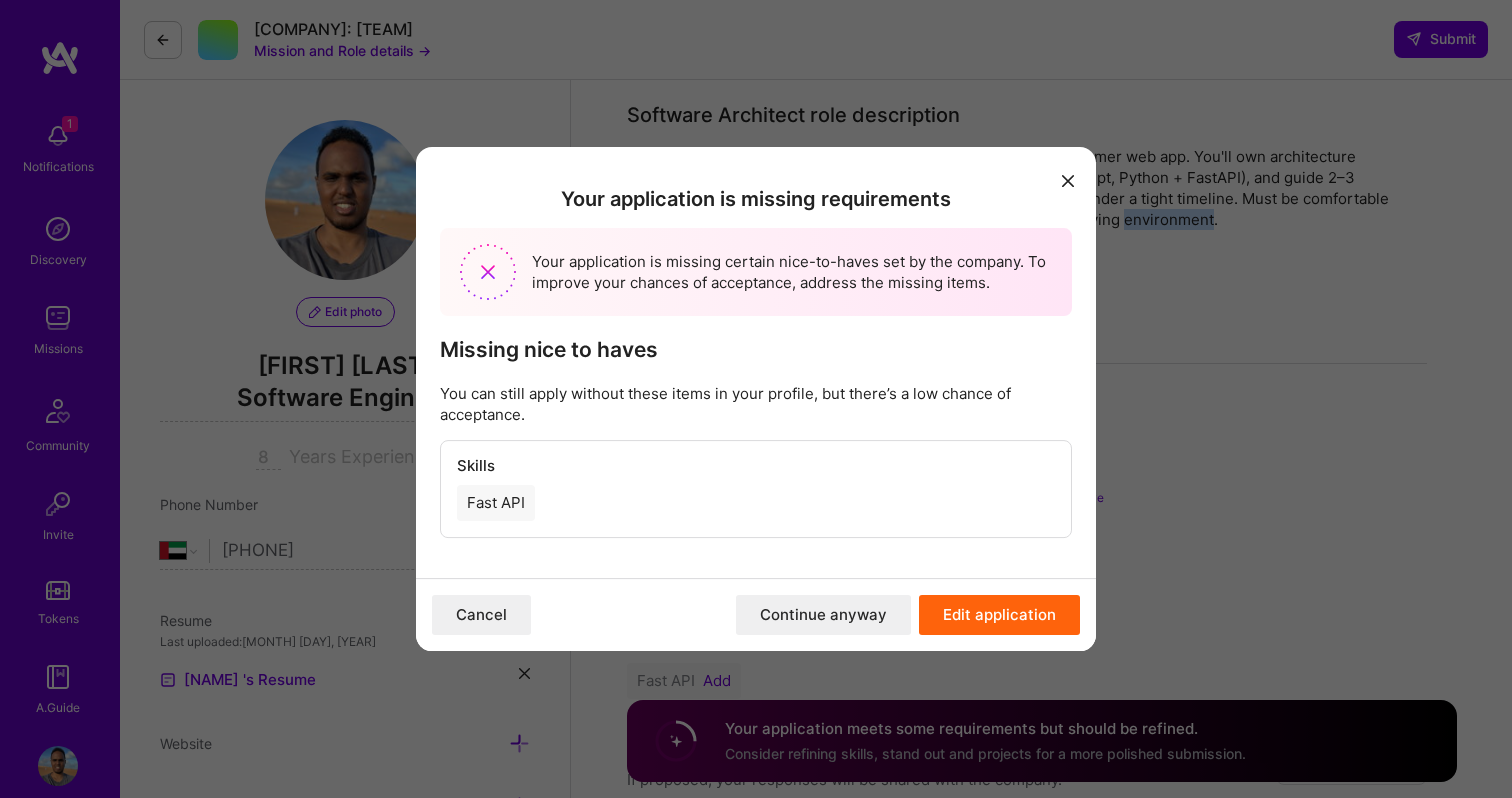 click on "Continue anyway" at bounding box center (823, 615) 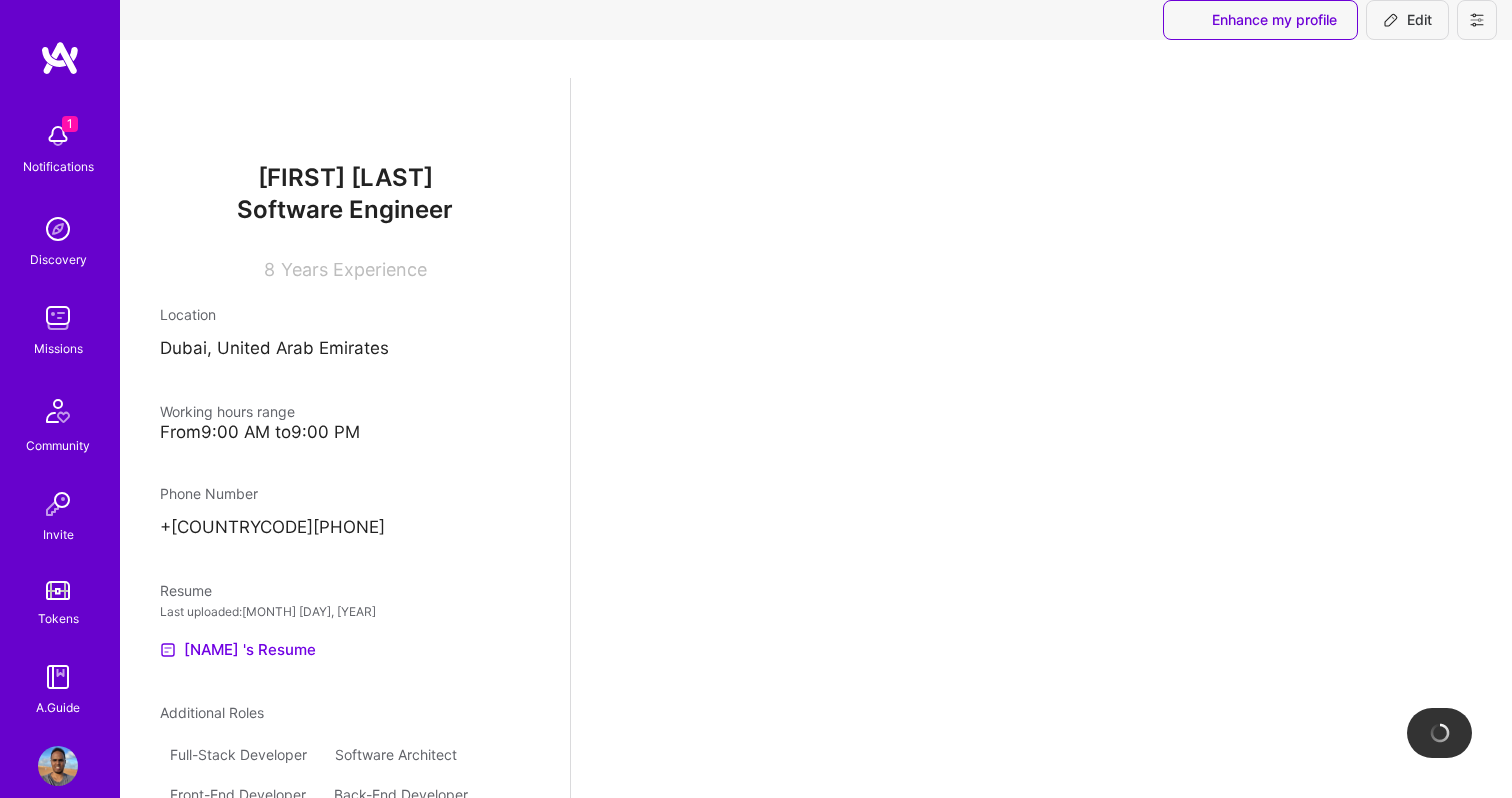 scroll, scrollTop: 0, scrollLeft: 0, axis: both 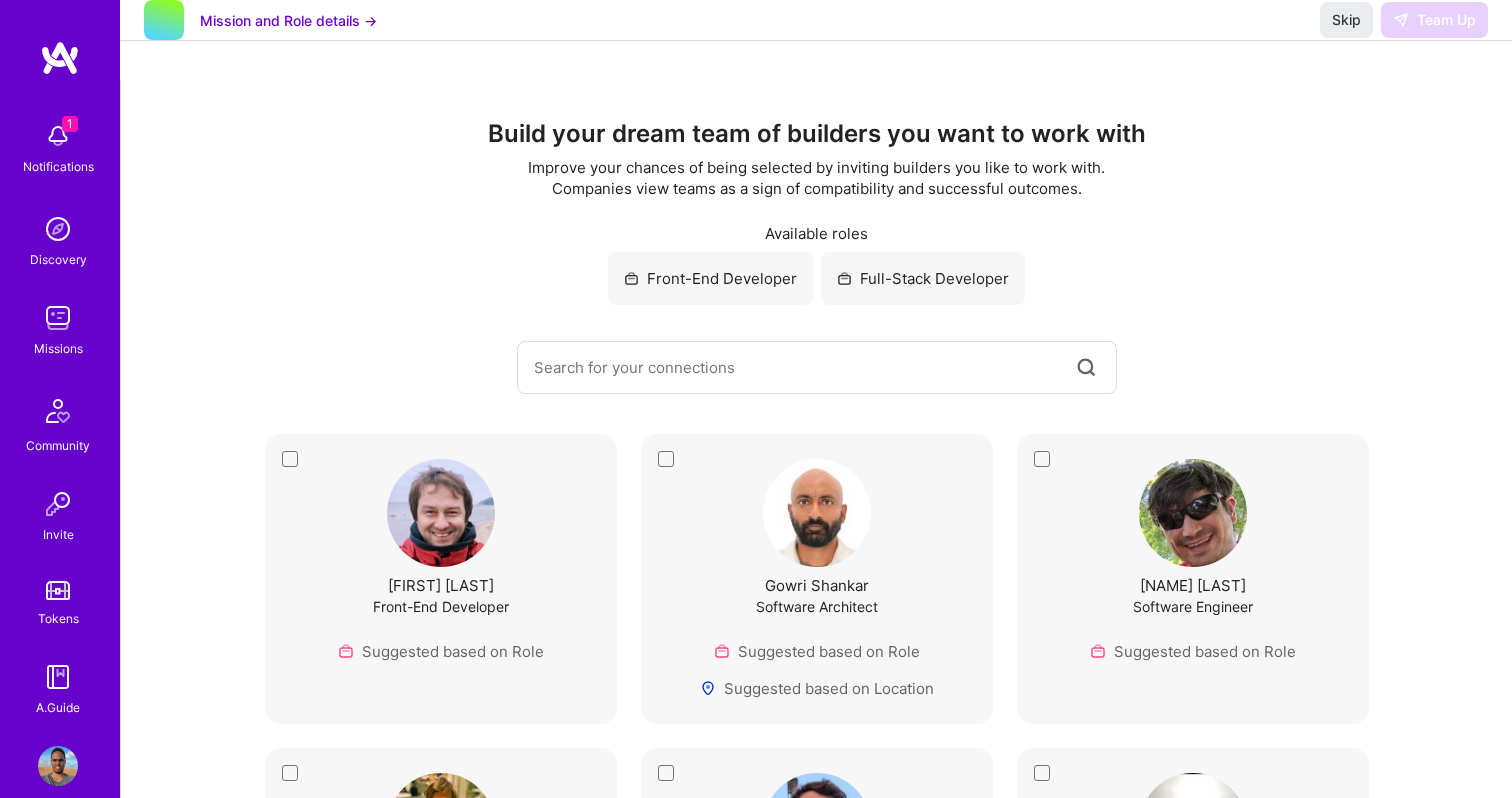 click at bounding box center [58, 318] 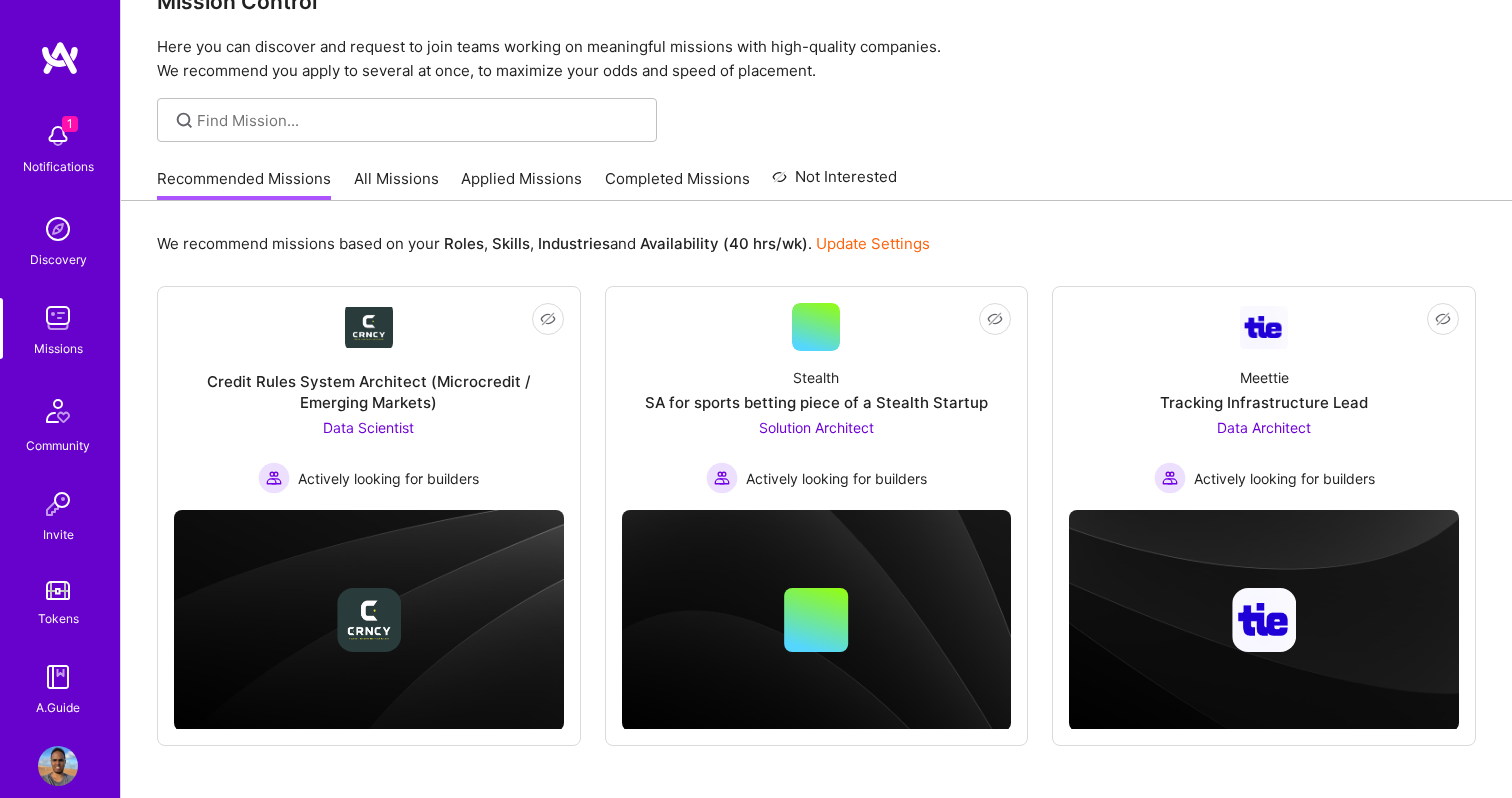 scroll, scrollTop: 0, scrollLeft: 0, axis: both 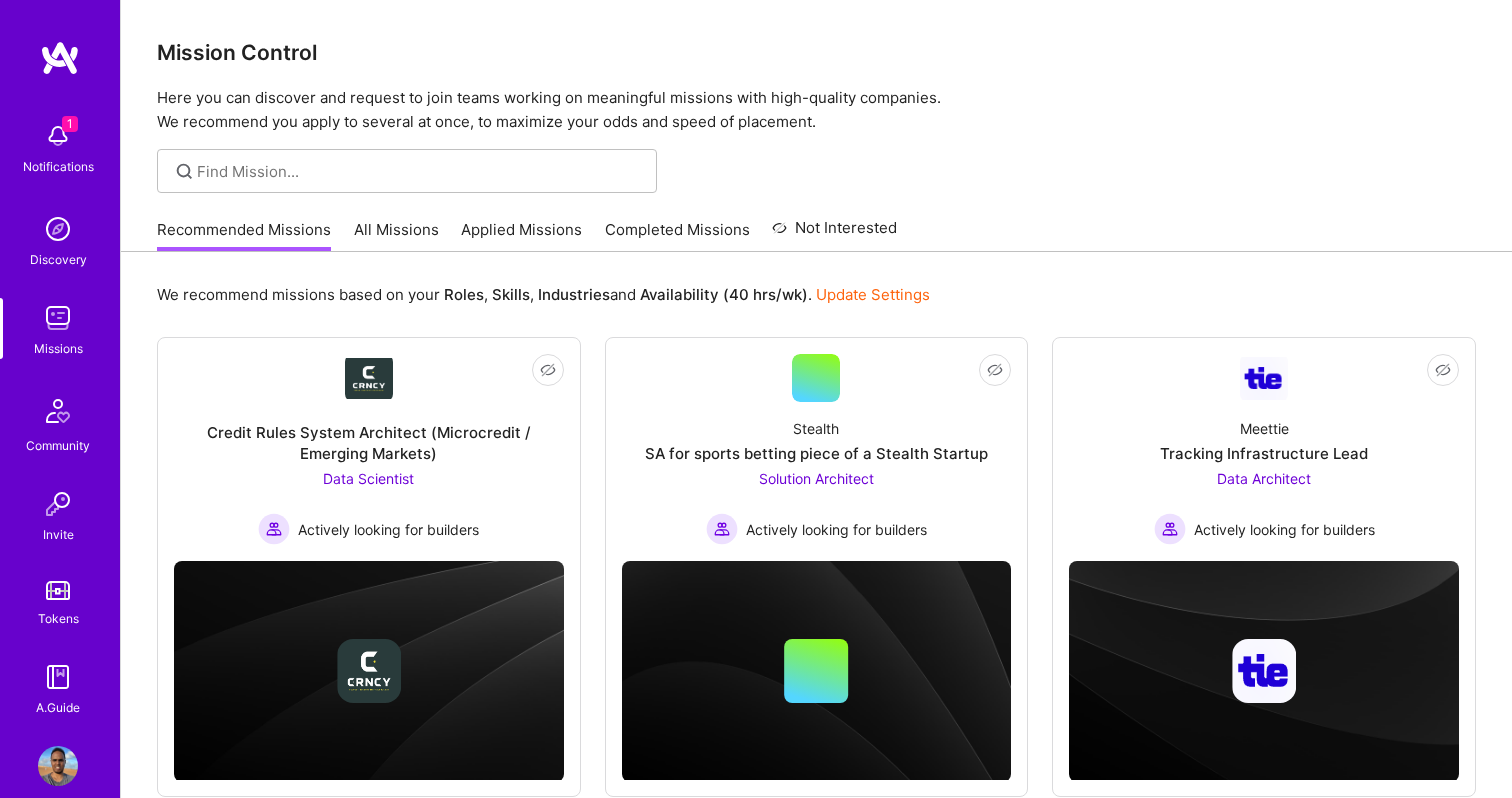 click at bounding box center (58, 766) 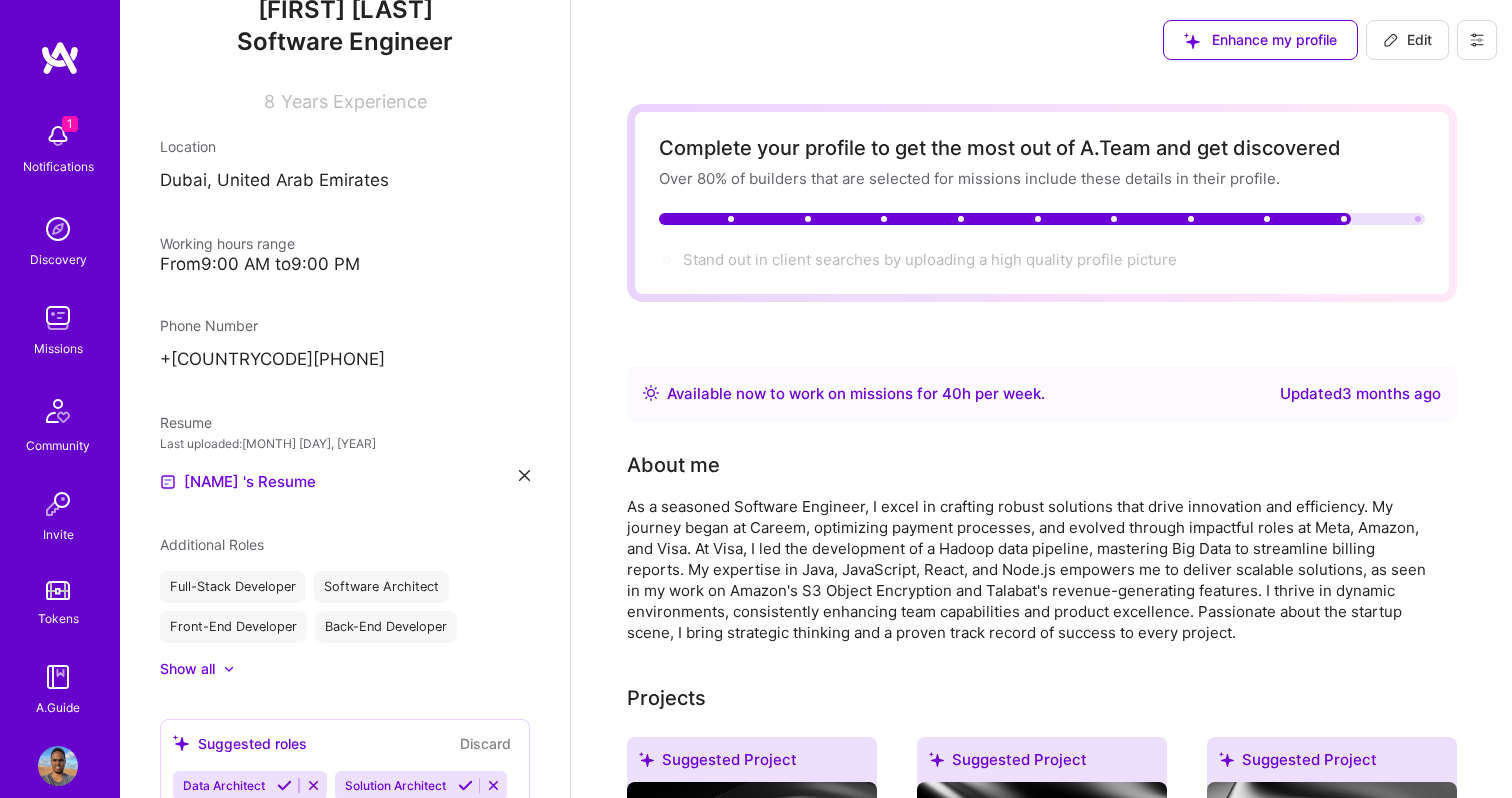 scroll, scrollTop: 0, scrollLeft: 0, axis: both 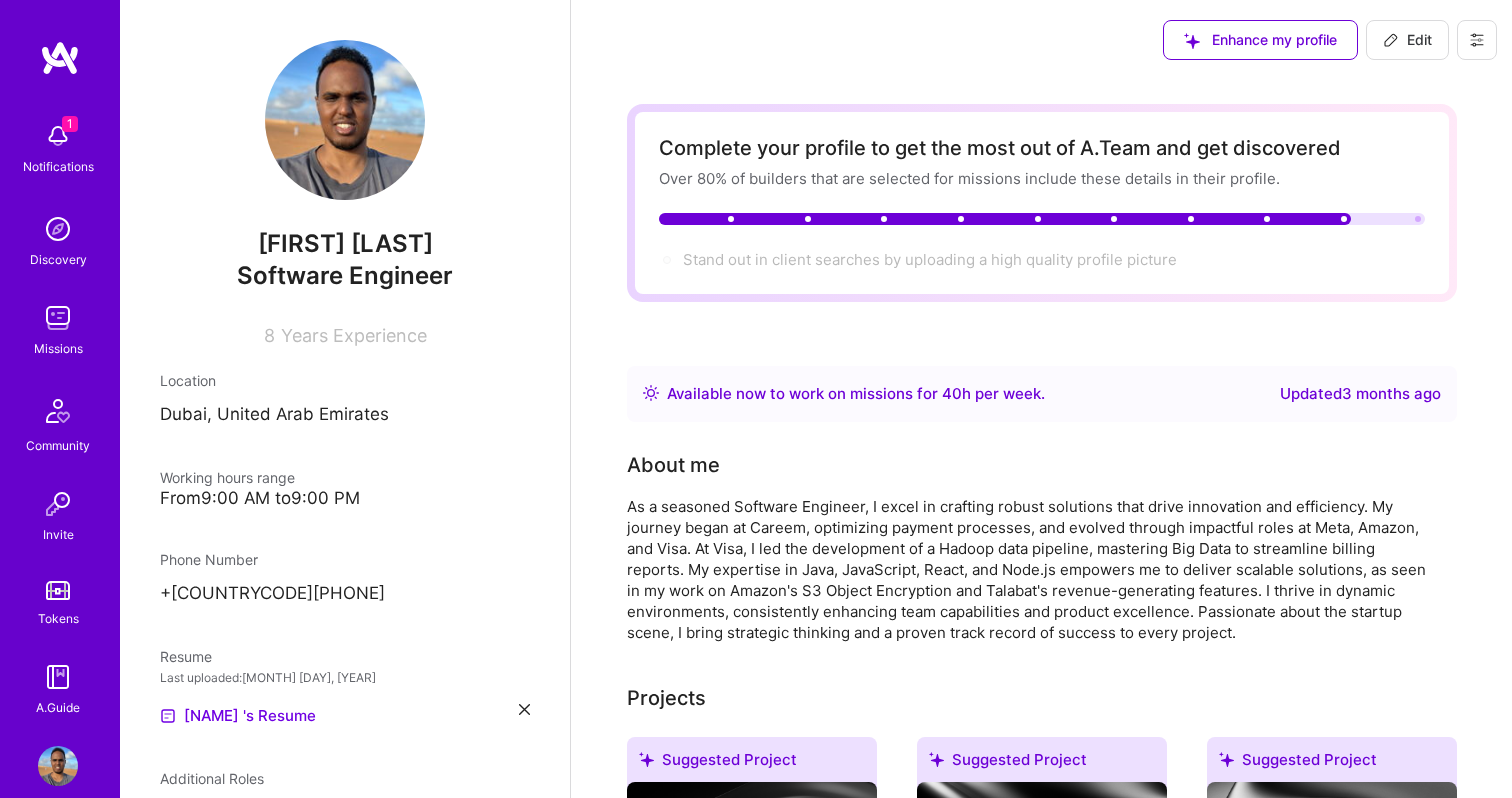 click on "Edit" at bounding box center [1407, 40] 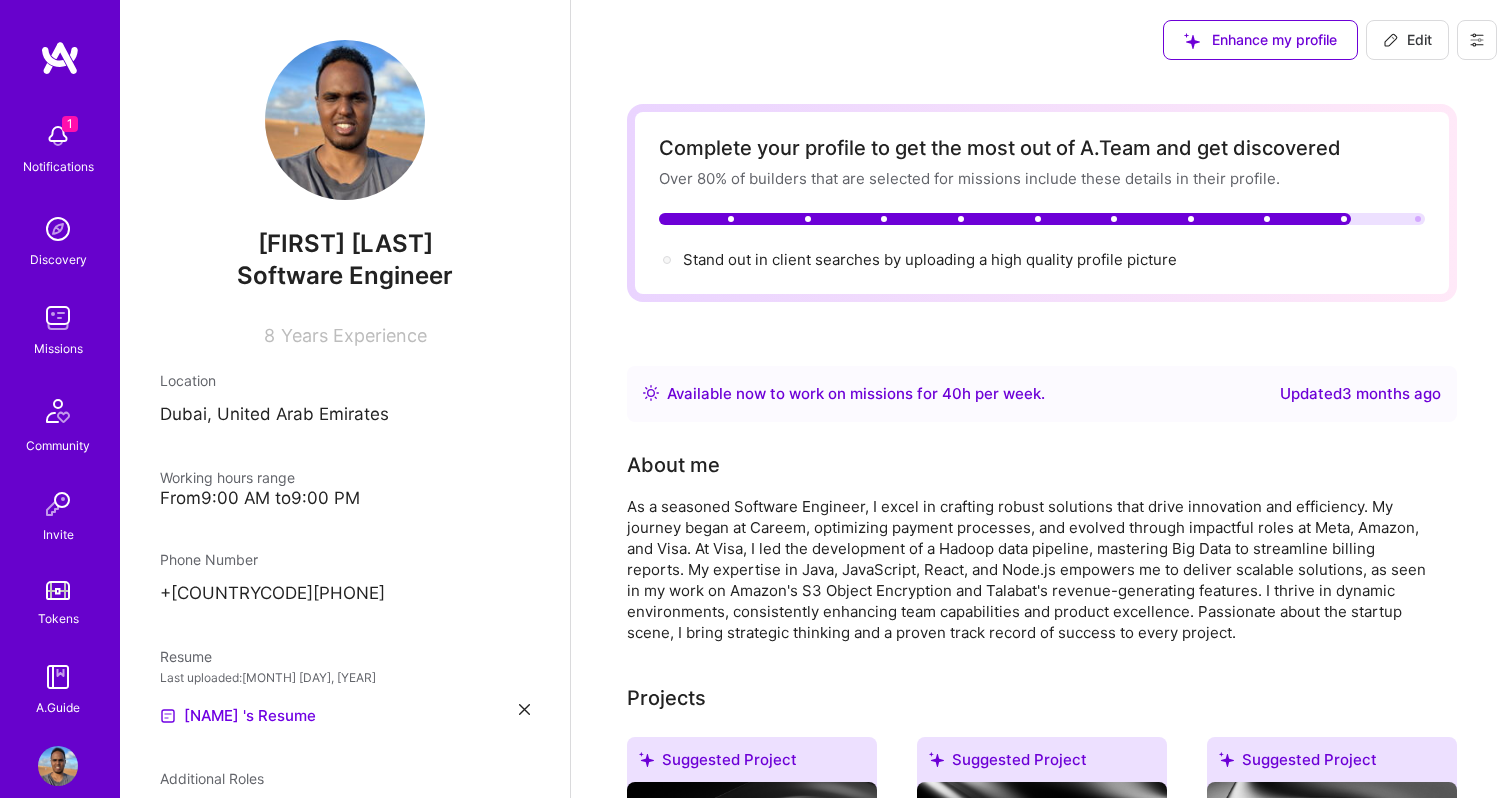 select on "AE" 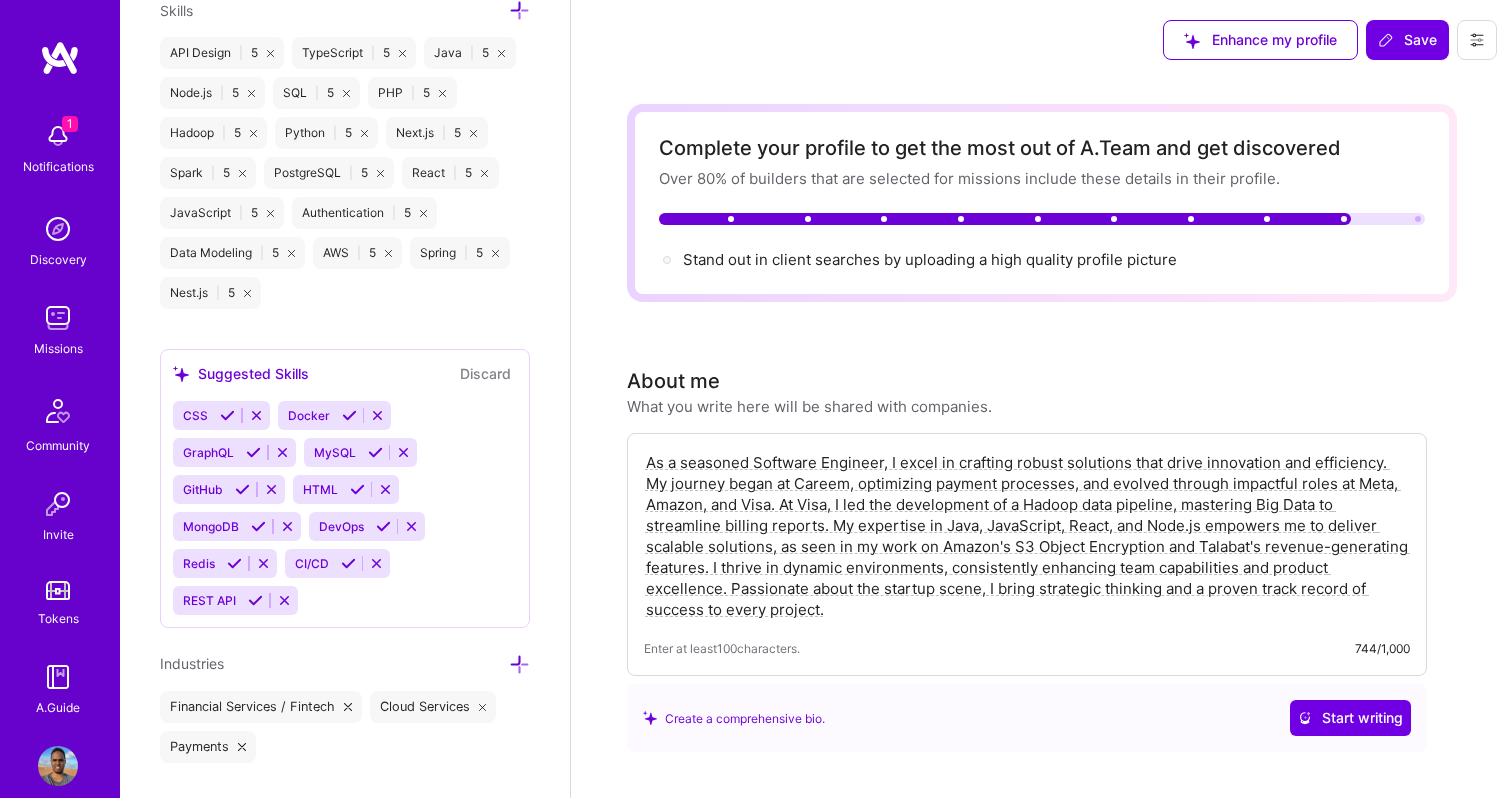 scroll, scrollTop: 1878, scrollLeft: 0, axis: vertical 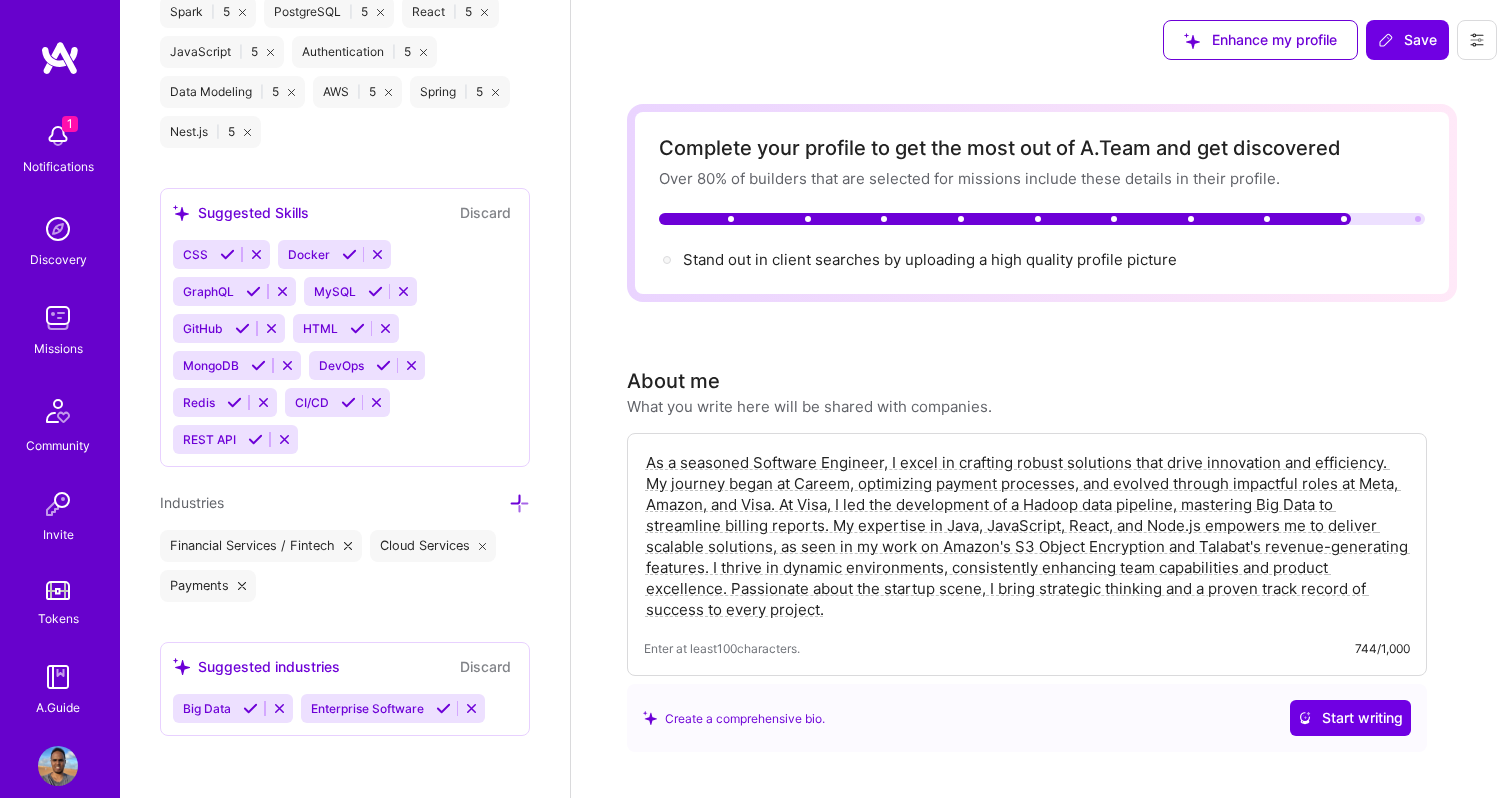 click at bounding box center [1477, 40] 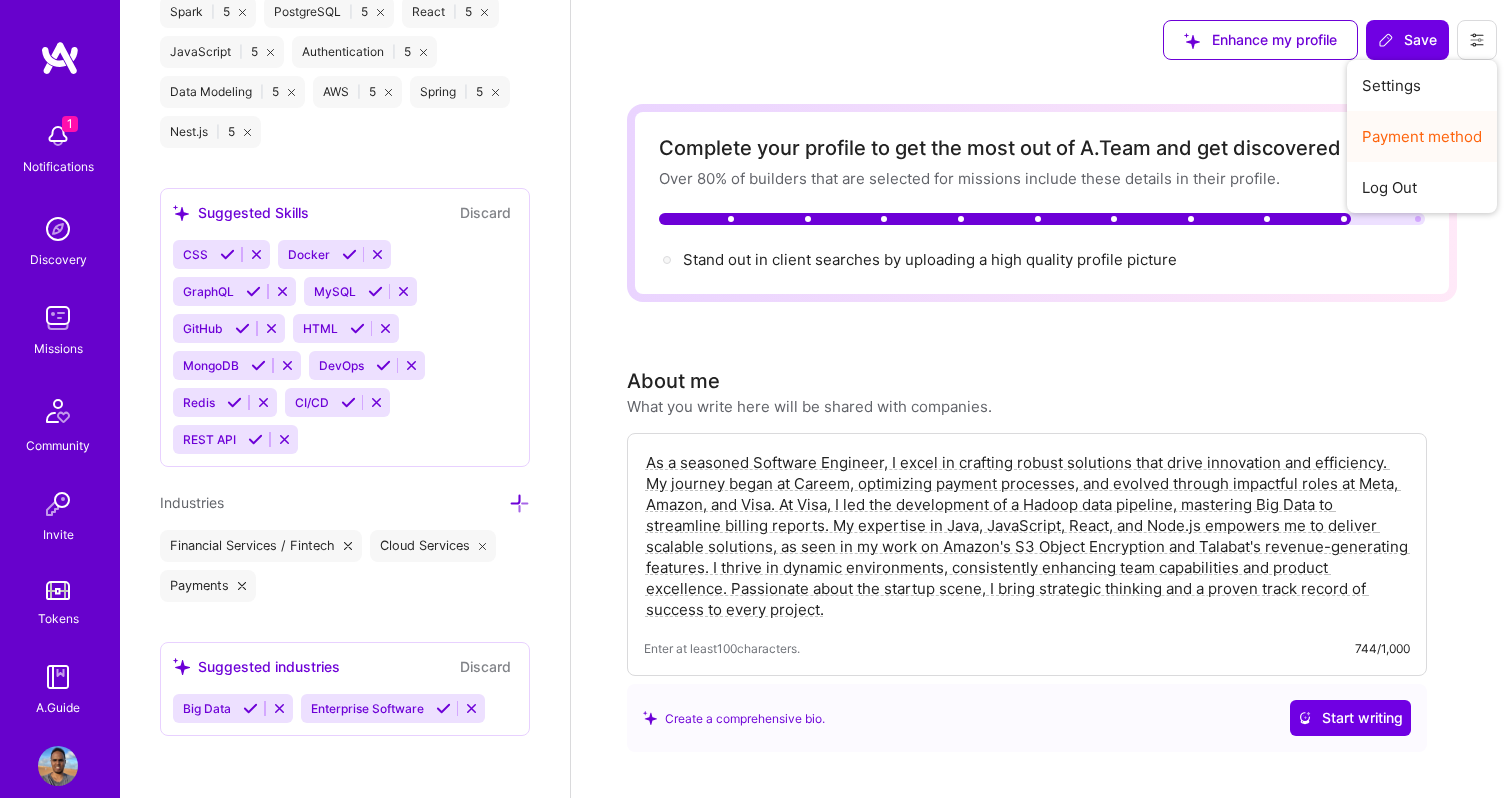 click on "Payment method" at bounding box center [1422, 136] 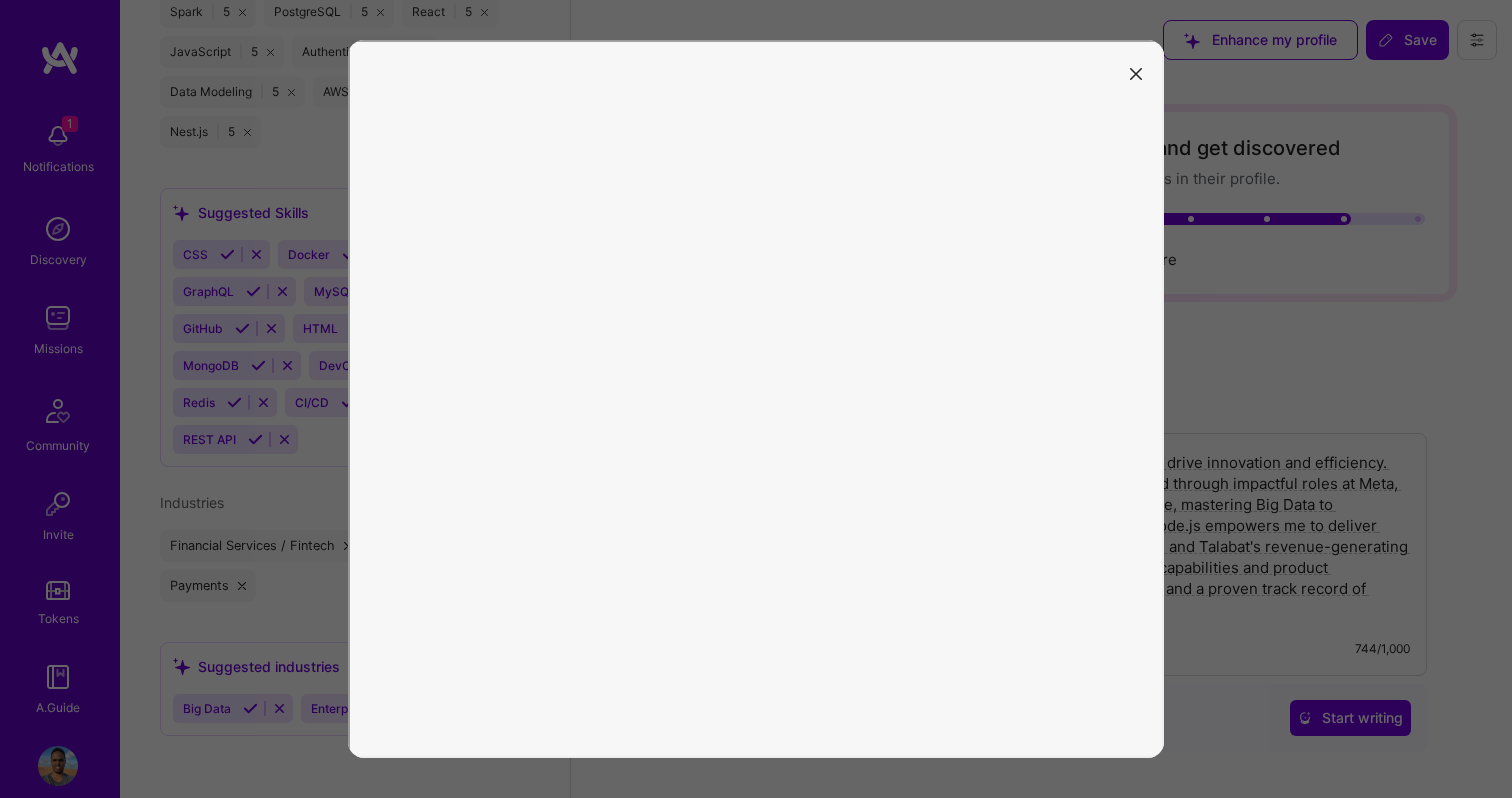 click at bounding box center (1136, 72) 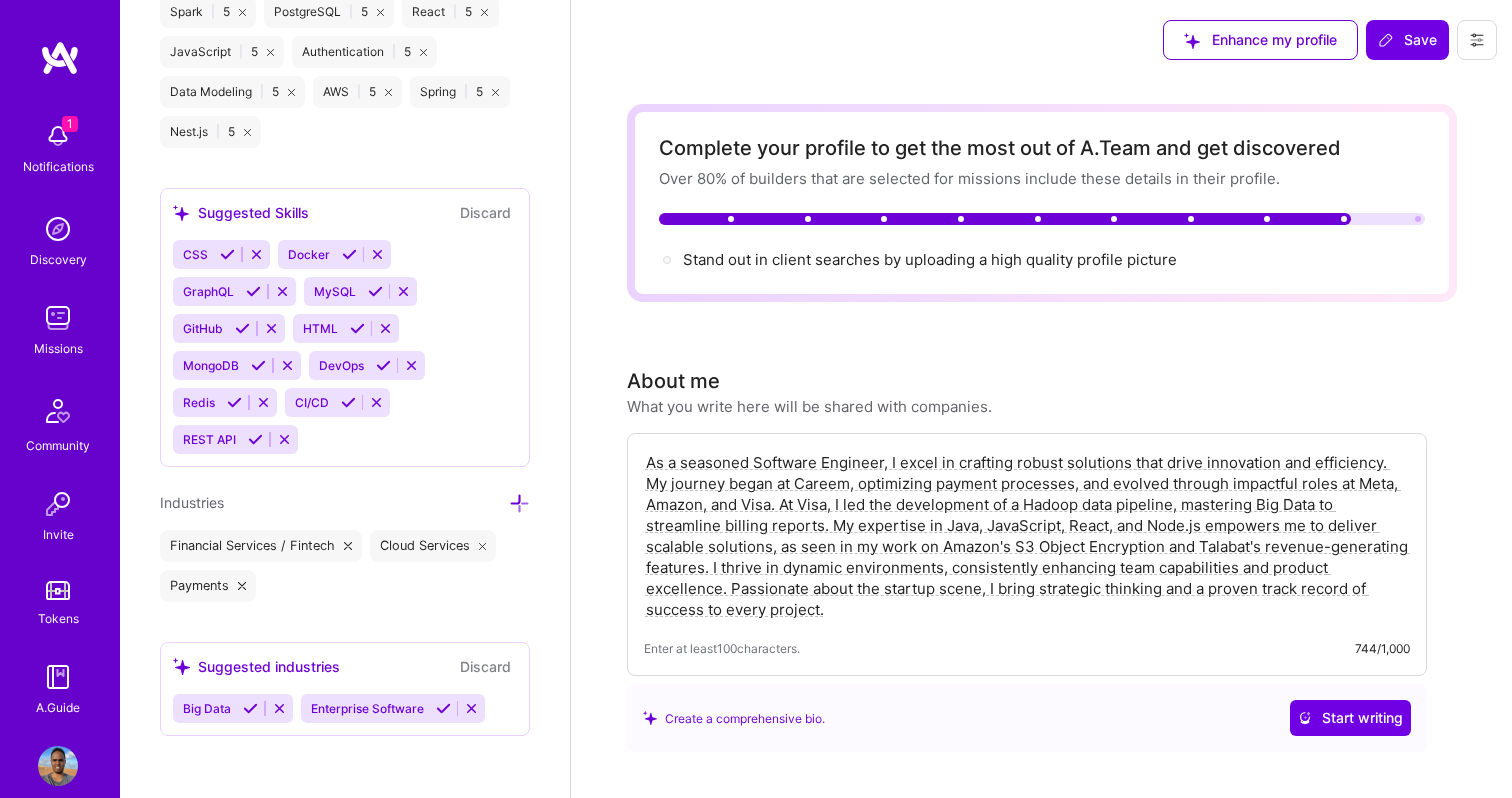 click at bounding box center (1477, 40) 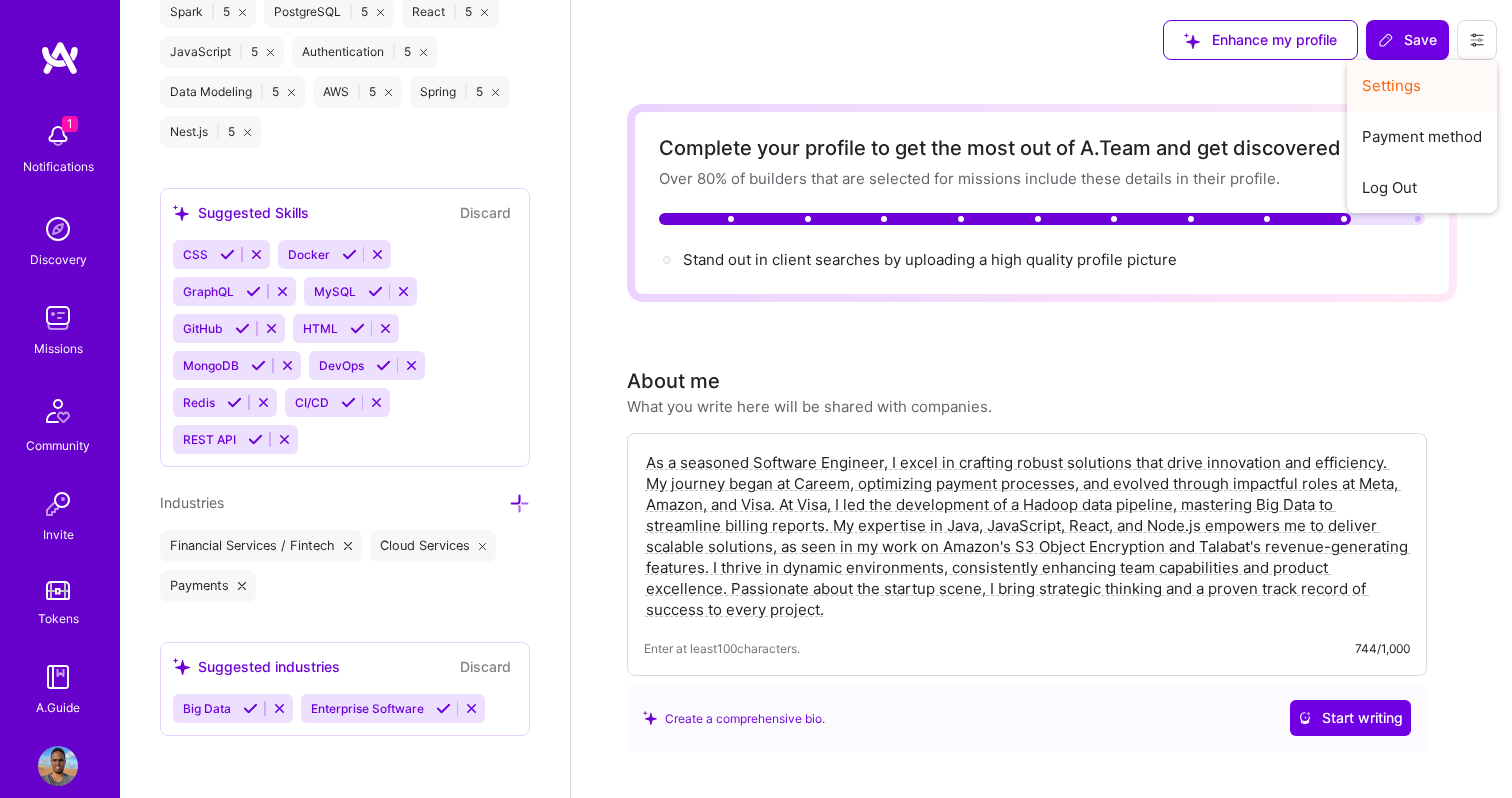 click on "Settings" at bounding box center (1422, 85) 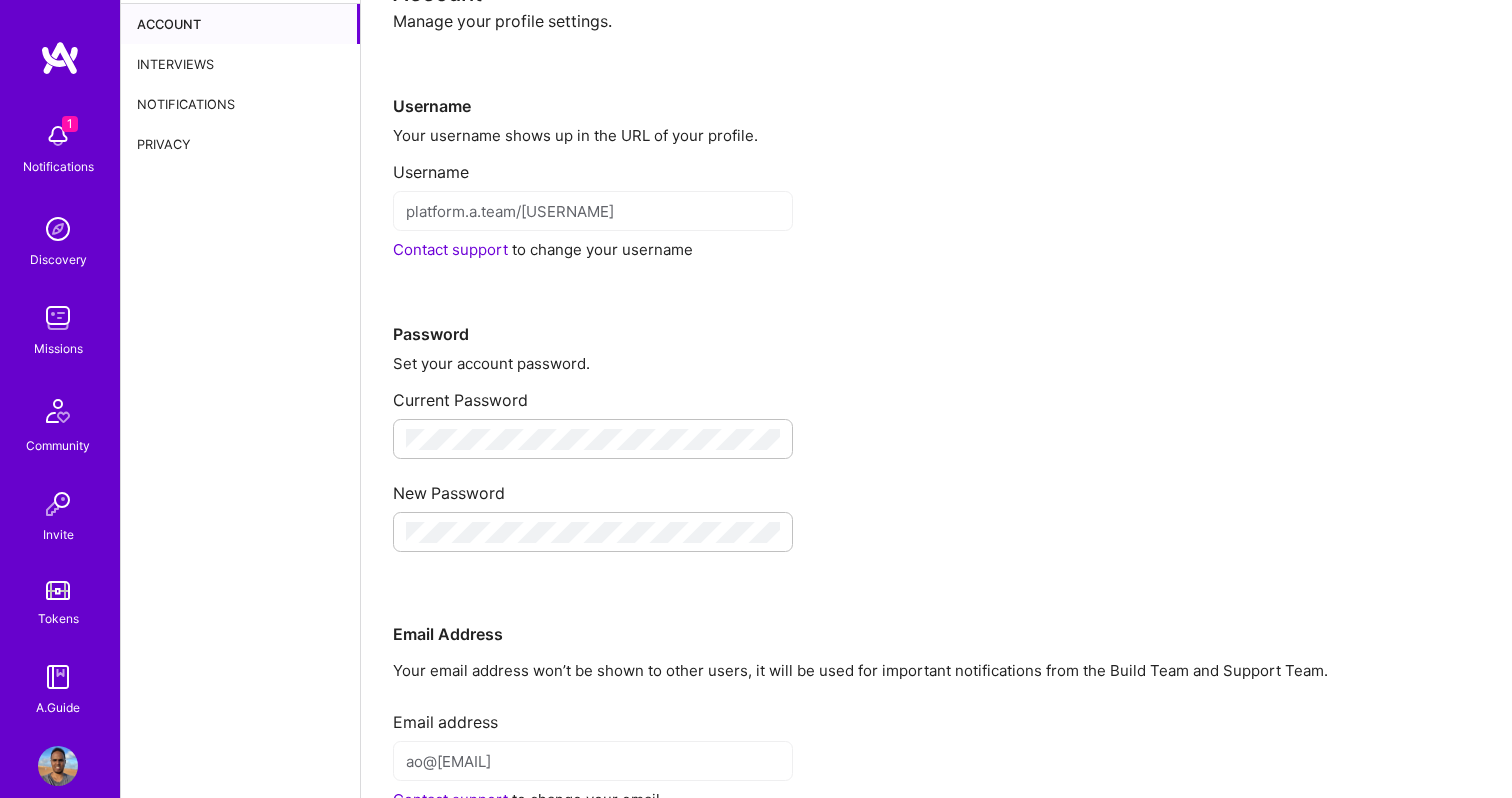 scroll, scrollTop: 0, scrollLeft: 0, axis: both 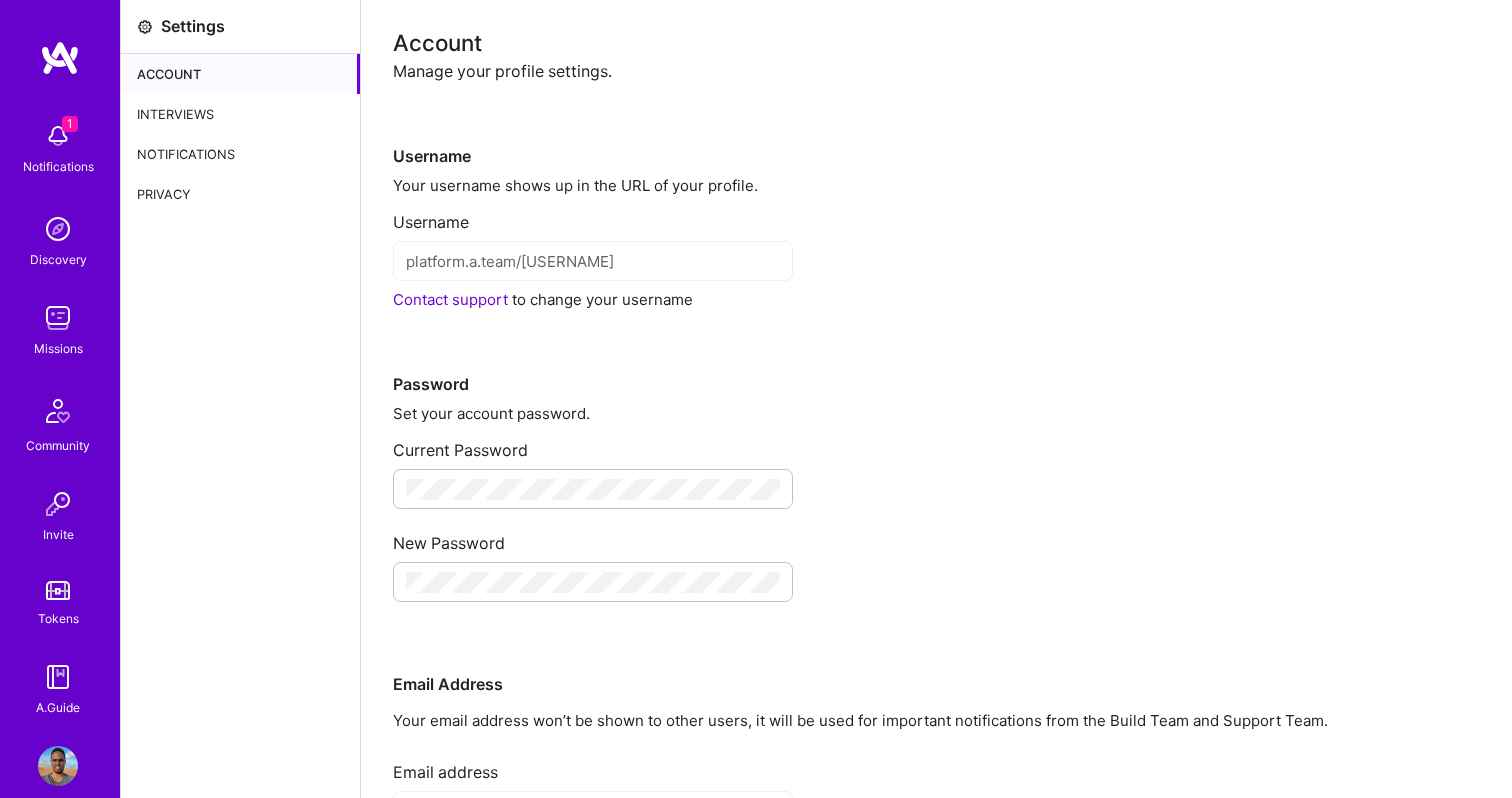click on "Interviews" at bounding box center (240, 114) 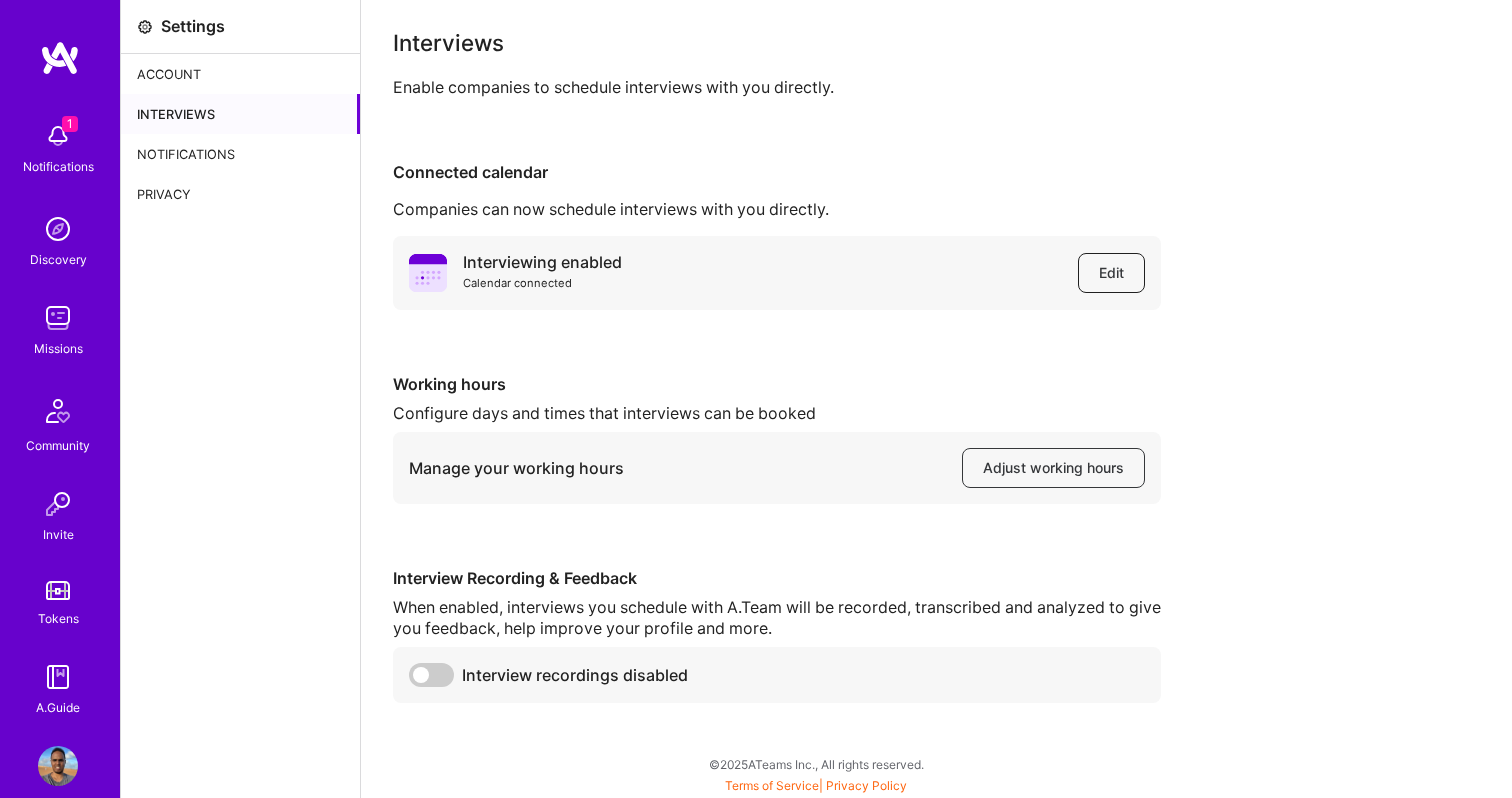 click on "Edit" at bounding box center (1111, 273) 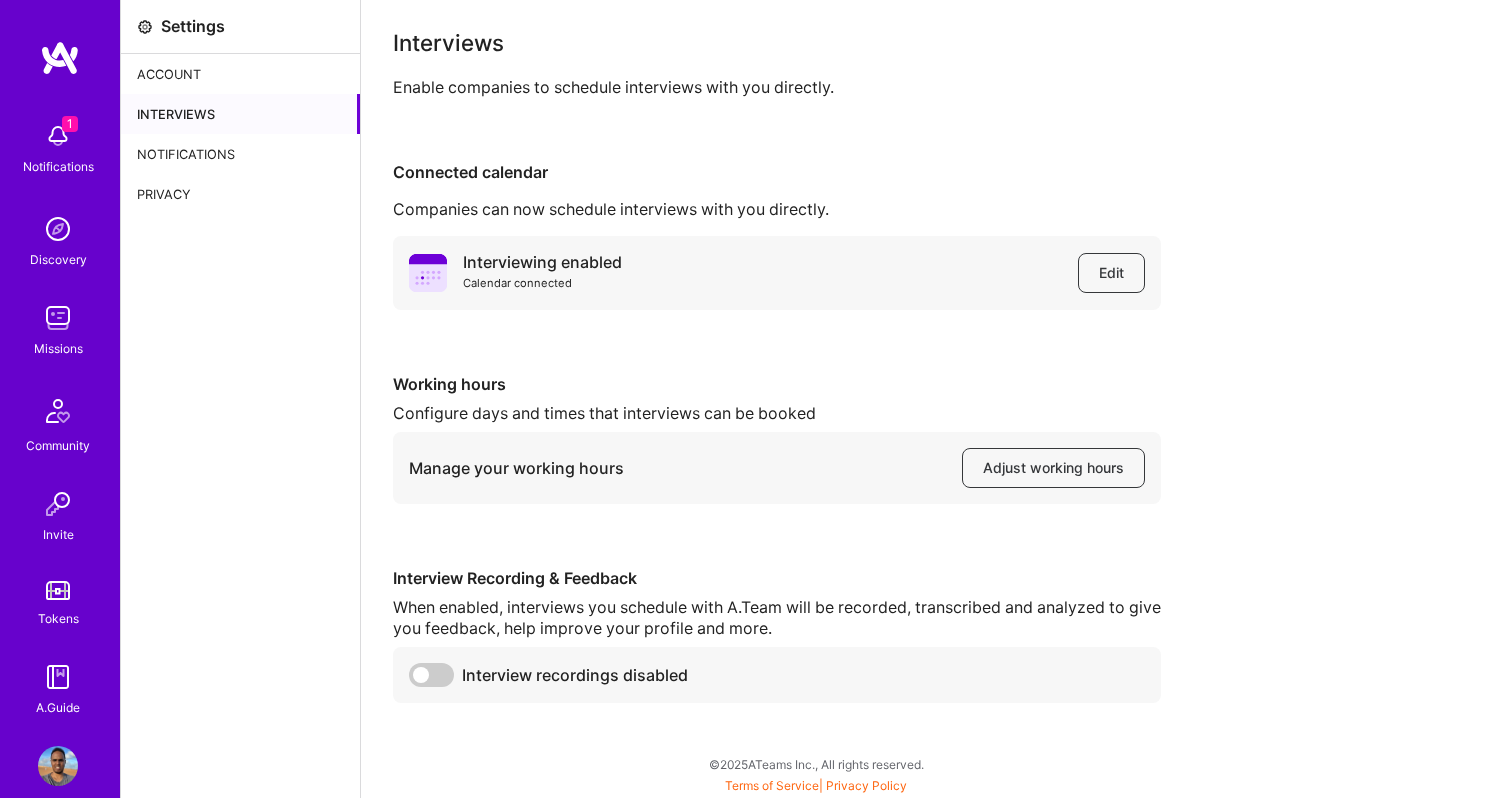 scroll, scrollTop: 1, scrollLeft: 0, axis: vertical 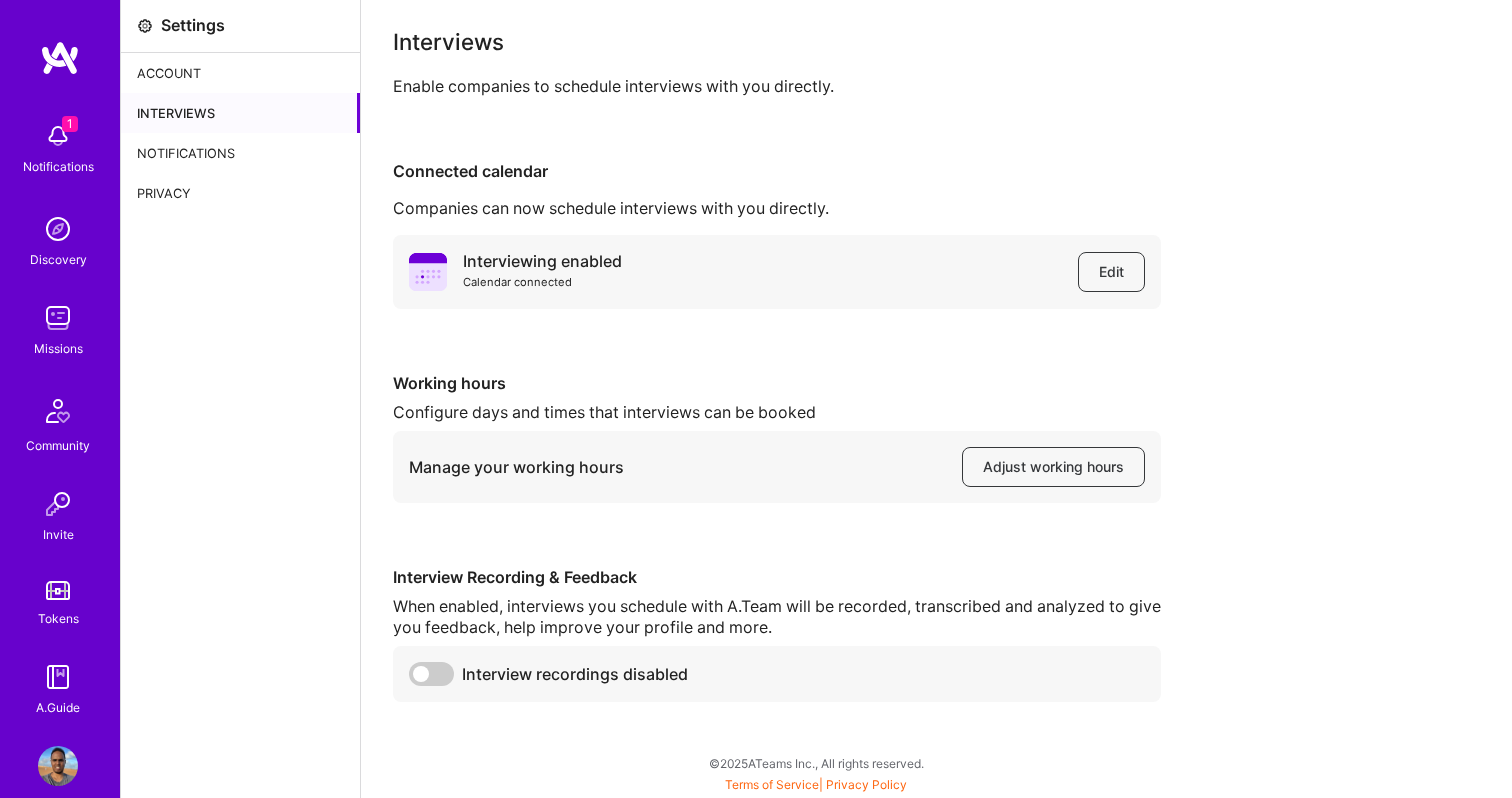 click on "Notifications" at bounding box center (240, 153) 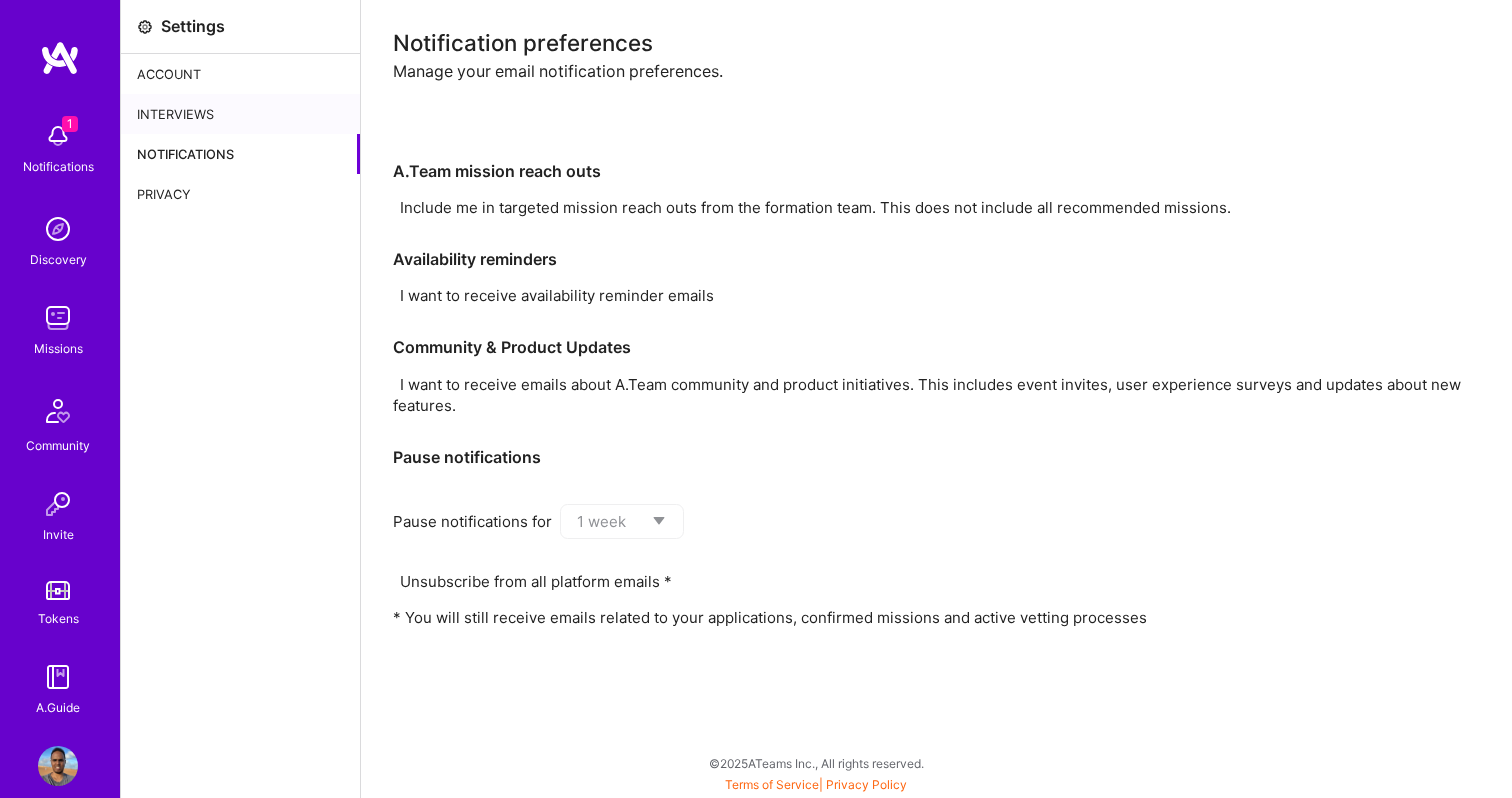 scroll, scrollTop: 0, scrollLeft: 0, axis: both 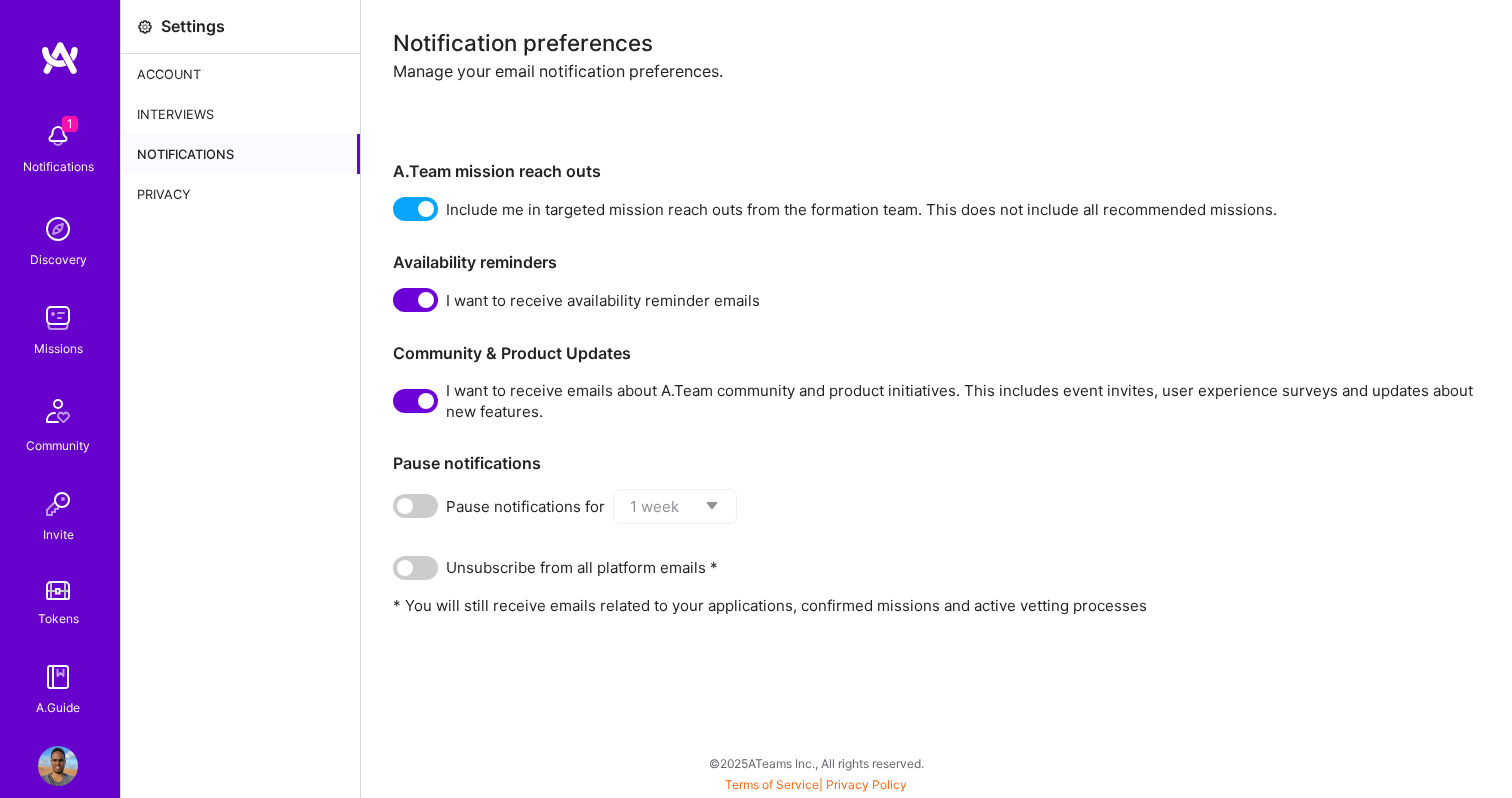 click on "Account" at bounding box center (240, 74) 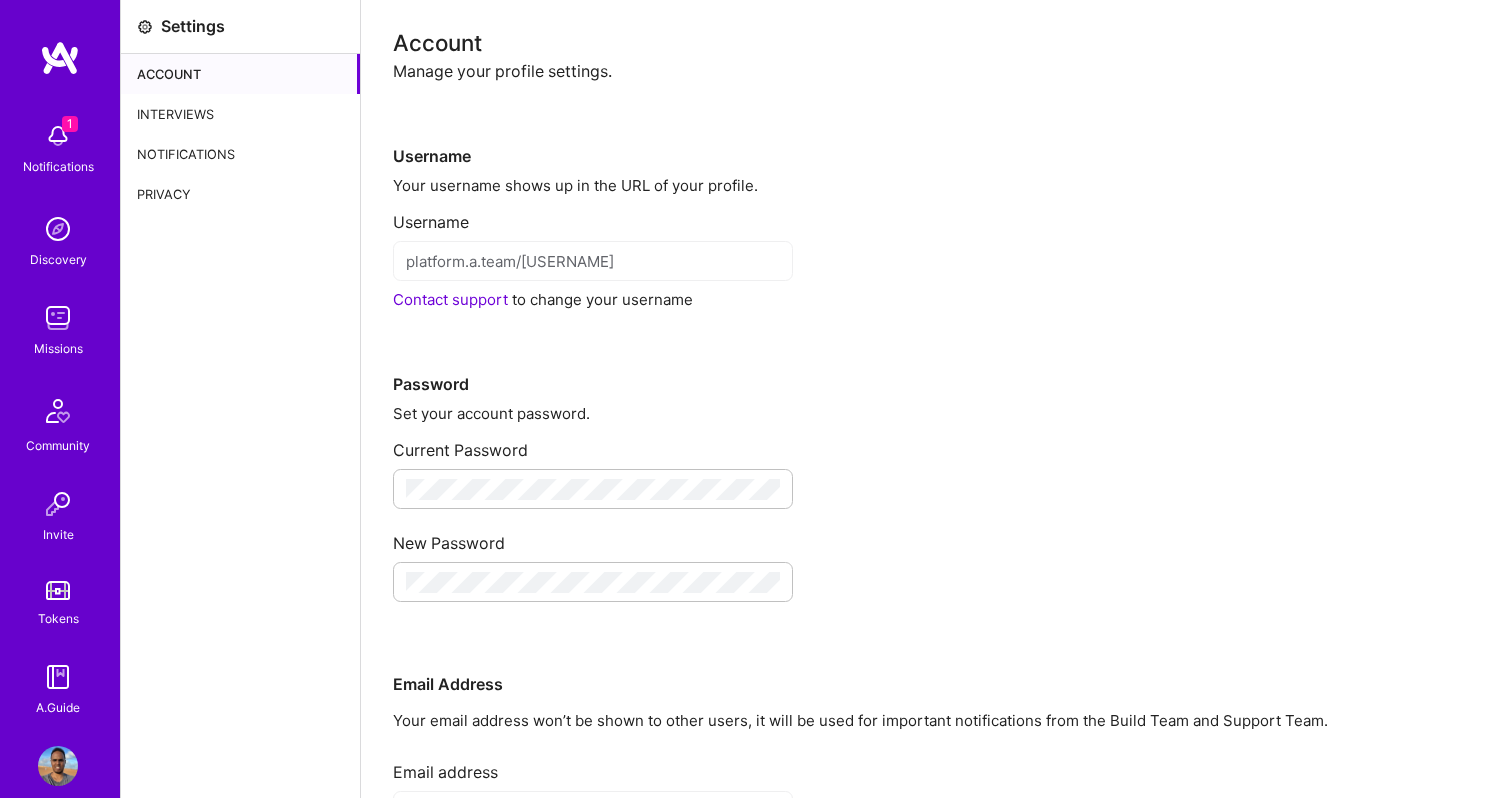 click on "1" at bounding box center (70, 124) 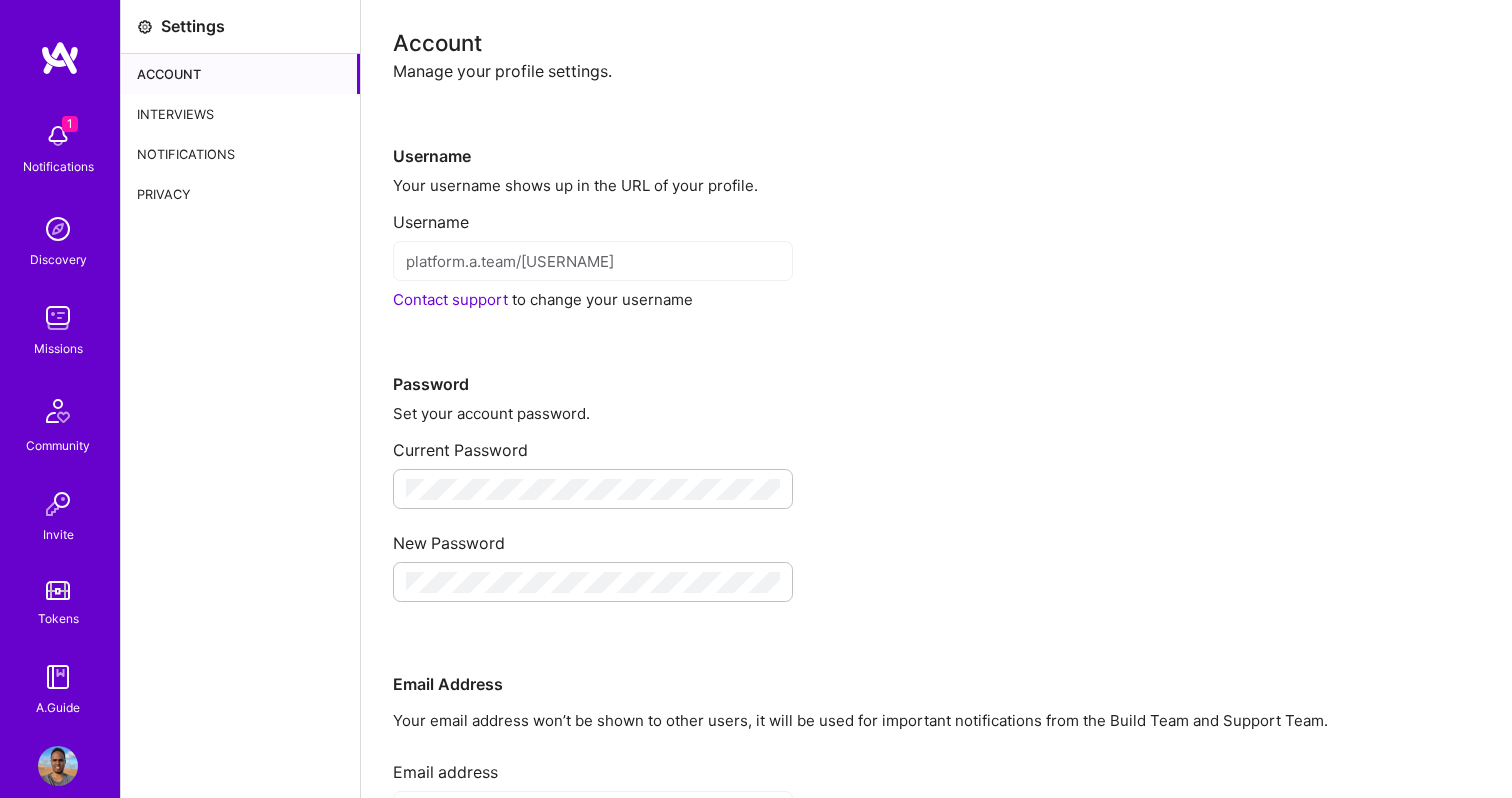 click at bounding box center (58, 318) 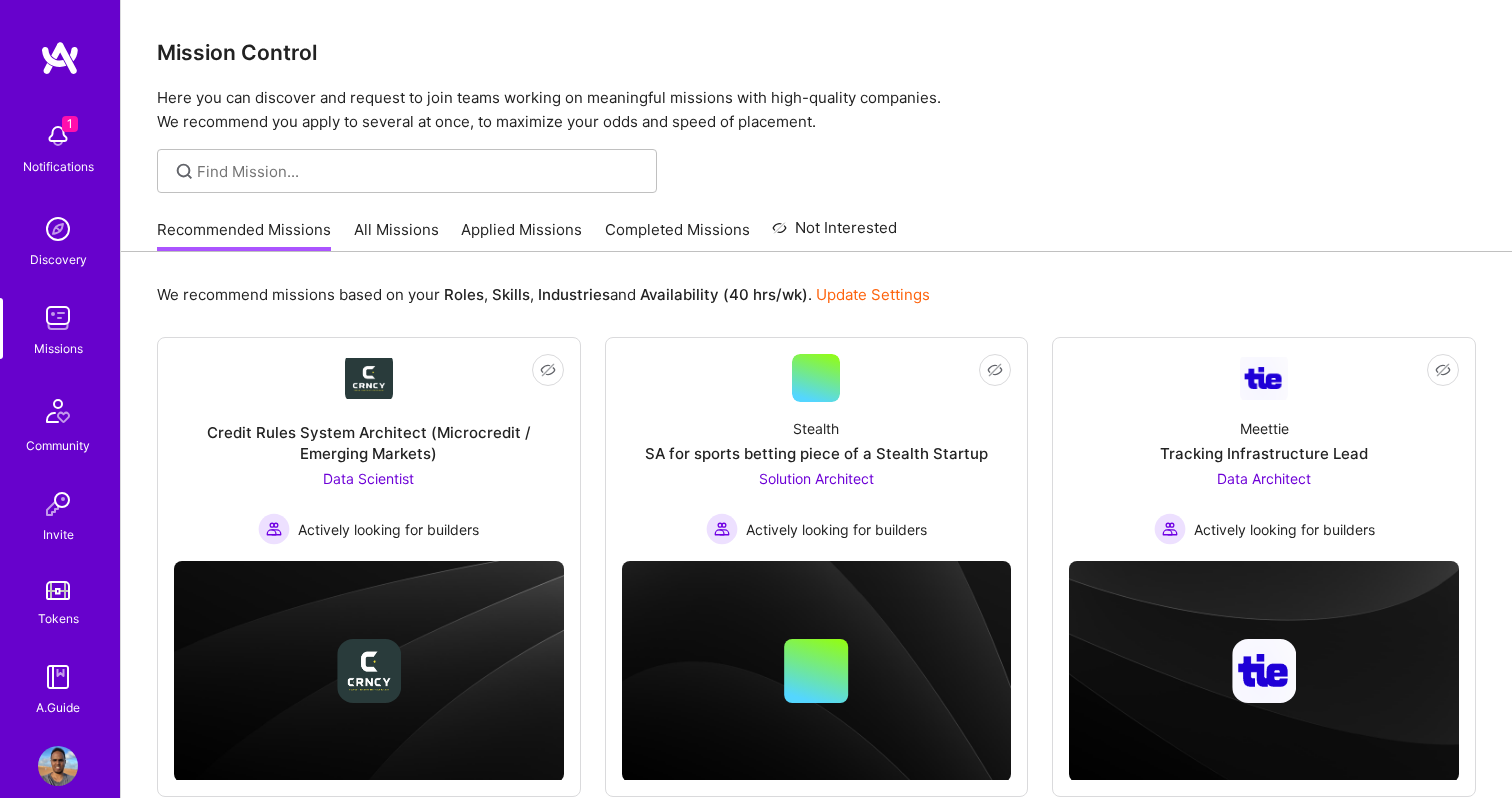 click on "All Missions" at bounding box center [396, 235] 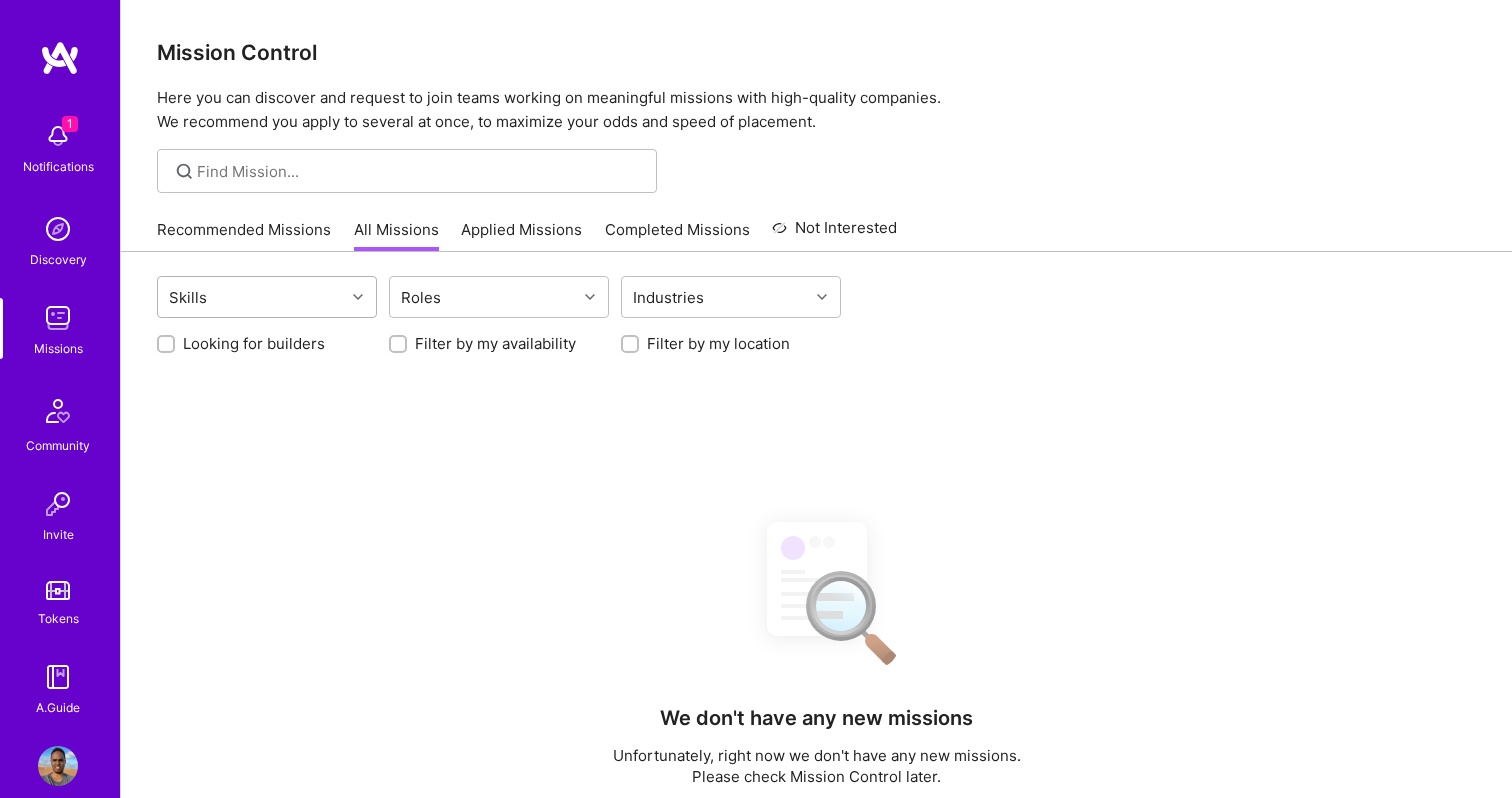 click at bounding box center (360, 297) 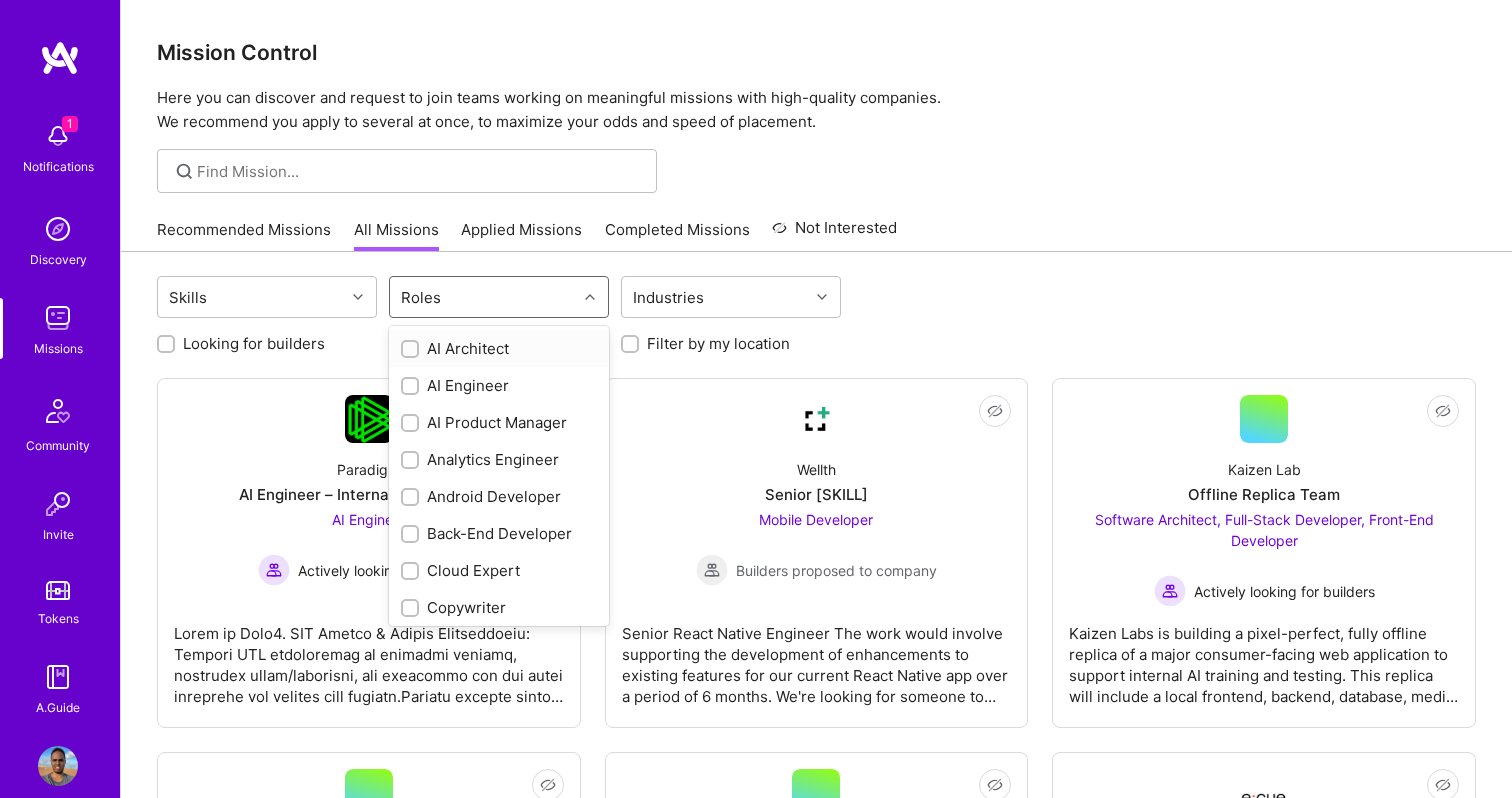 click on "Roles" at bounding box center [483, 297] 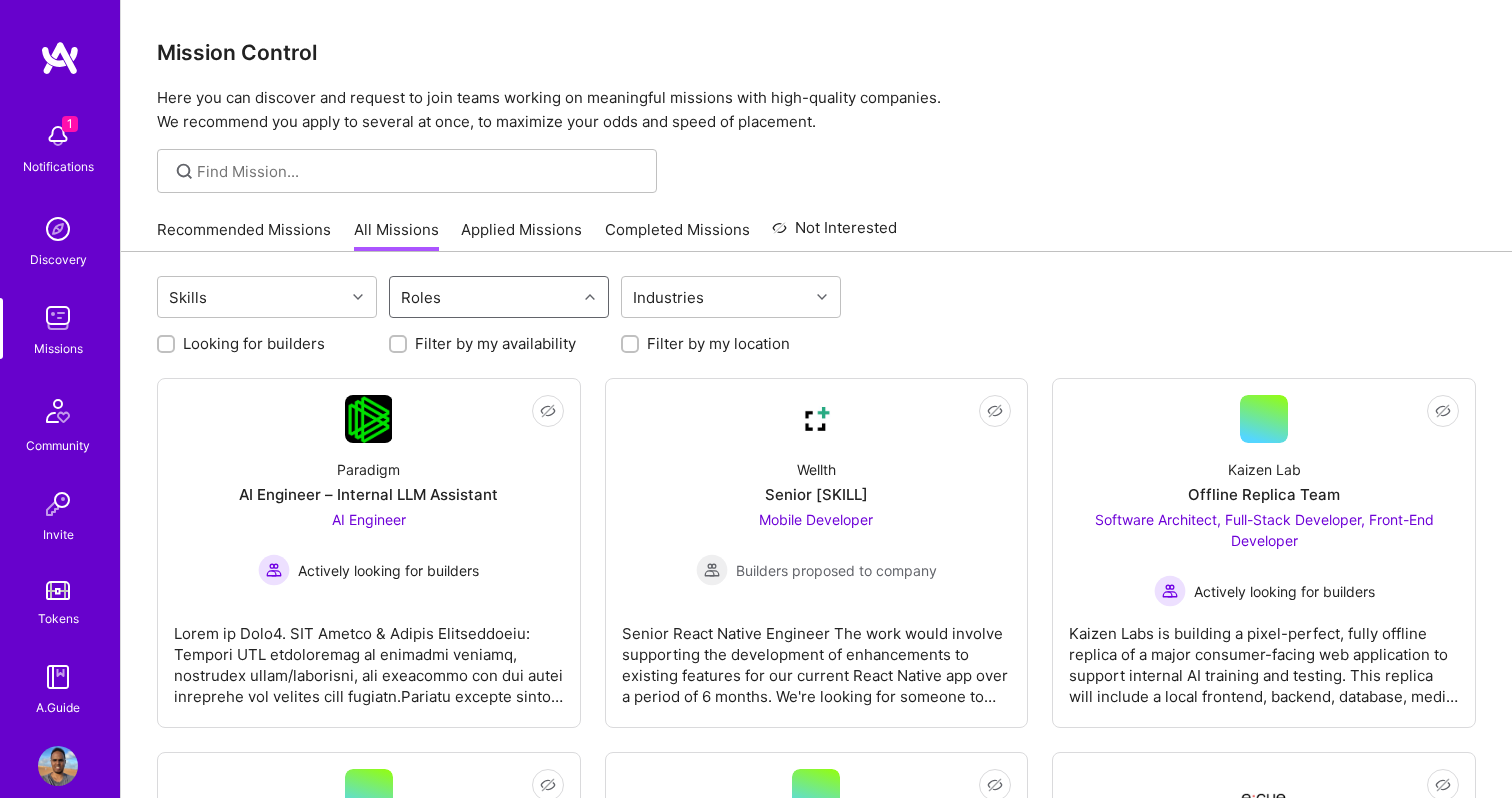 click on "Roles" at bounding box center [483, 297] 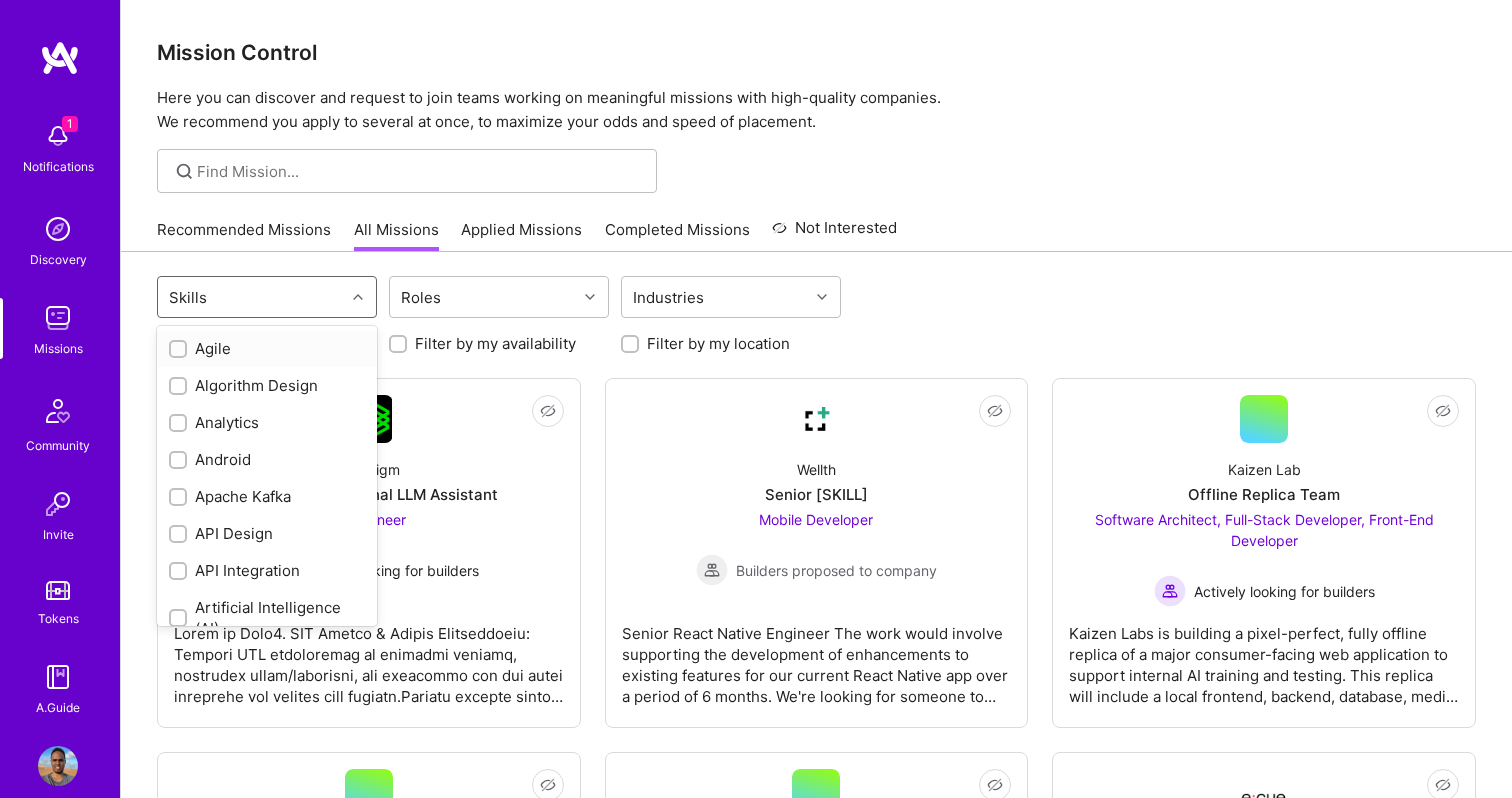 click at bounding box center (360, 297) 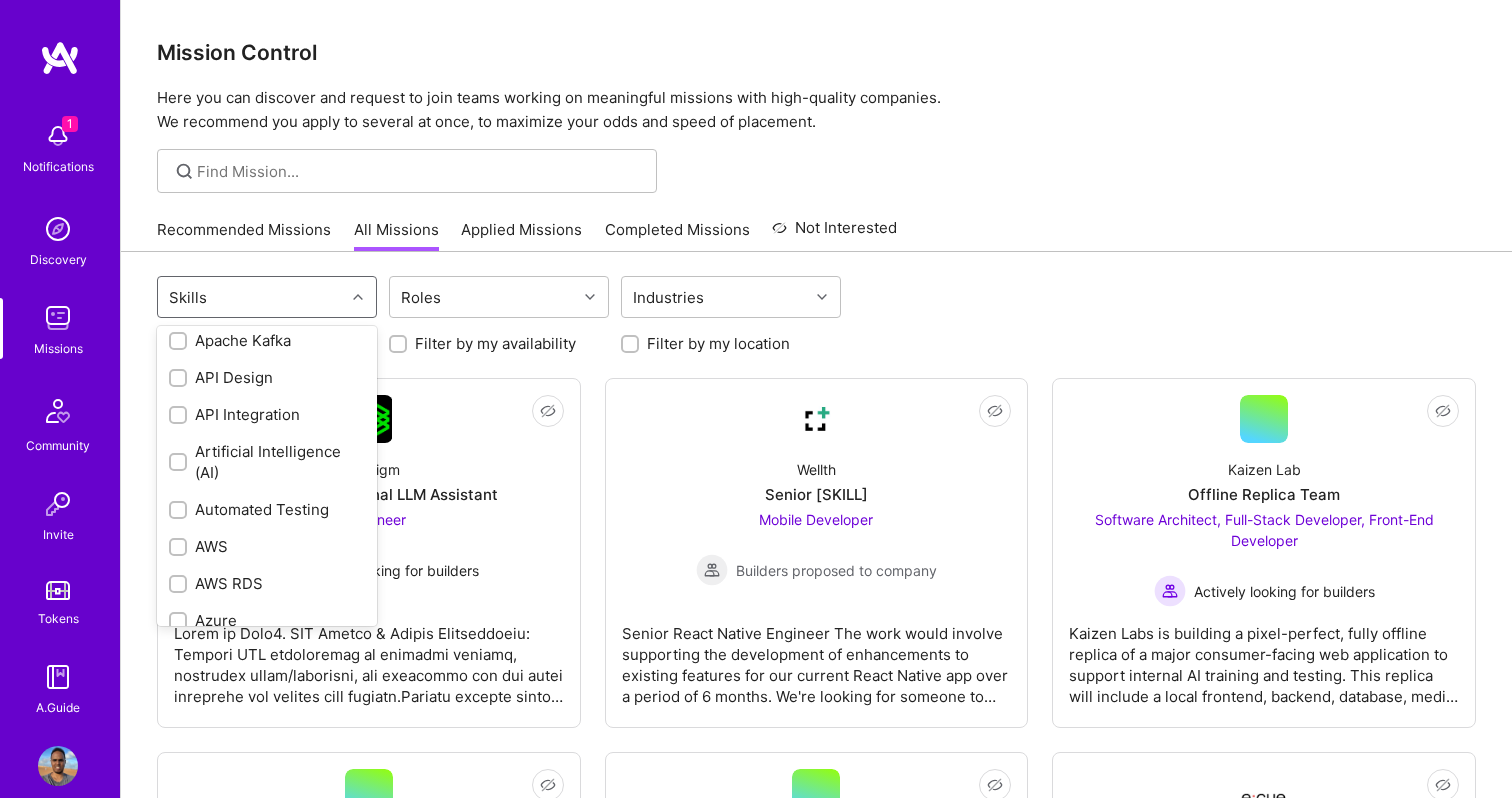 scroll, scrollTop: 0, scrollLeft: 0, axis: both 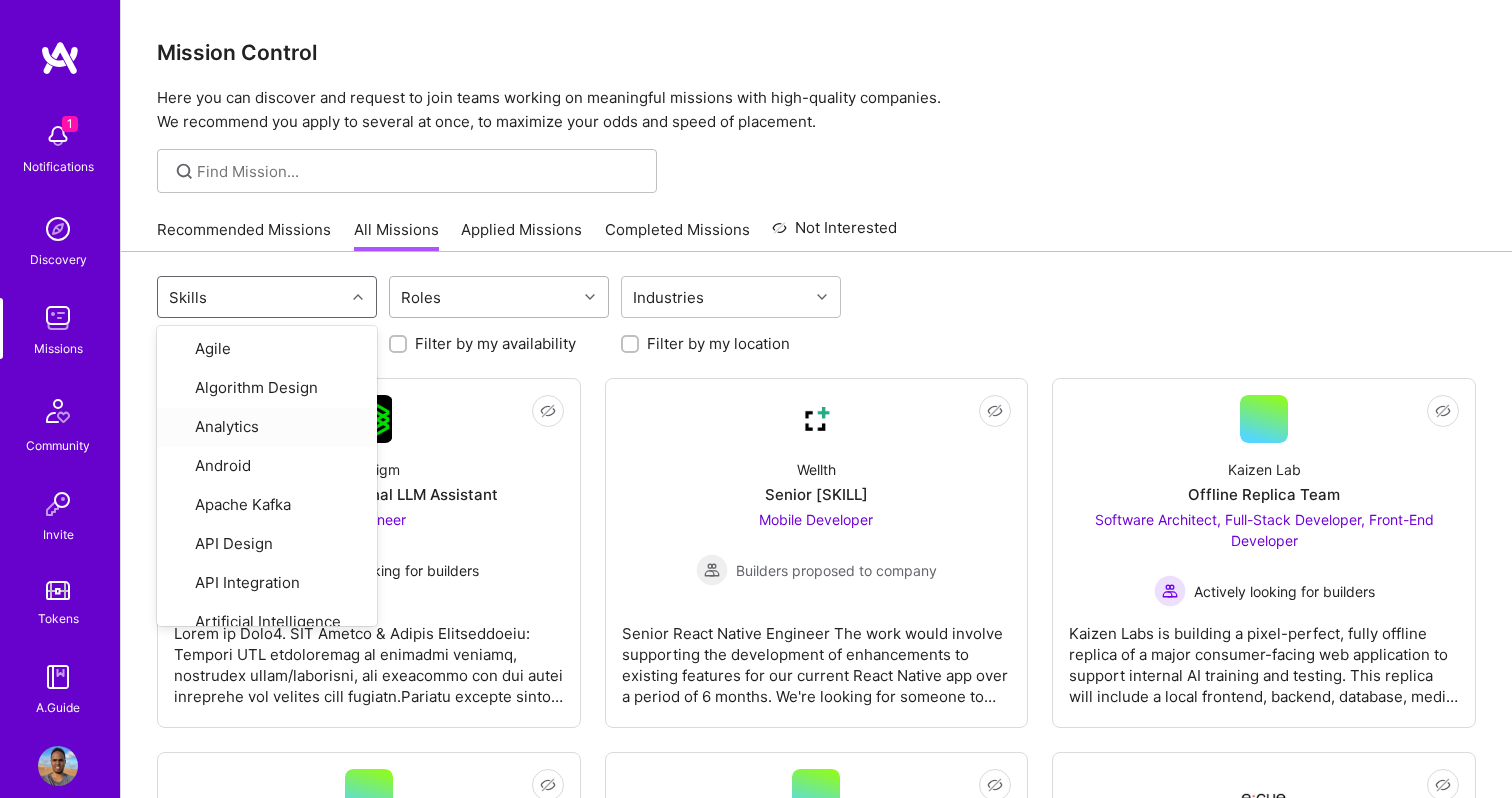 click on "Roles" at bounding box center [483, 297] 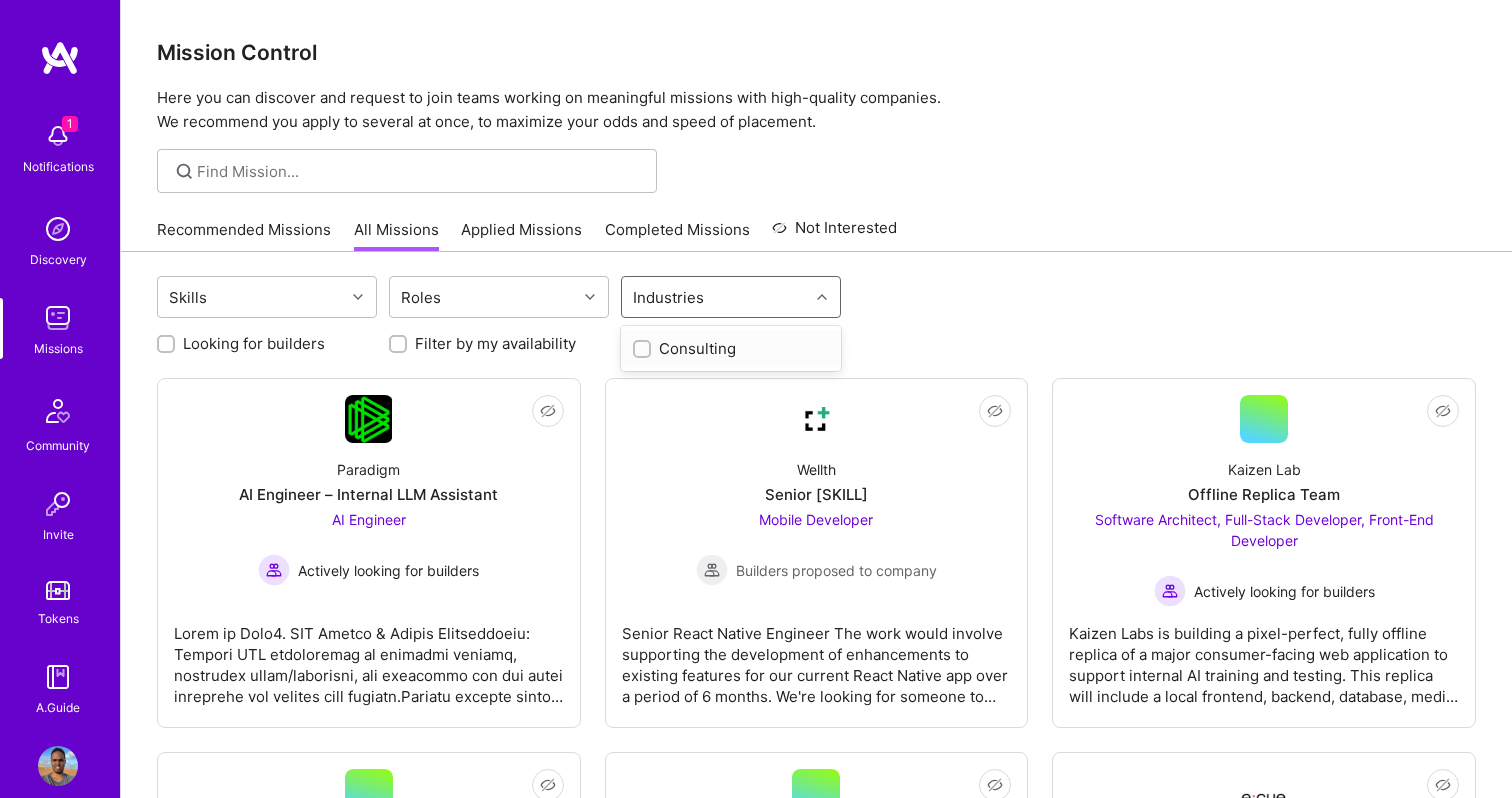 click on "Industries" at bounding box center [668, 297] 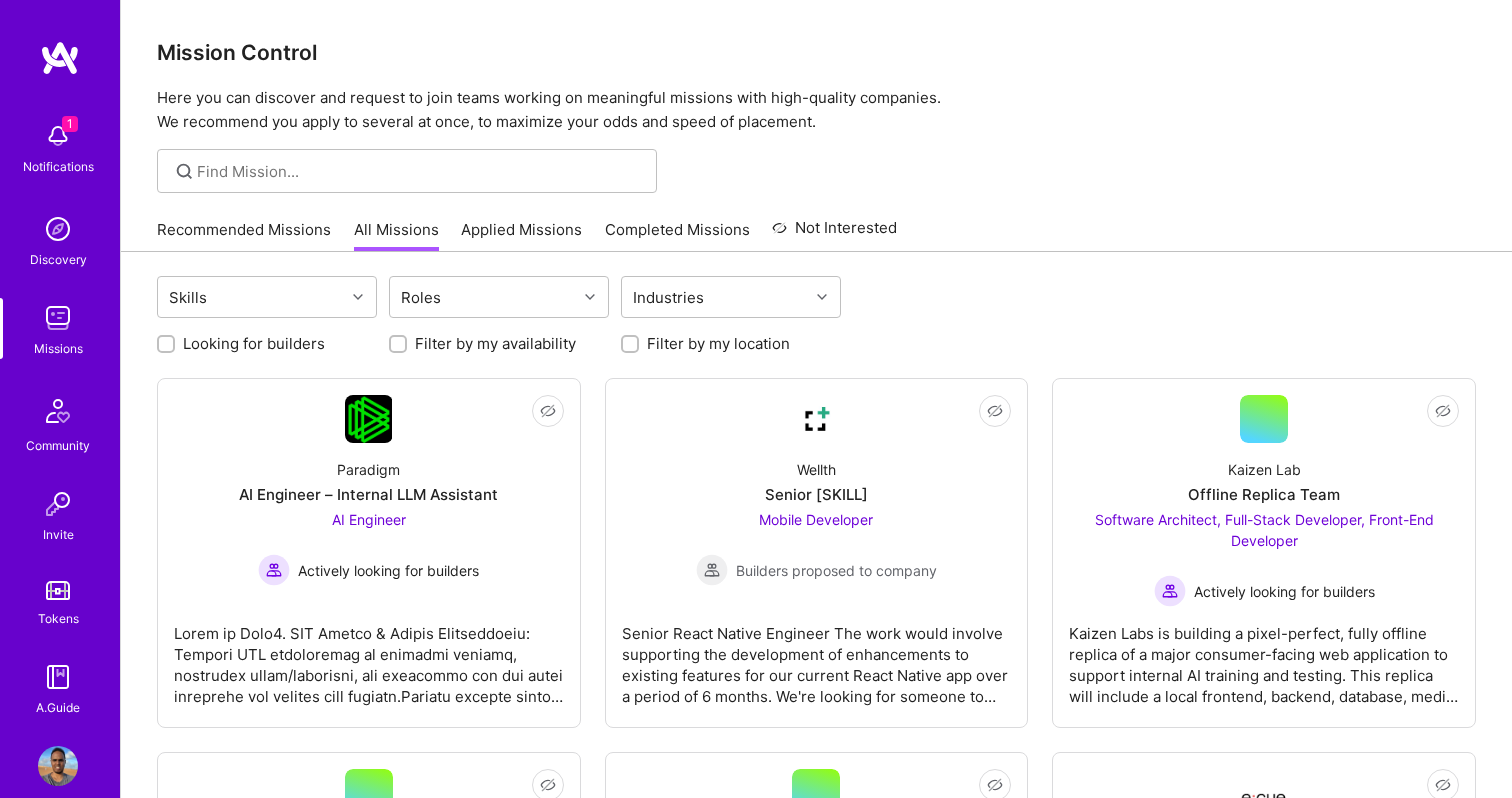 click on "Skills Roles Industries Looking for builders Filter by my availability Filter by my location Not Interested Paradigm AI Engineer – Internal LLM Assistant AI Engineer   Actively looking for builders Not Interested Wellth Senior React Native Mobile Developer   Builders proposed to company Senior React Native Engineer The work would involve supporting the development of enhancements to existing features for our current React Native app over a period of 6 months. We're looking for someone to start as soon as possible. Not Interested Kaizen Lab Offline Replica Team Software Architect, Full-Stack Developer, Front-End Developer   Actively looking for builders Not Interested Verge Genomics Head of Product & AI / Technical Product Lead for AI Drug Discovery Product Manager   Builders proposed to company Not Interested ParaFlight PM for consulting on life saving Executive Flights and Travel Product Manager   Builders proposed to company Not Interested Ecue.ai Team for MVP sprint Front-End Developer   and 1 other role" at bounding box center (816, 3775) 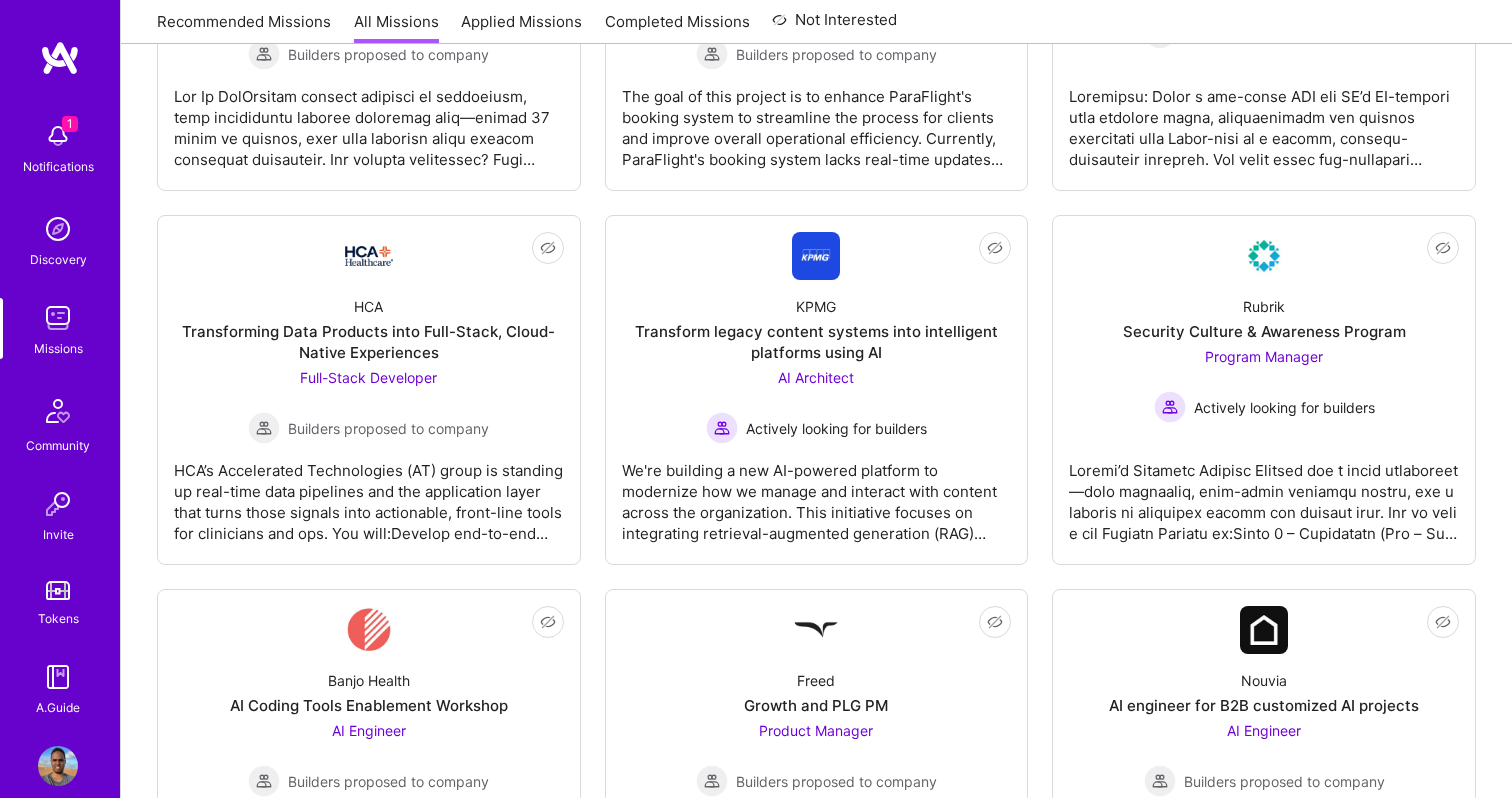 scroll, scrollTop: 913, scrollLeft: 0, axis: vertical 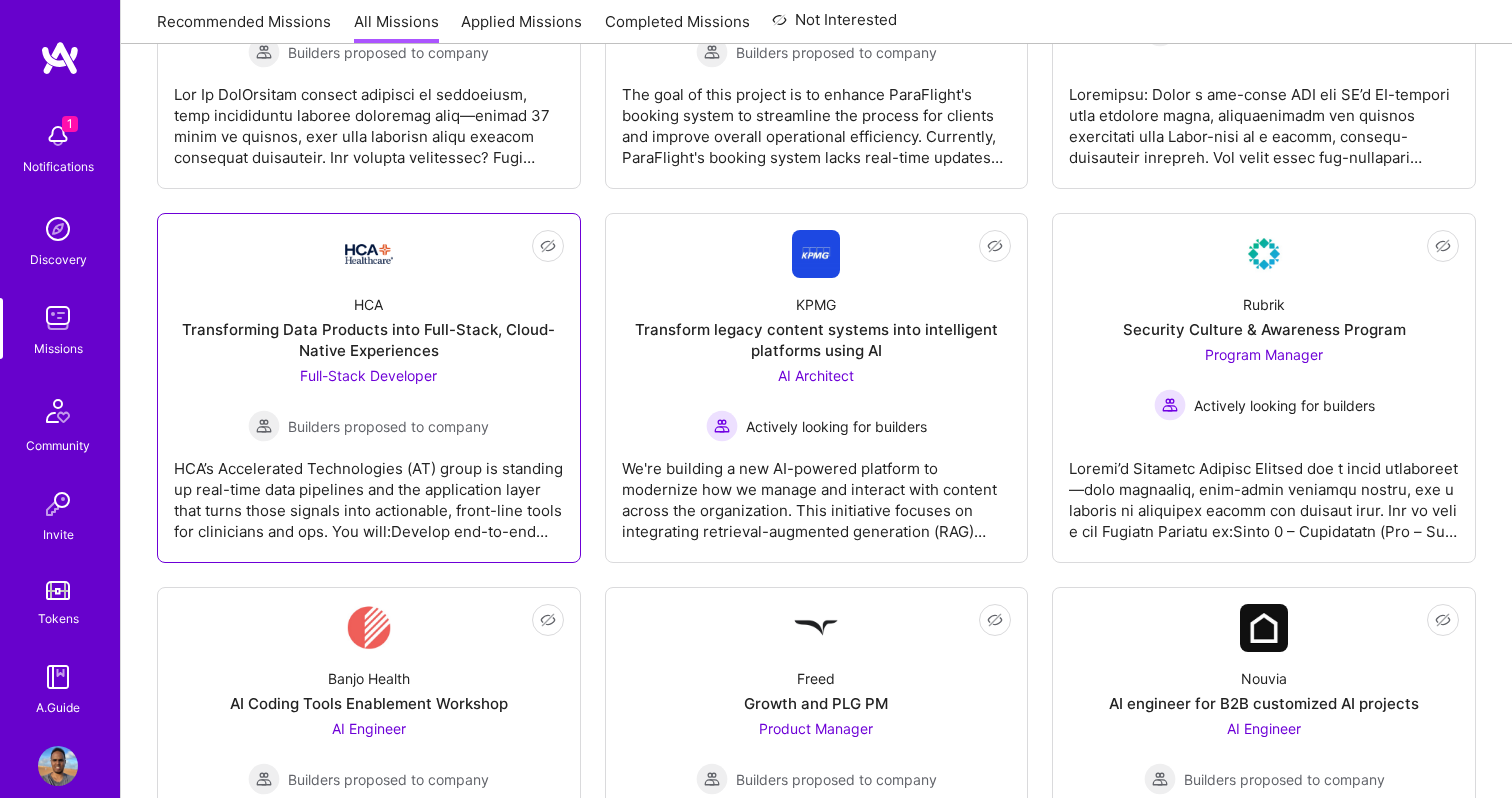 click on "Transforming Data Products into Full-Stack, Cloud-Native Experiences" at bounding box center [369, 340] 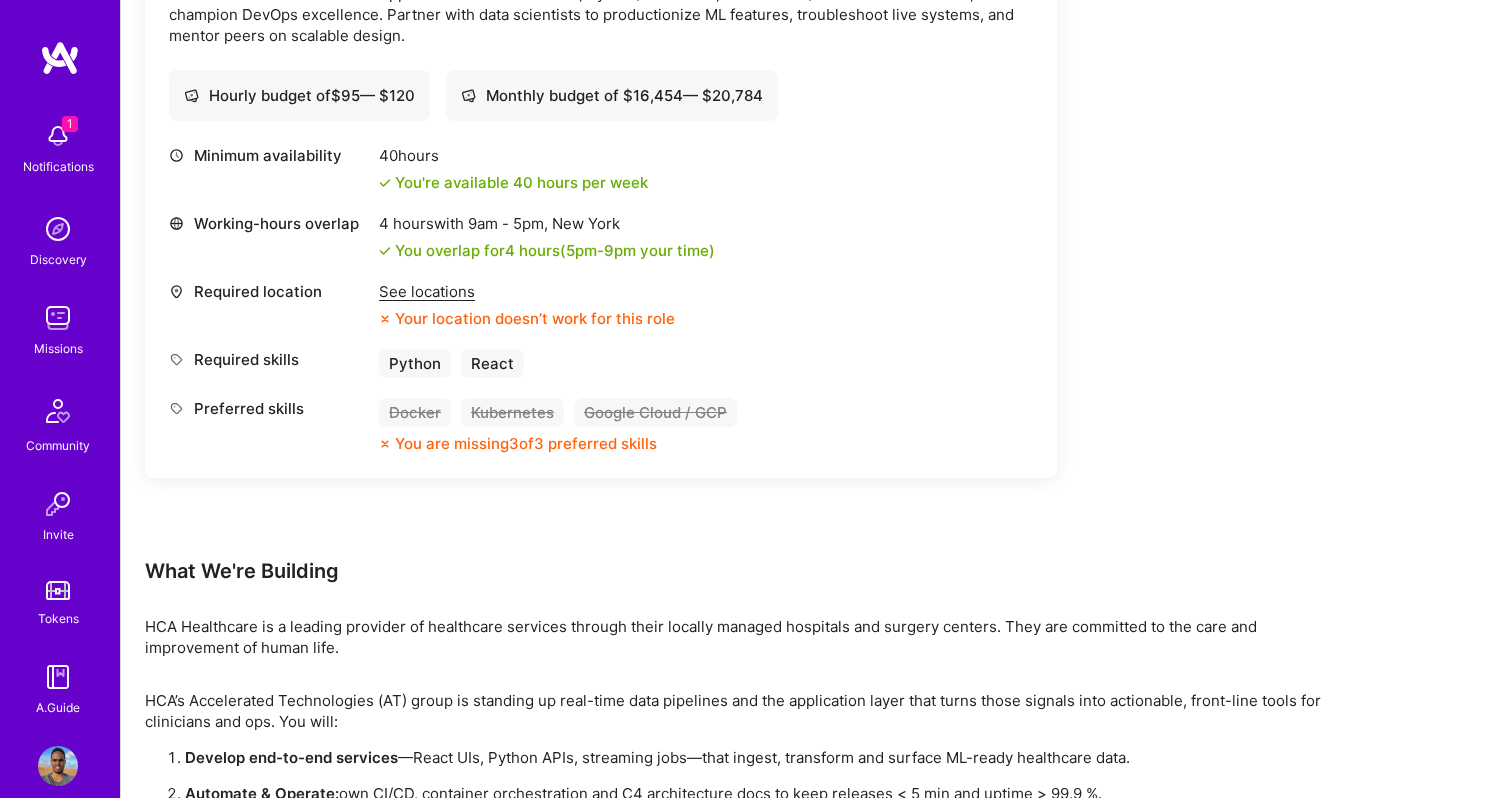 scroll, scrollTop: 669, scrollLeft: 0, axis: vertical 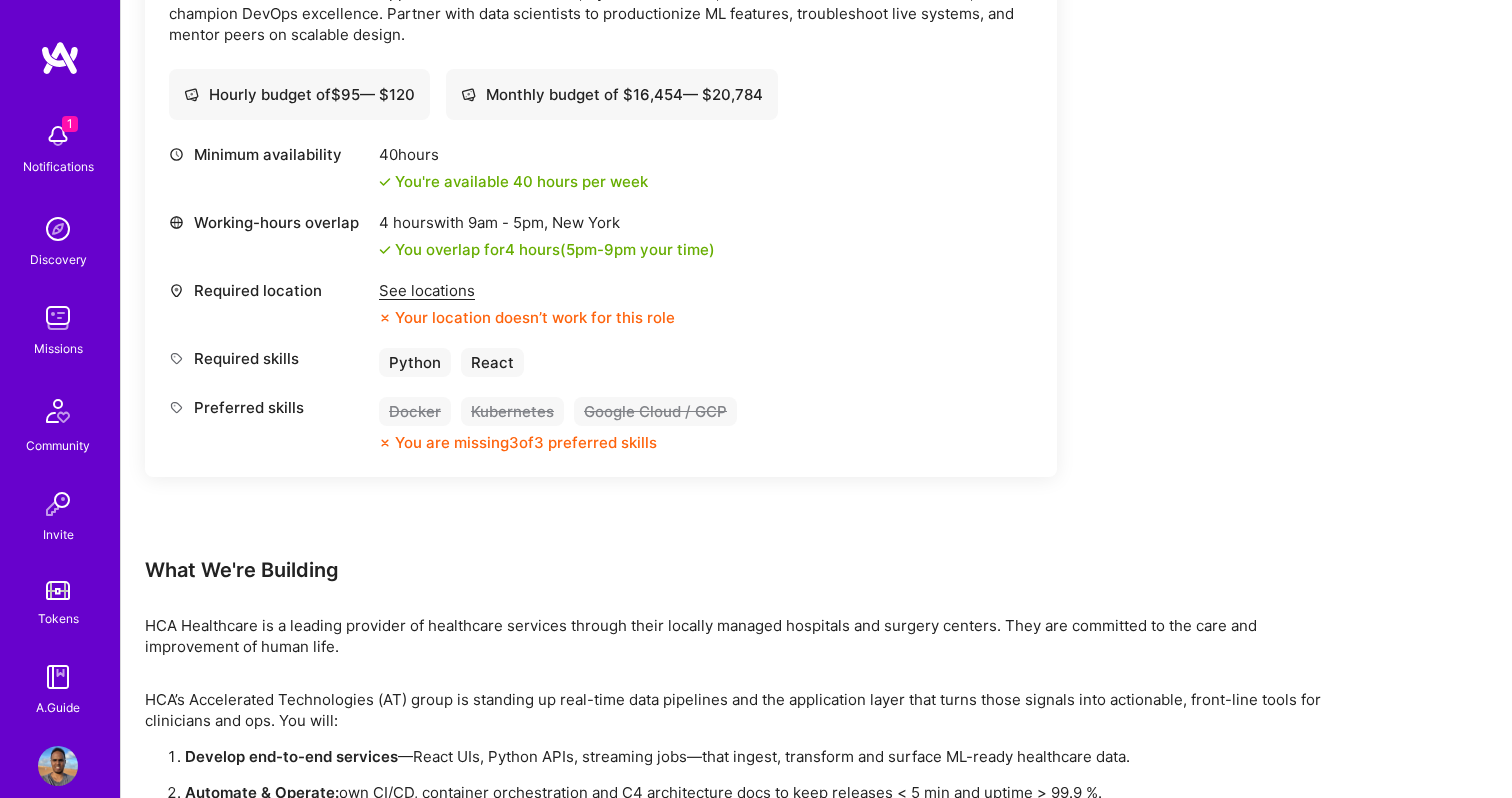 click on "Your location doesn’t work for this role" at bounding box center [527, 317] 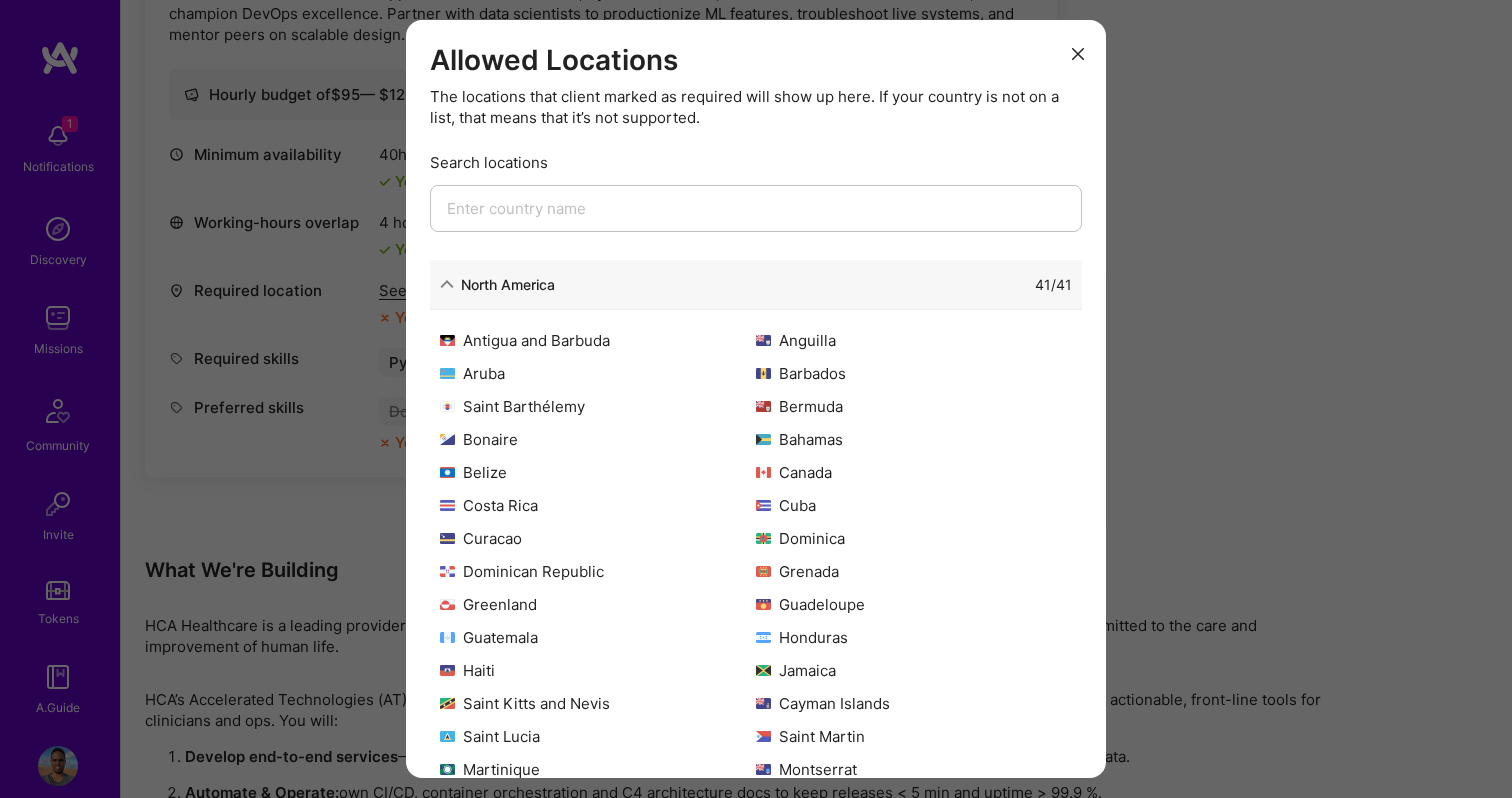 click at bounding box center (1078, 54) 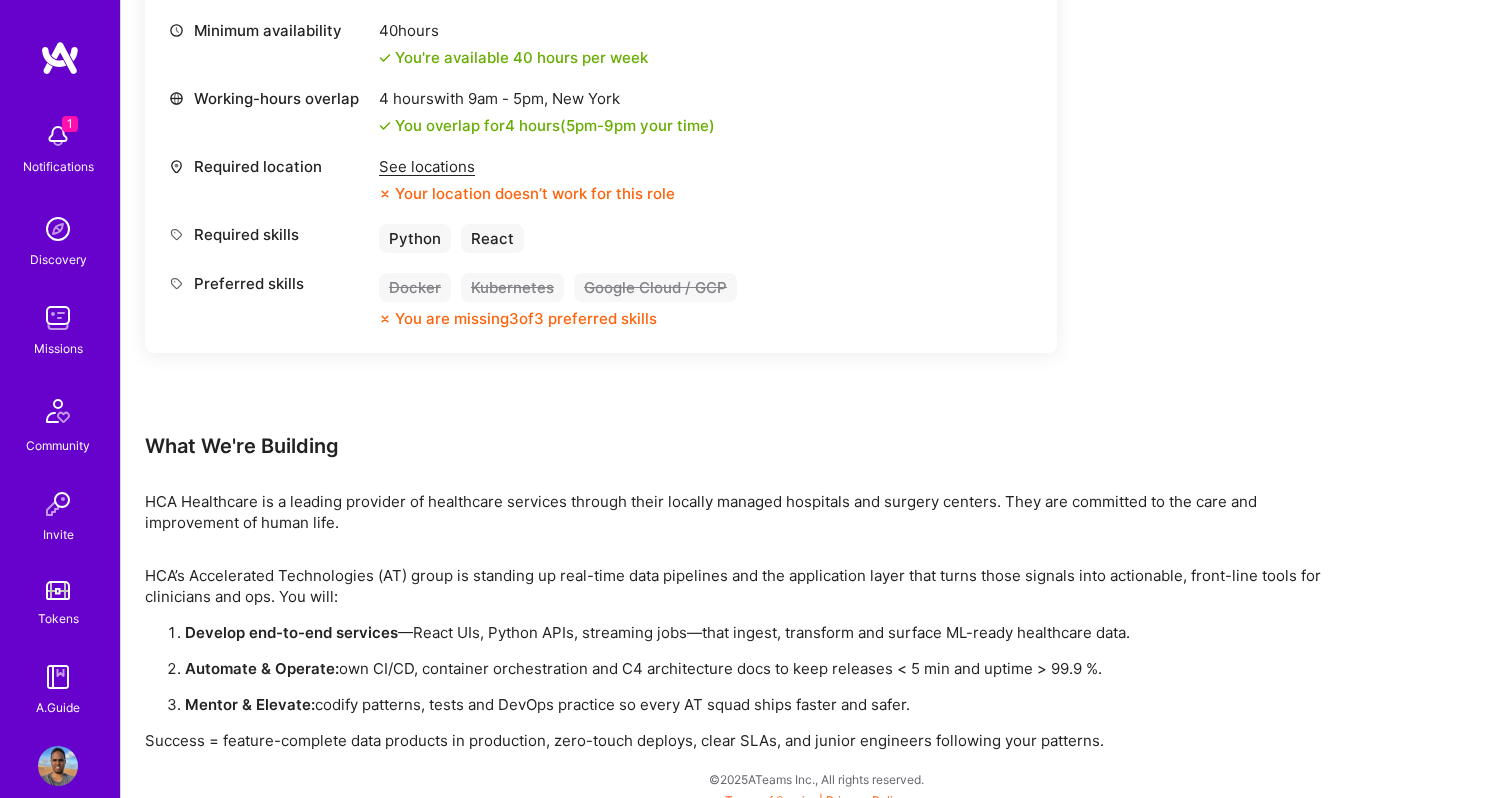 scroll, scrollTop: 794, scrollLeft: 0, axis: vertical 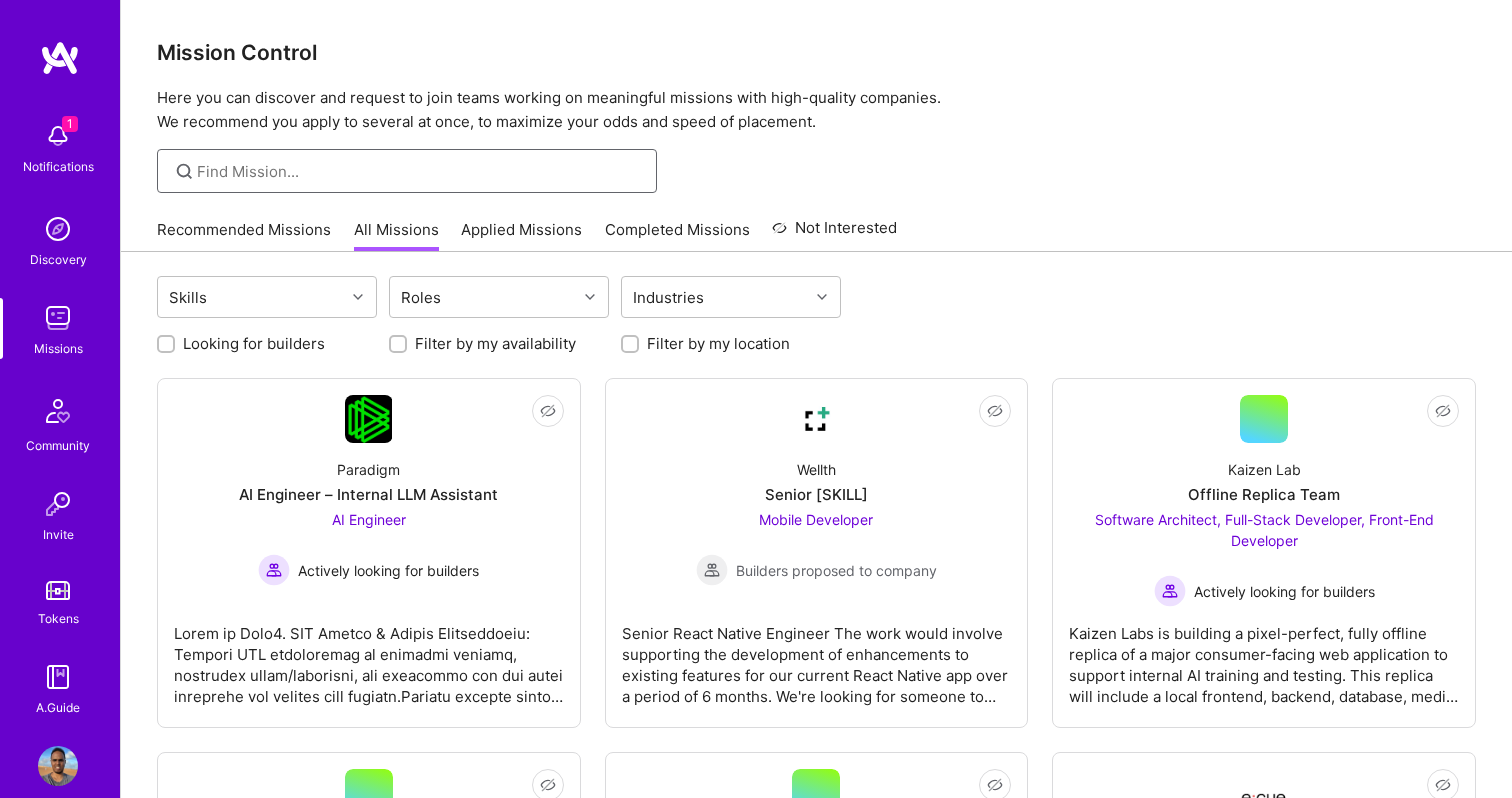 click at bounding box center [419, 171] 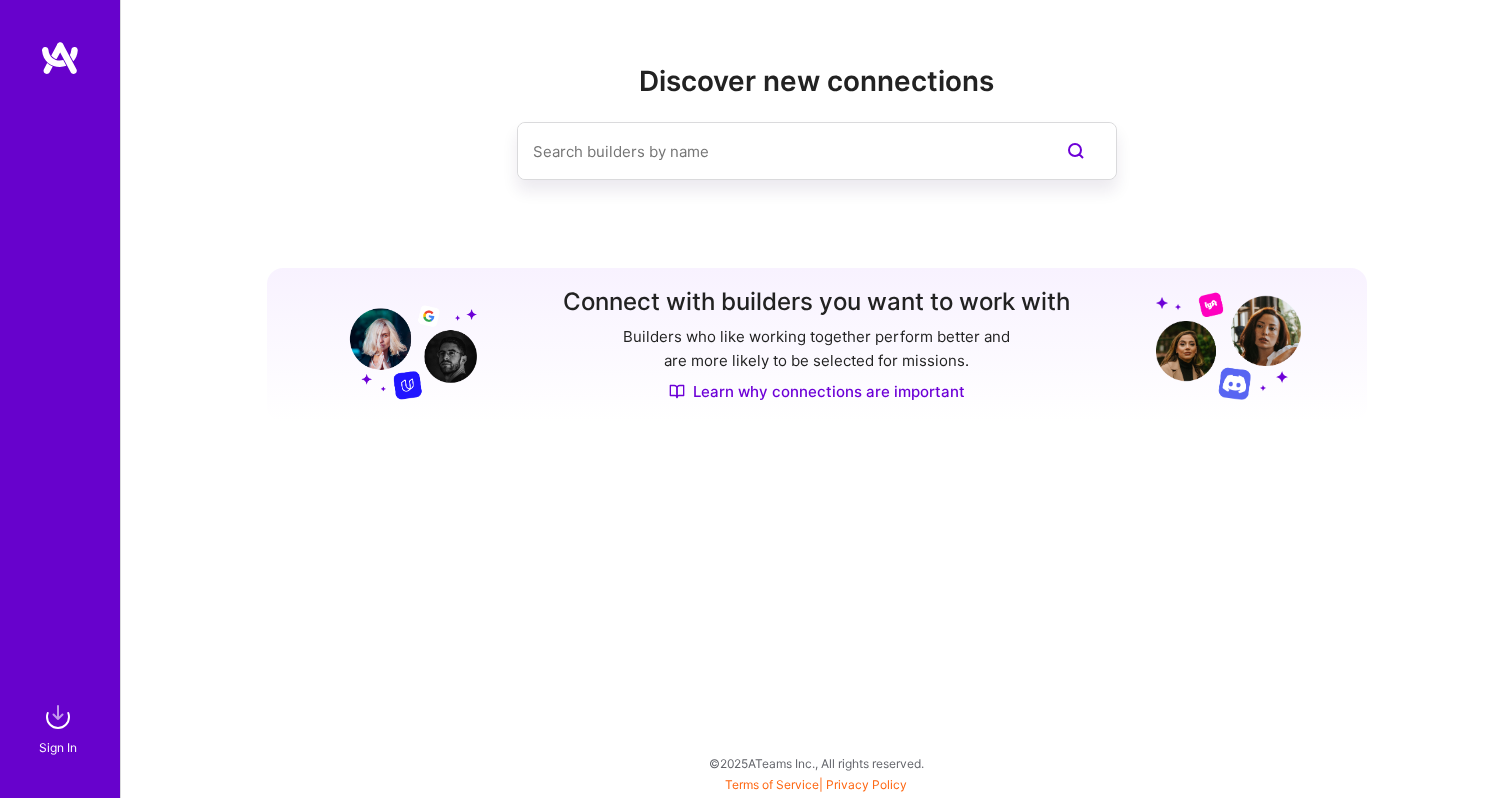 scroll, scrollTop: 0, scrollLeft: 0, axis: both 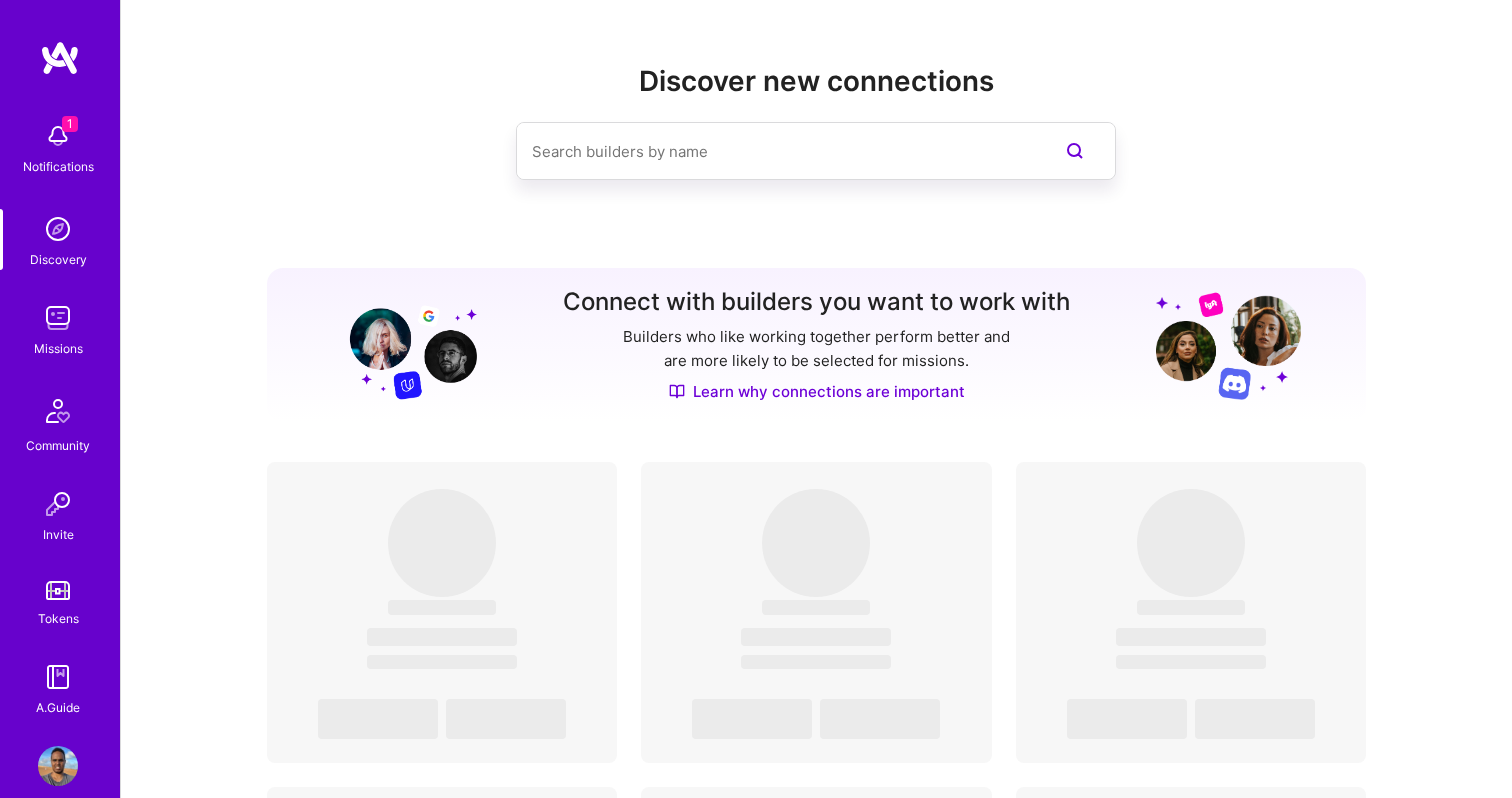 click at bounding box center (58, 318) 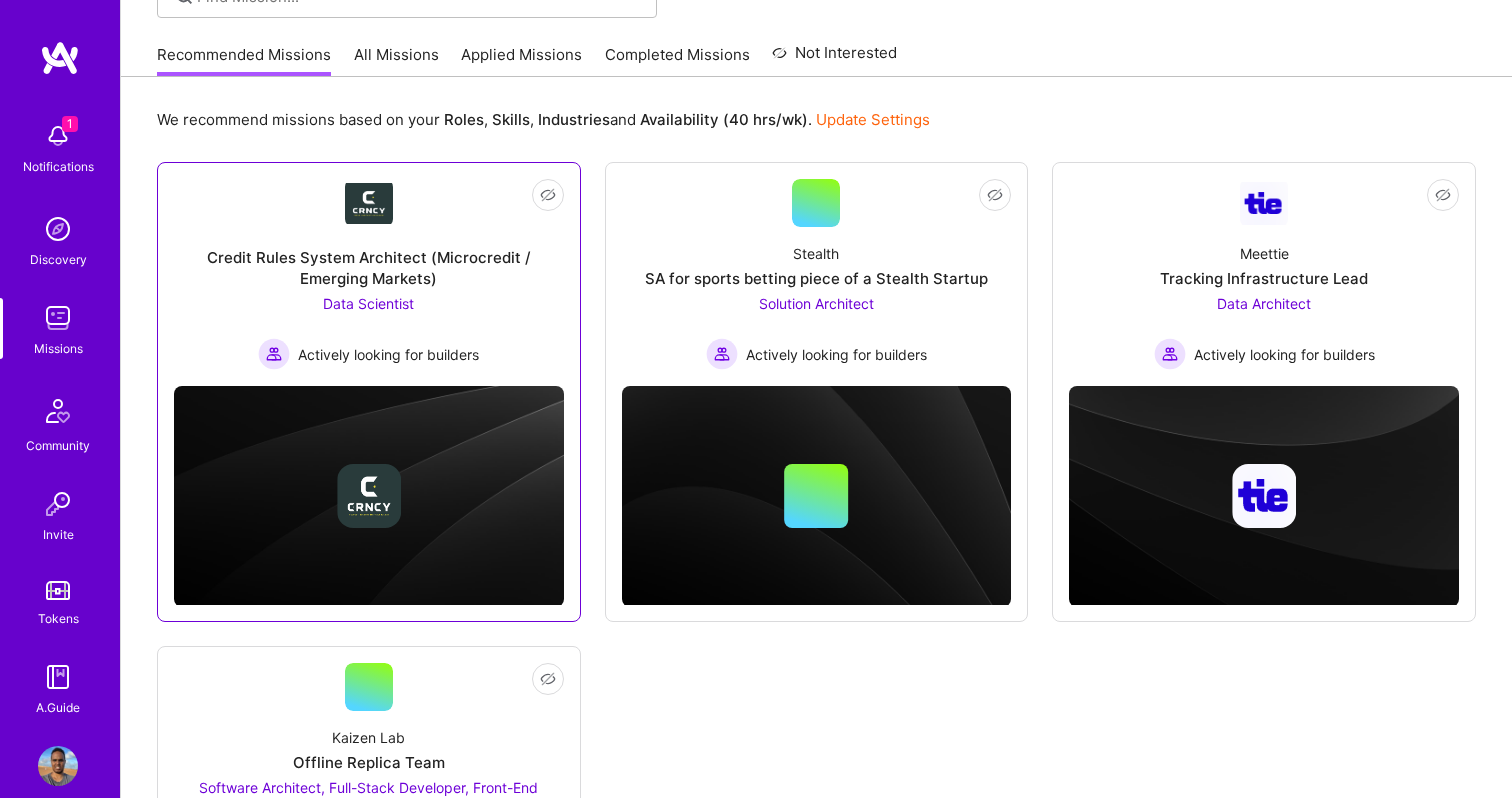 scroll, scrollTop: 625, scrollLeft: 0, axis: vertical 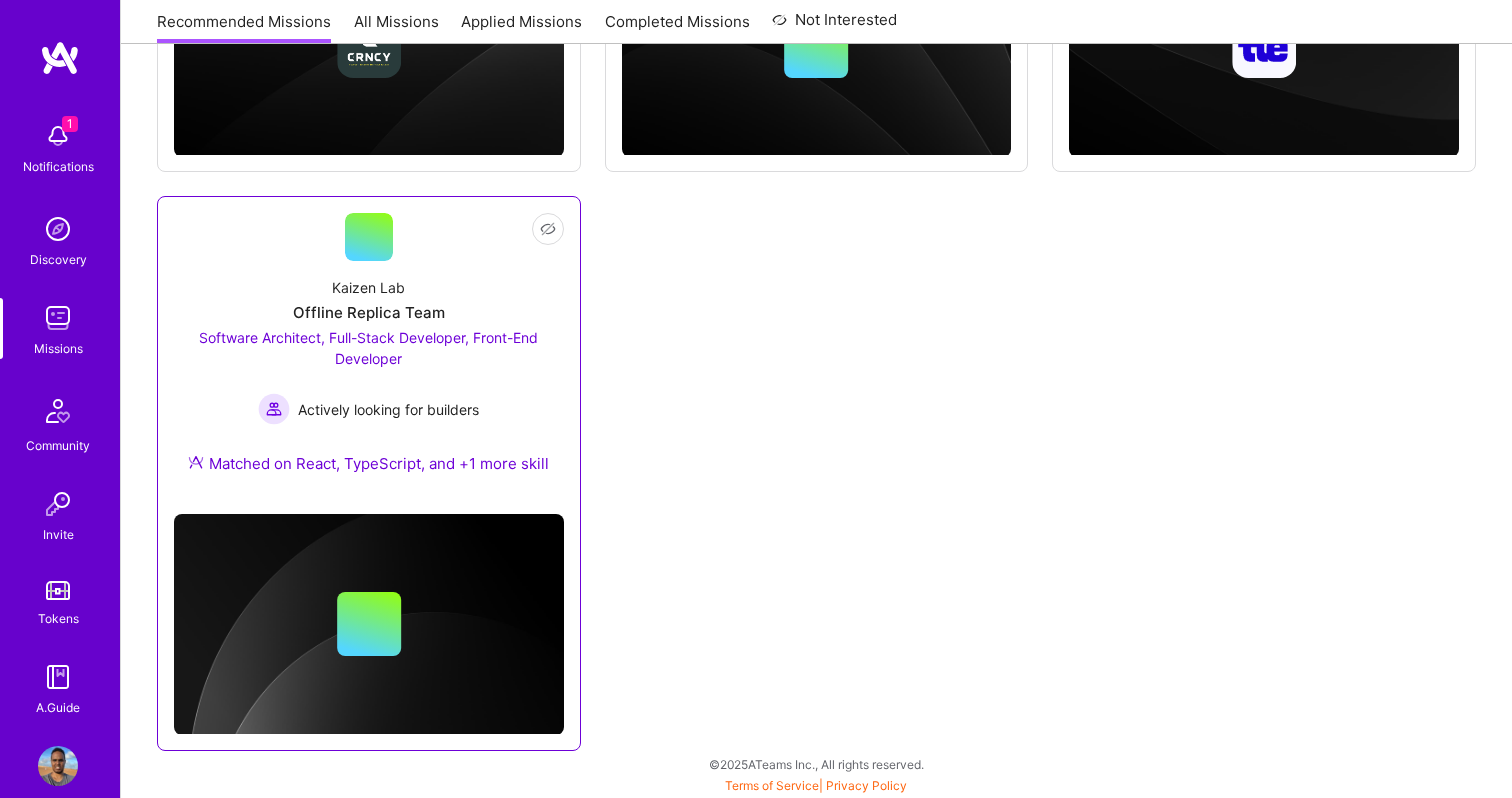 click at bounding box center [369, 237] 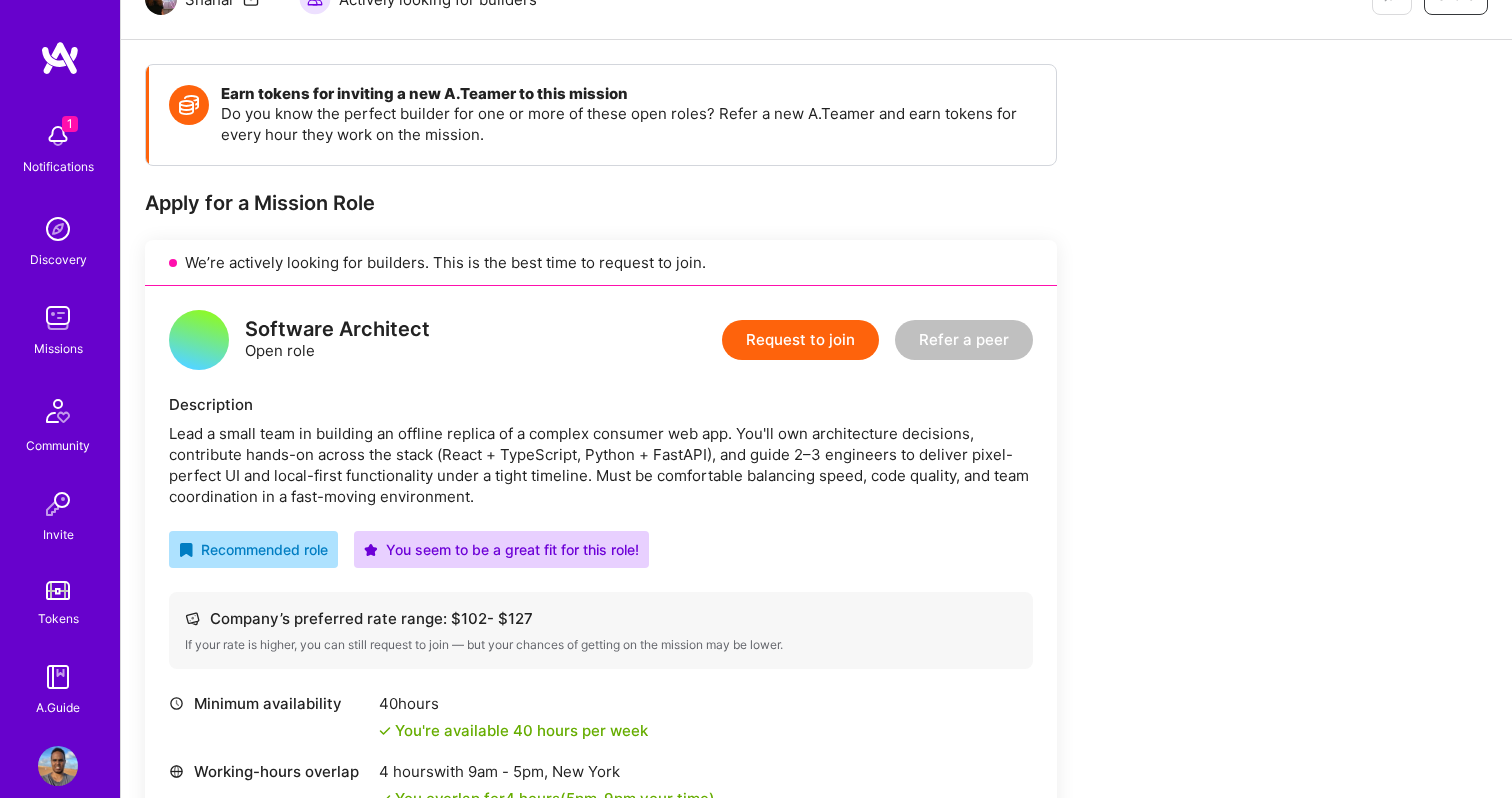 scroll, scrollTop: 266, scrollLeft: 0, axis: vertical 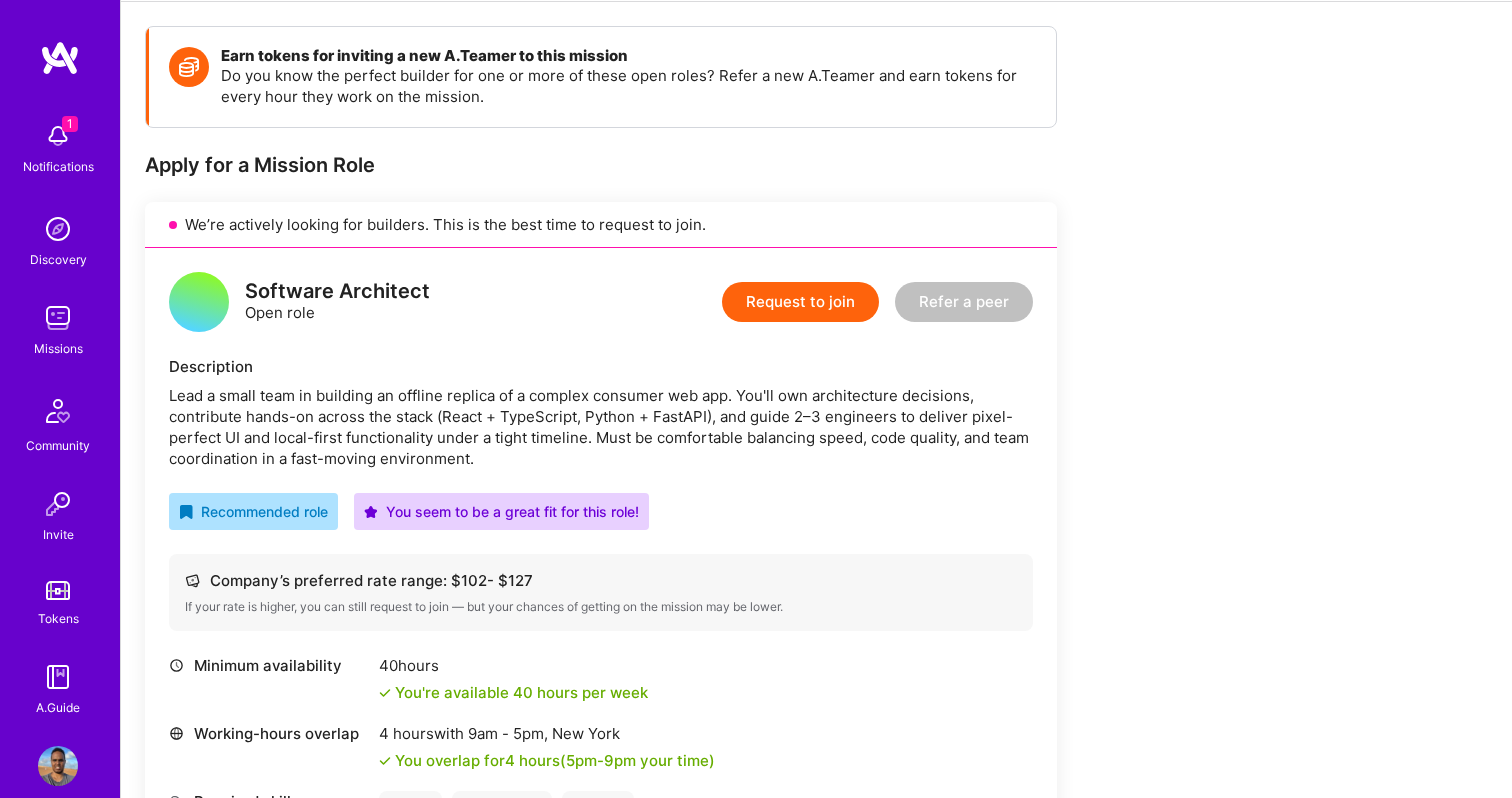 click on "Lead a small team in building an offline replica of a complex consumer web app. You'll own architecture decisions, contribute hands-on across the stack (React + TypeScript, Python + FastAPI), and guide 2–3 engineers to deliver pixel-perfect UI and local-first functionality under a tight timeline. Must be comfortable balancing speed, code quality, and team coordination in a fast-moving environment." at bounding box center [601, 427] 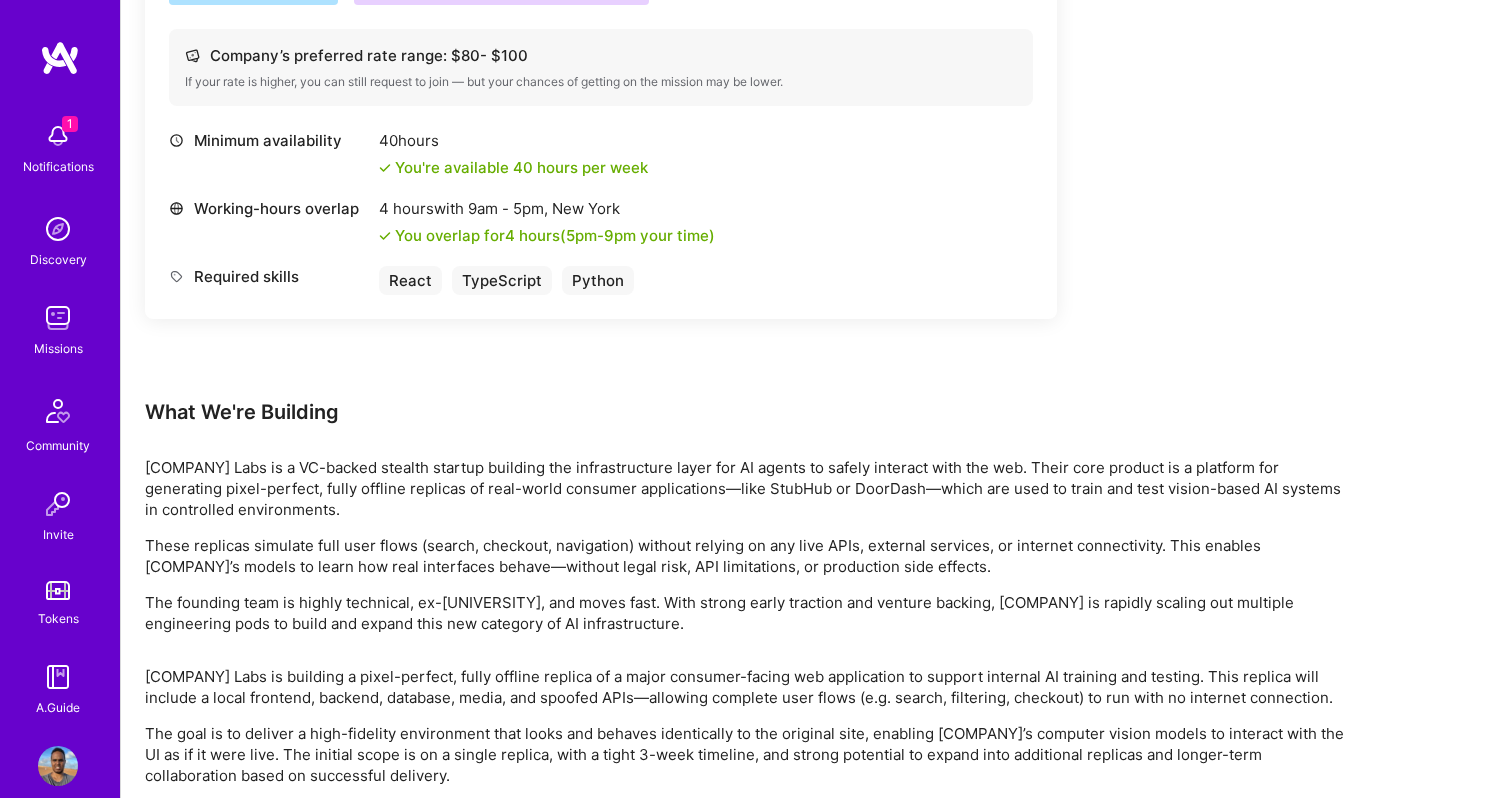 scroll, scrollTop: 2250, scrollLeft: 0, axis: vertical 